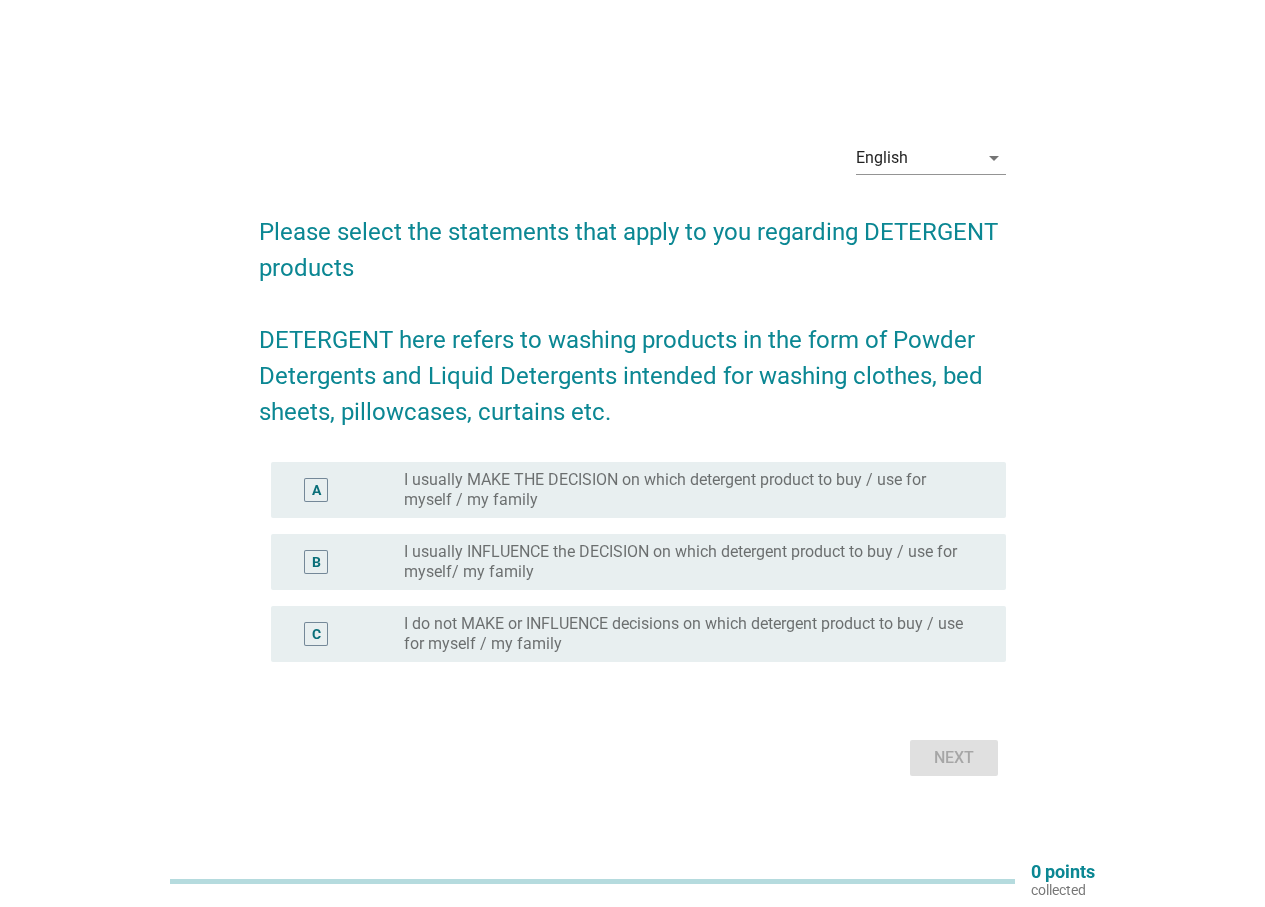 scroll, scrollTop: 0, scrollLeft: 0, axis: both 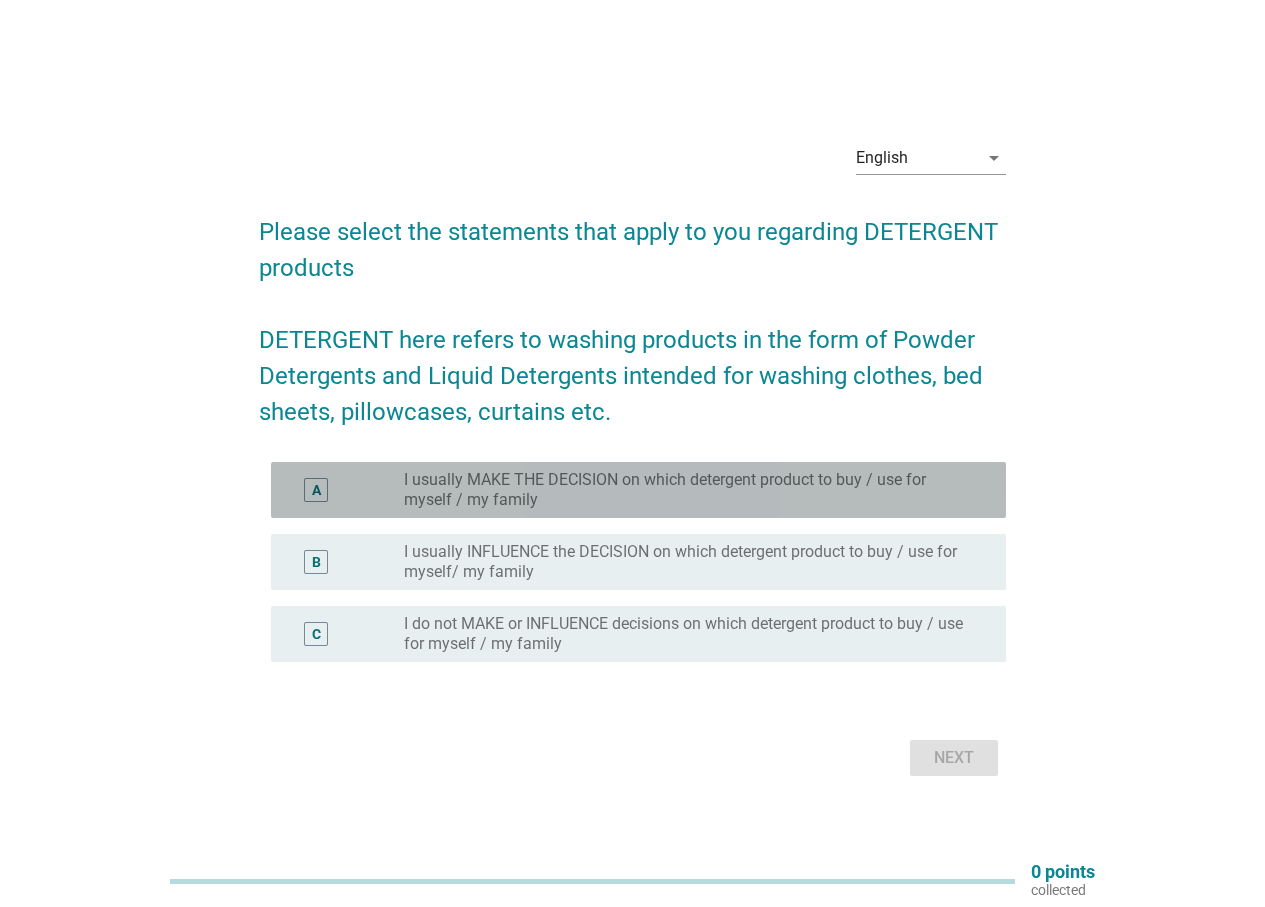 click on "I usually MAKE THE DECISION on which detergent product to buy / use for myself / my family" at bounding box center [689, 490] 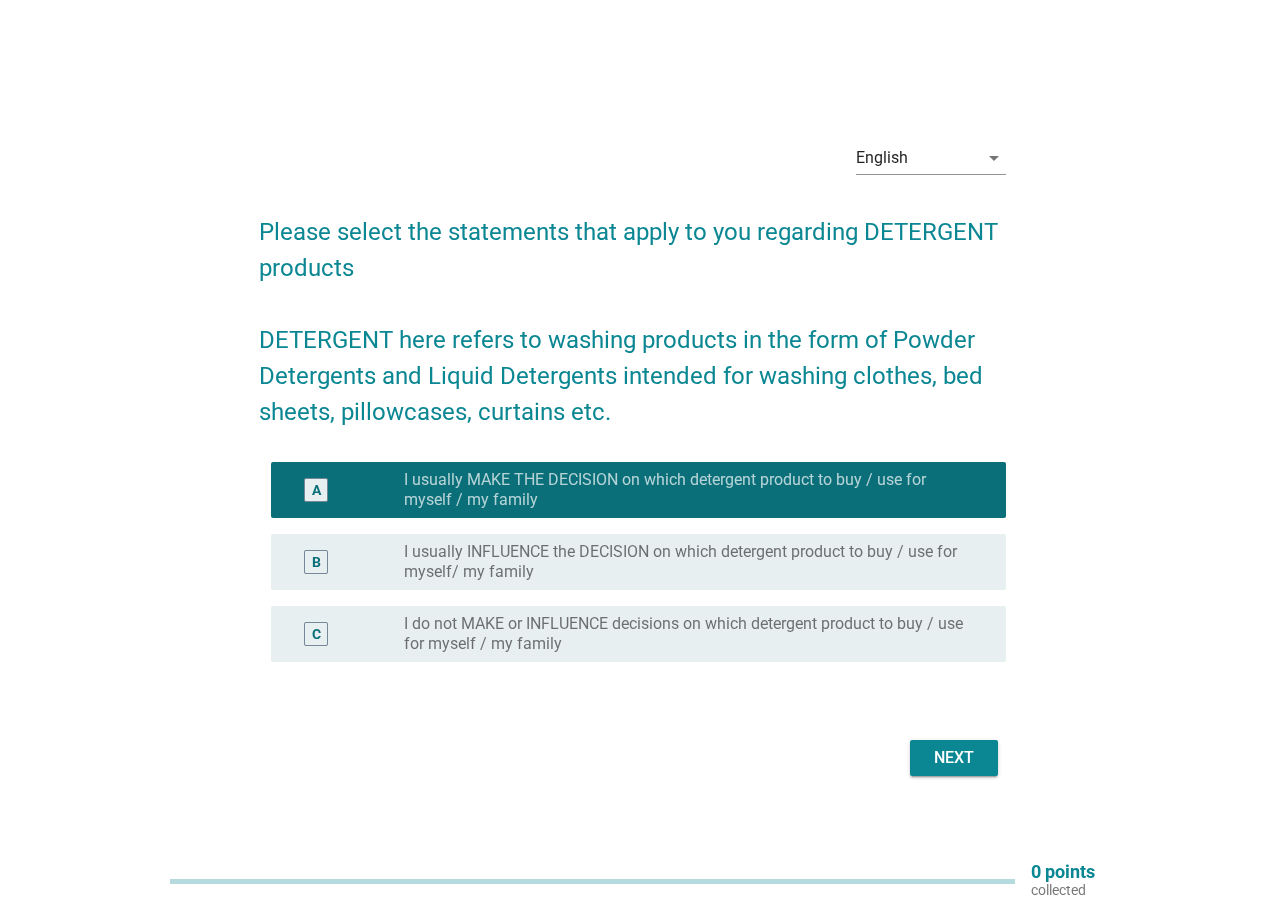 click on "Next" at bounding box center [954, 758] 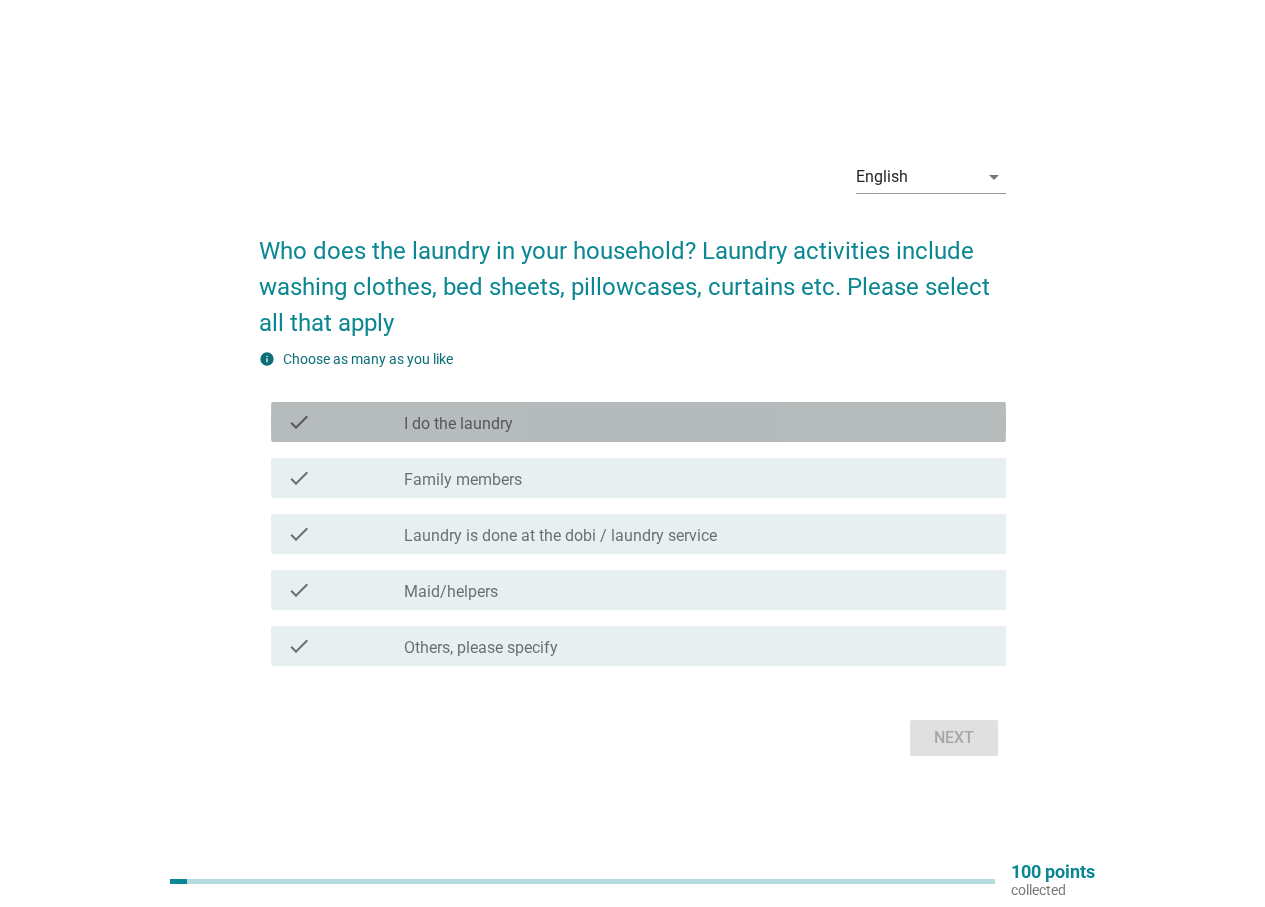click on "check" at bounding box center (345, 422) 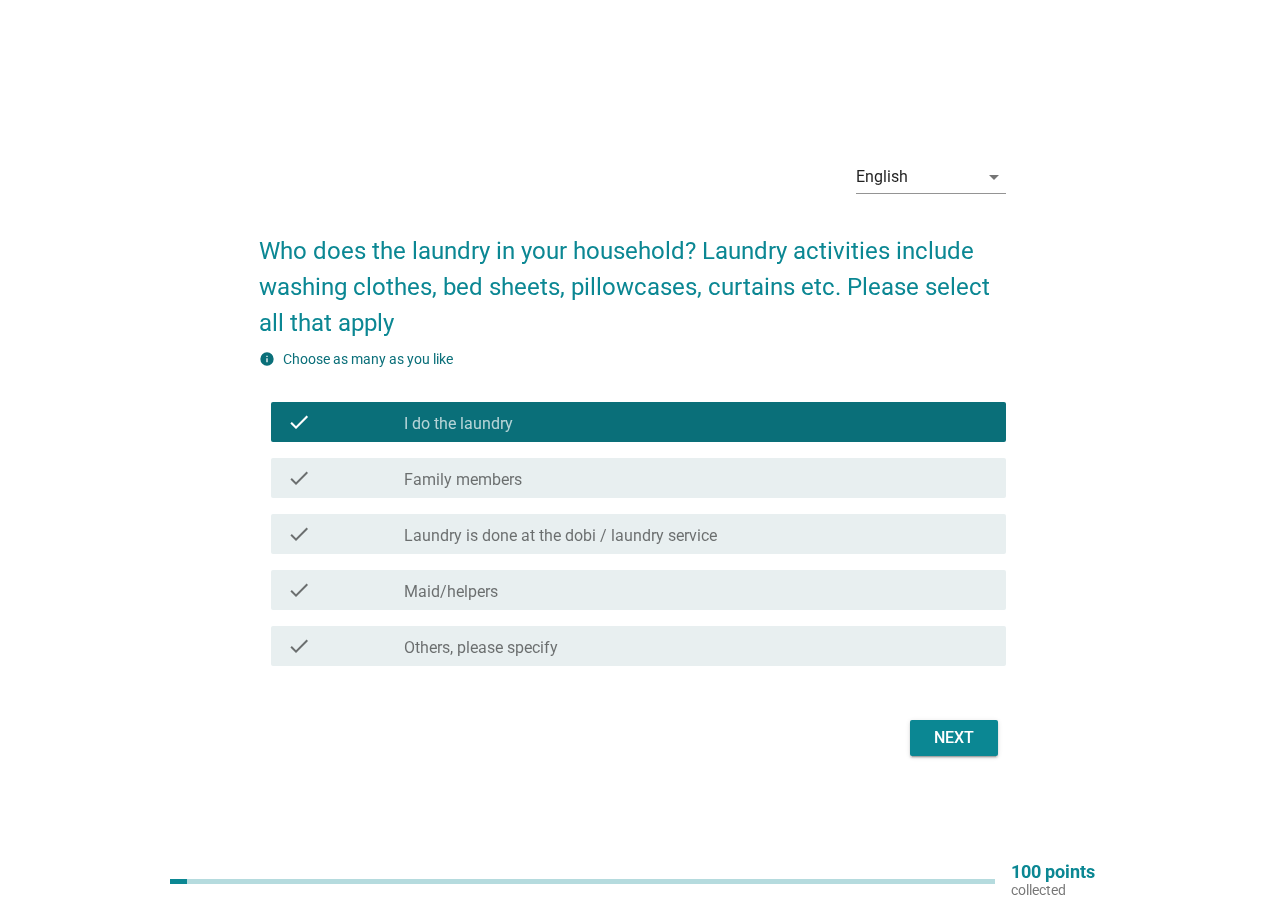 click on "check     check_box_outline_blank I do the laundry" at bounding box center (632, 422) 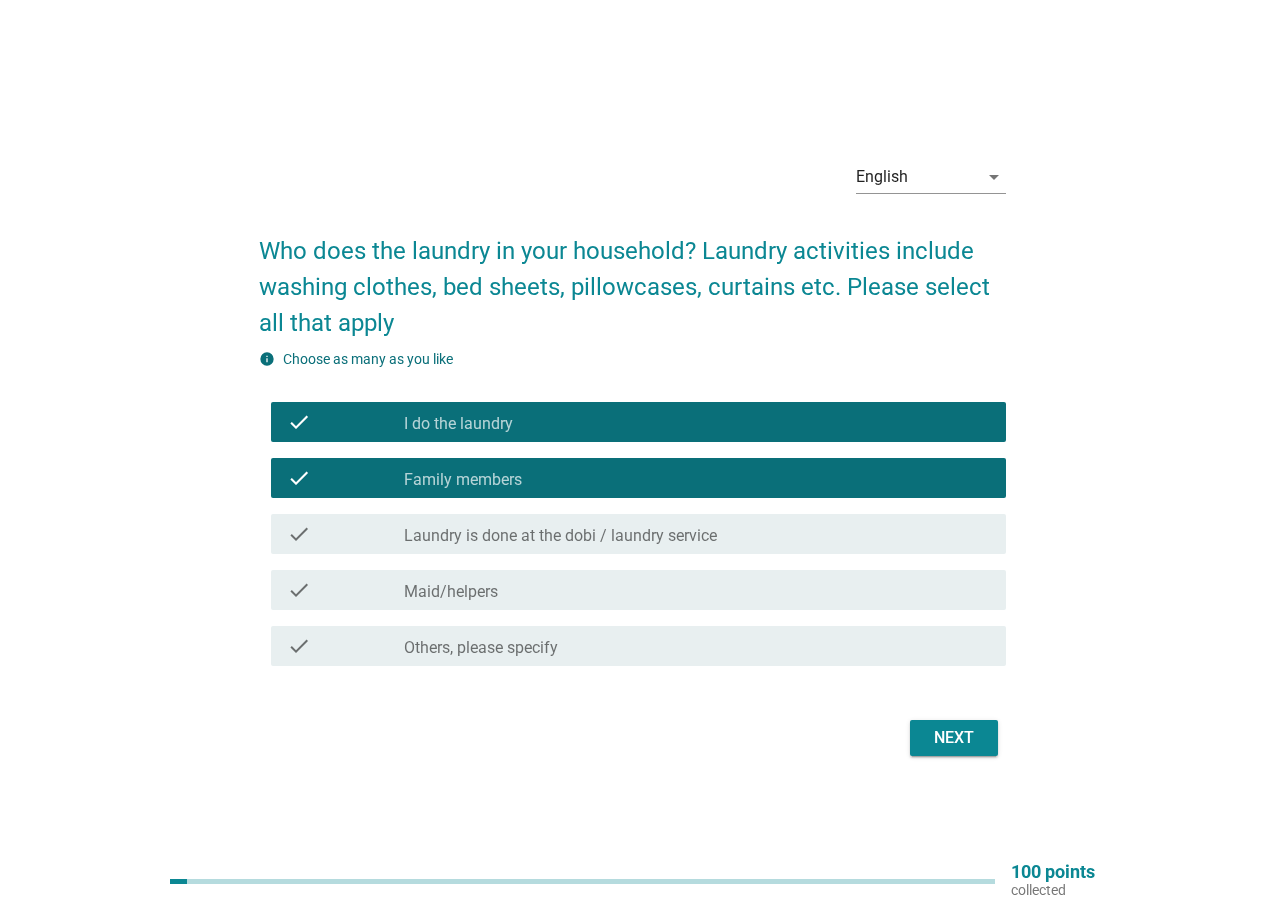 click on "check     check_box_outline_blank Laundry is done at the dobi / laundry service" at bounding box center [632, 534] 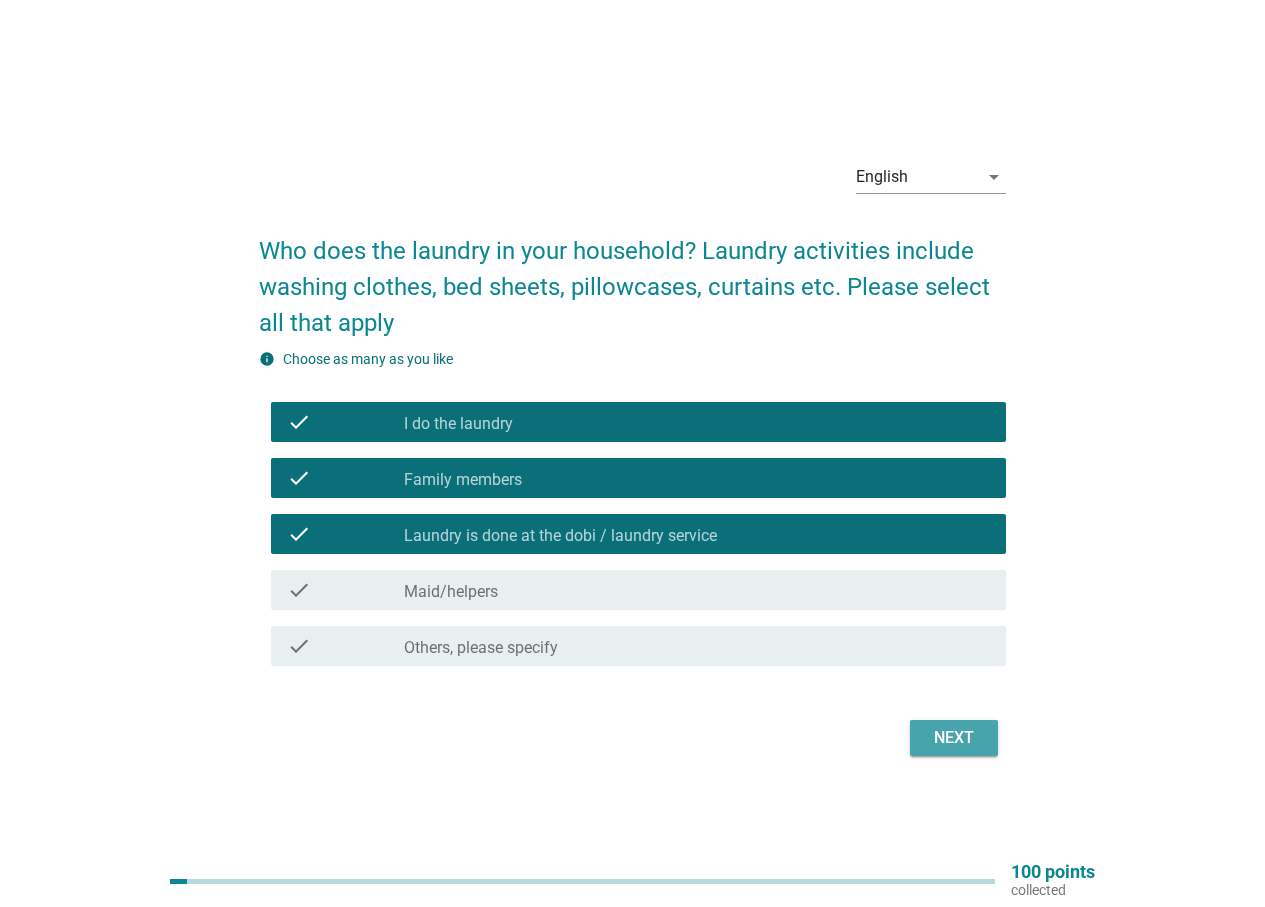 click on "Next" at bounding box center (954, 738) 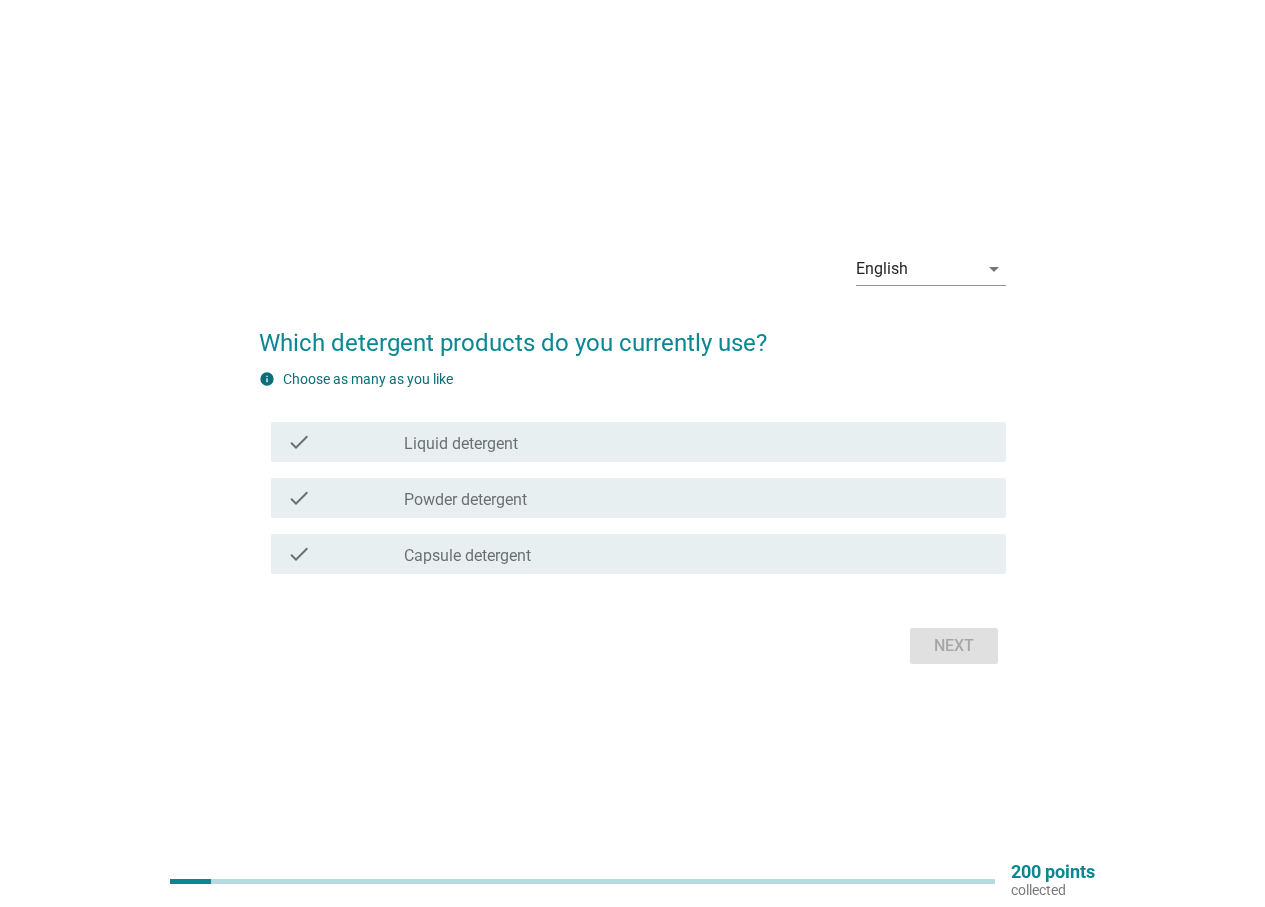 click on "Liquid detergent" at bounding box center [461, 444] 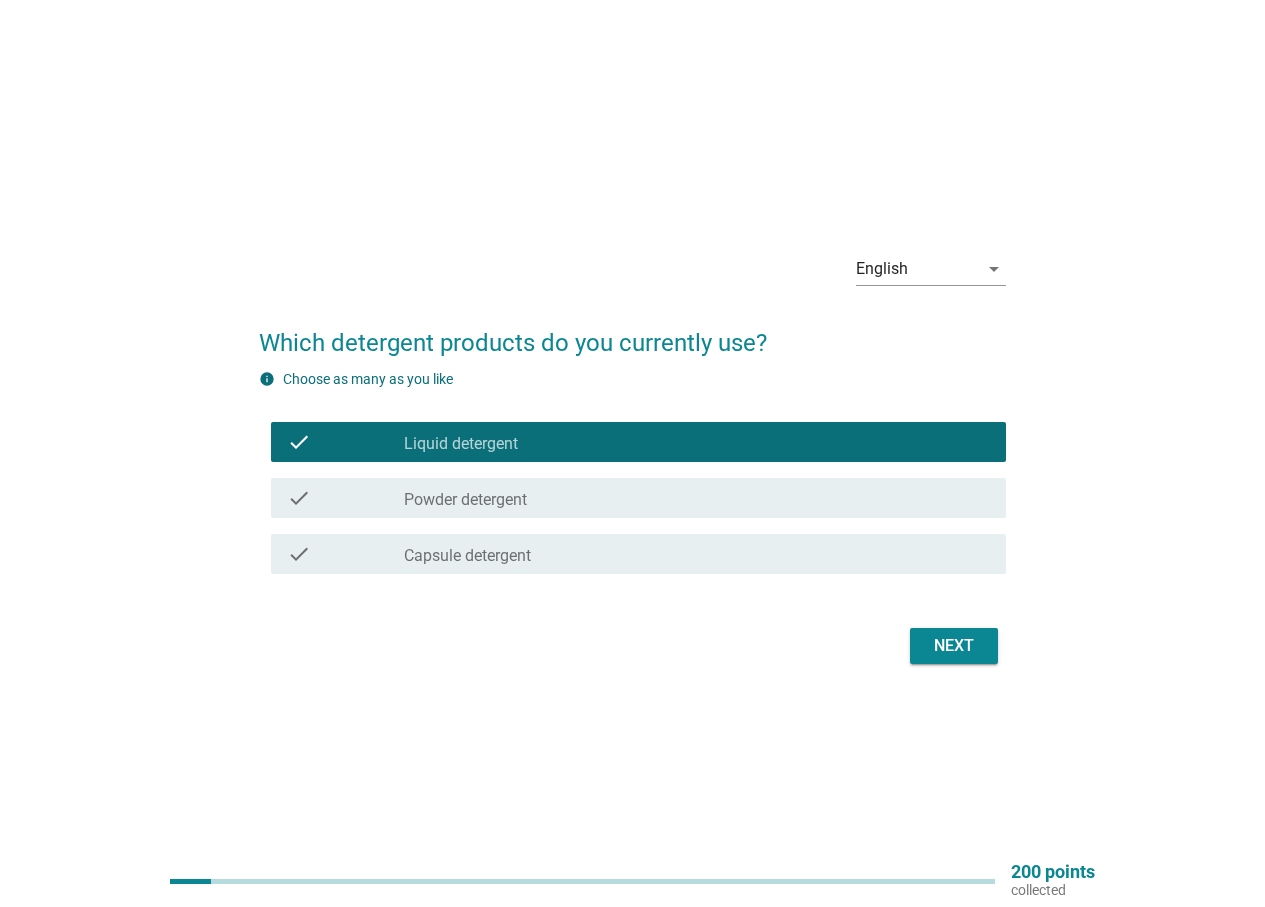 click on "Powder detergent" at bounding box center [465, 500] 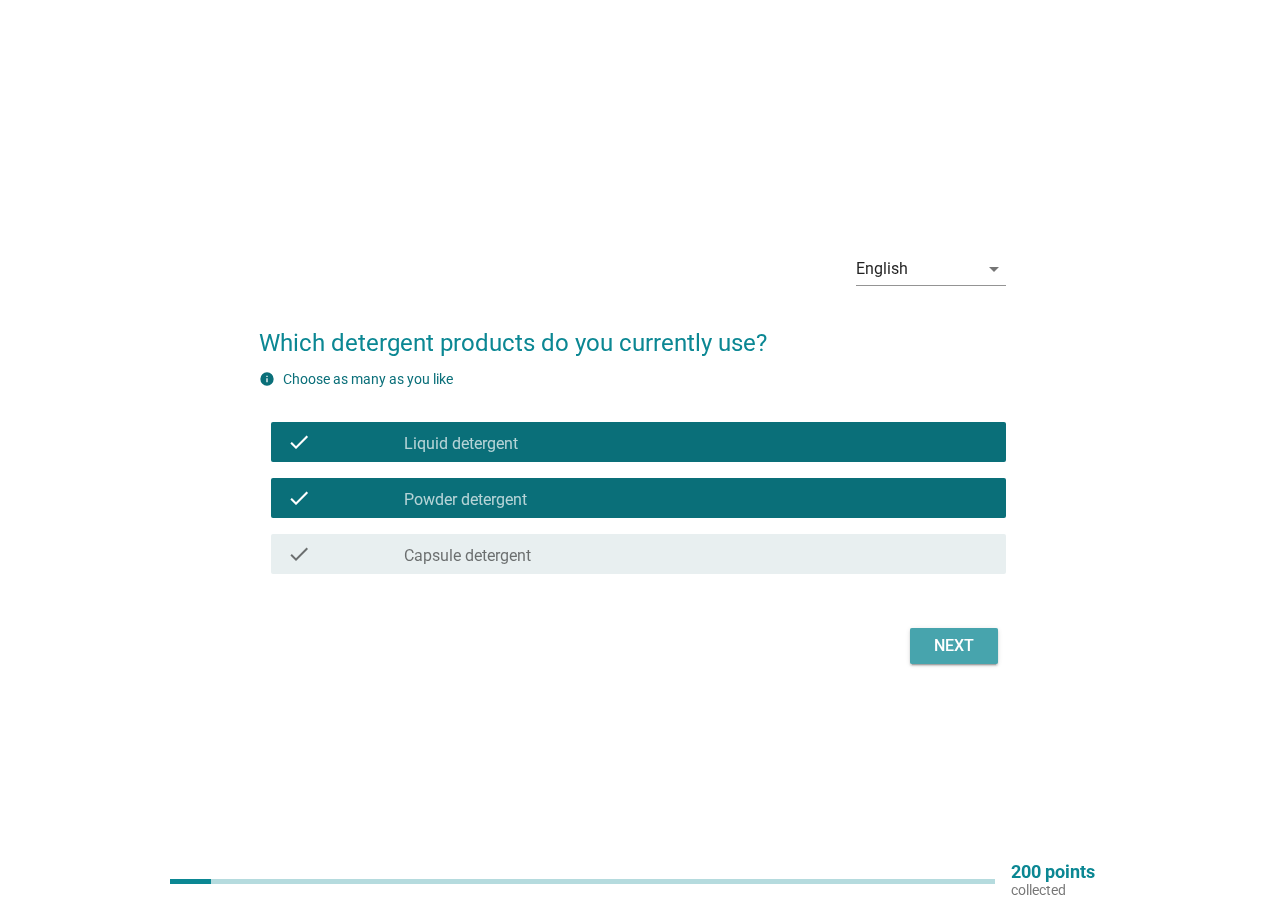 click on "Next" at bounding box center [954, 646] 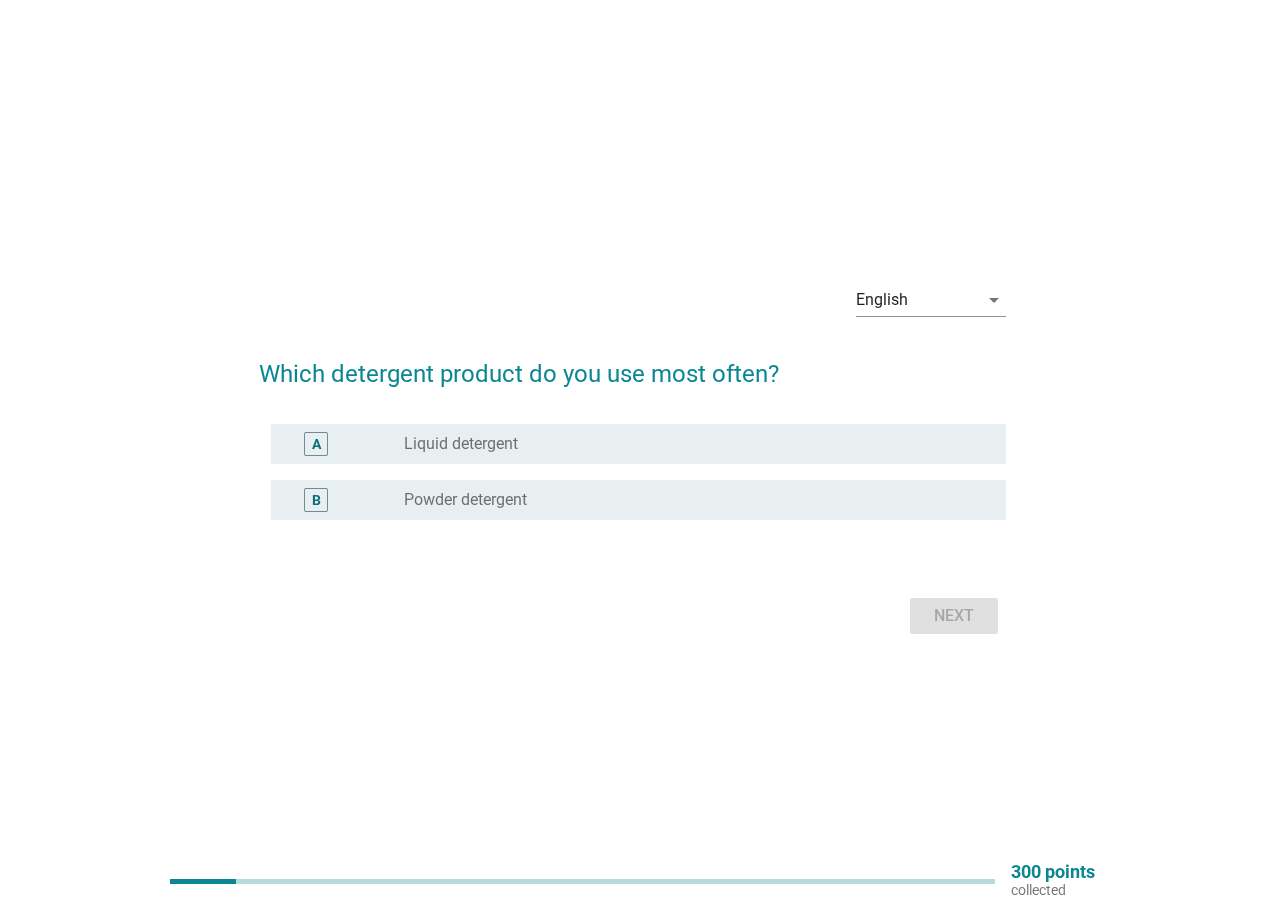 click on "radio_button_unchecked Liquid detergent" at bounding box center (697, 444) 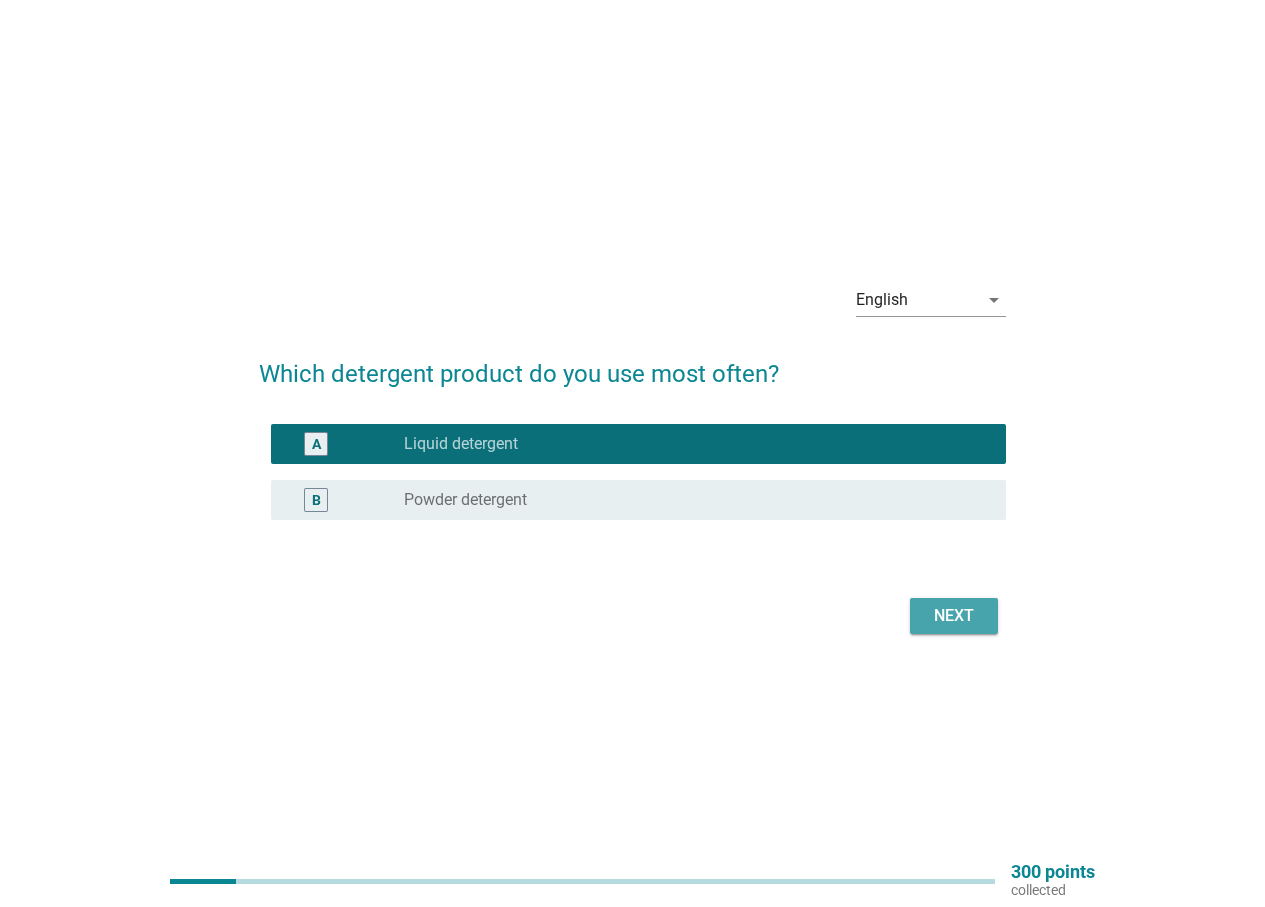 click on "Next" at bounding box center [954, 616] 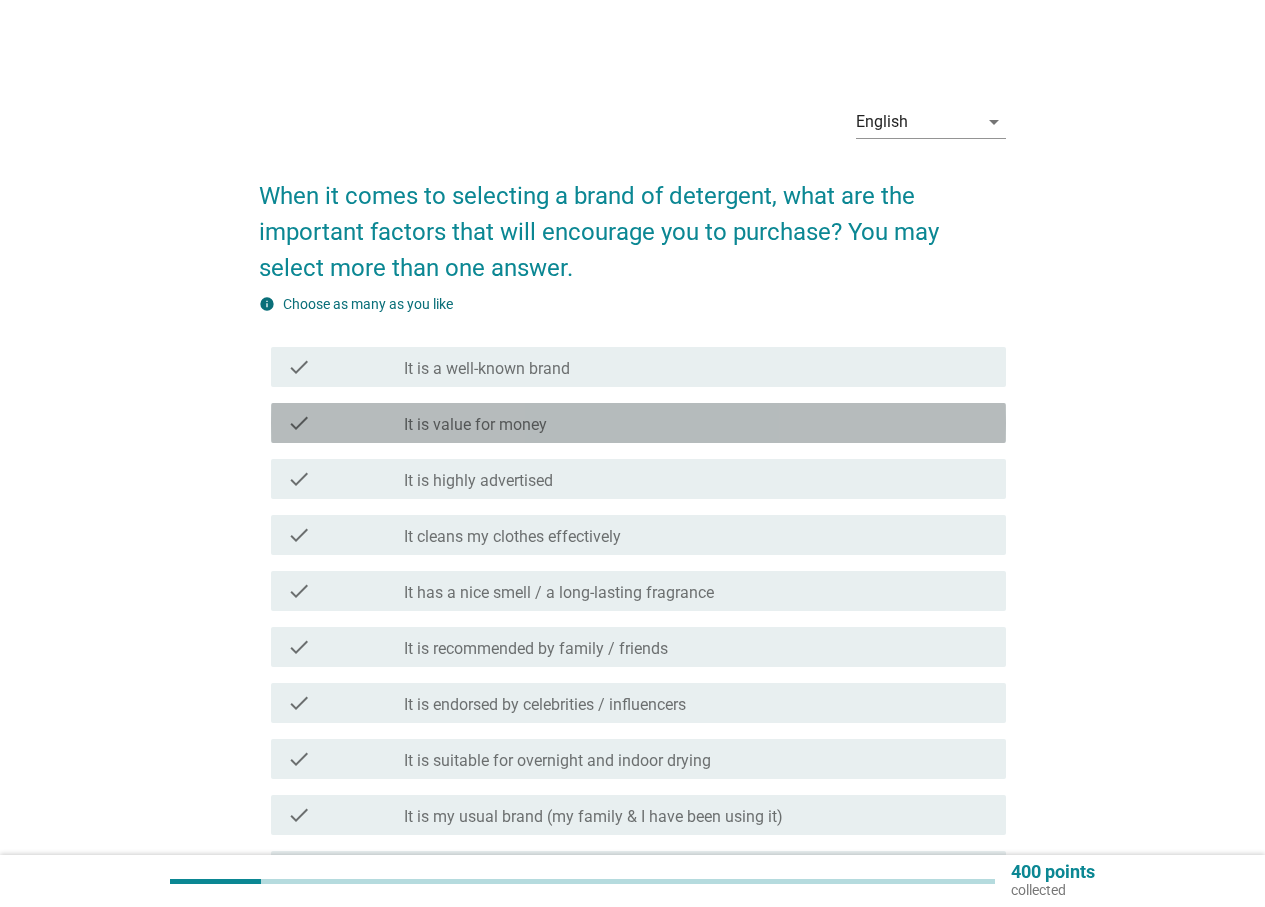 click on "It is value for money" at bounding box center (475, 425) 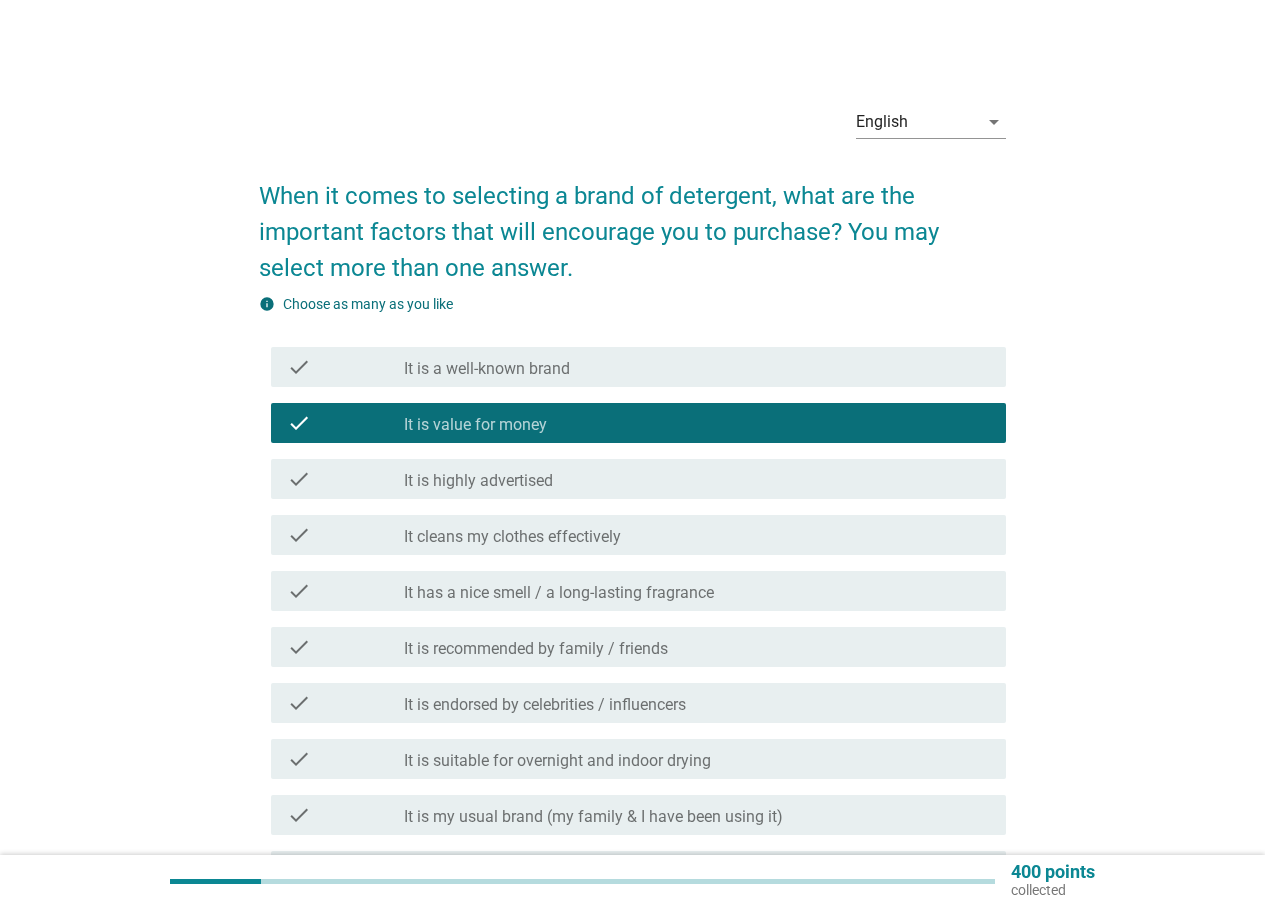click on "It cleans my clothes effectively" at bounding box center (512, 537) 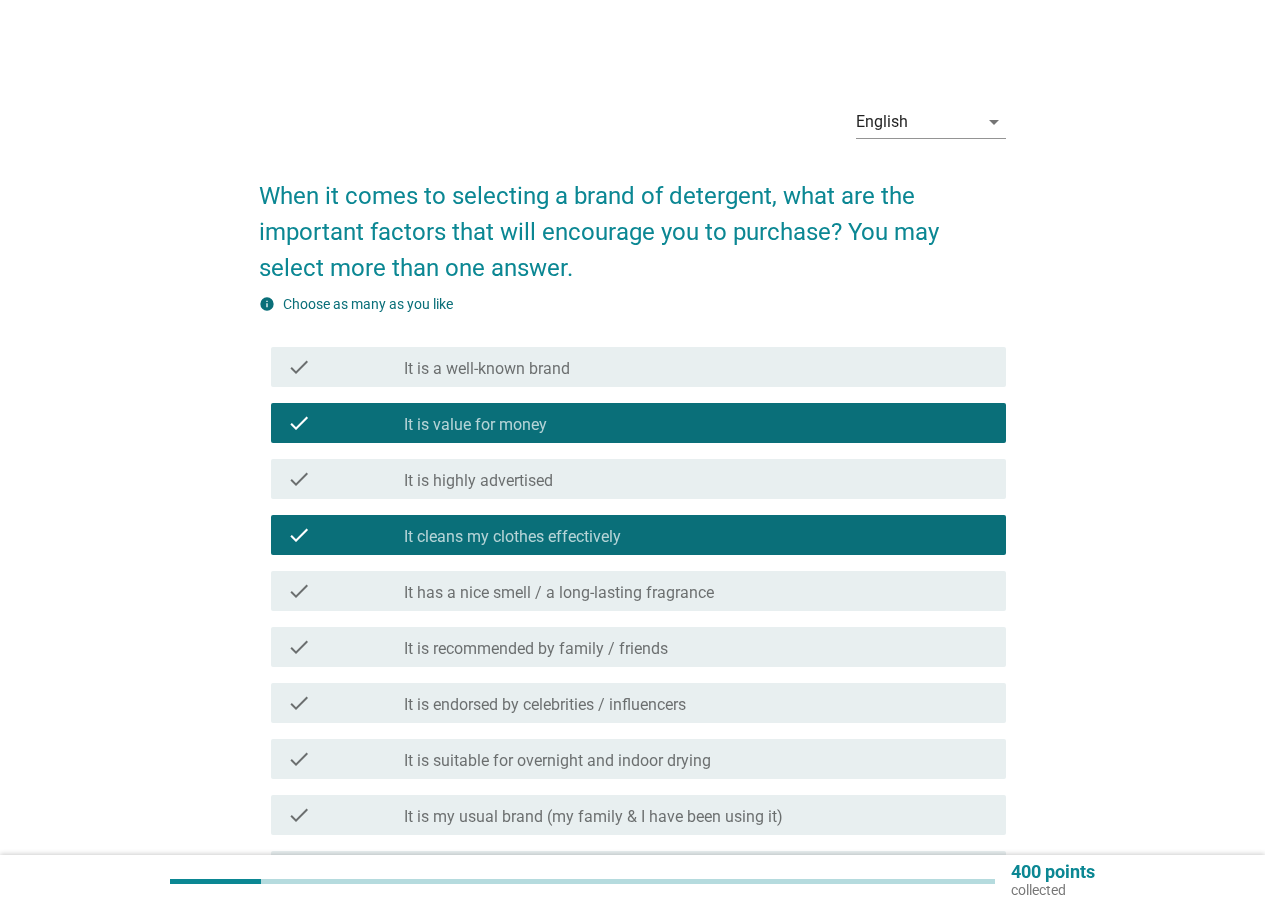 click on "check     check_box It cleans my clothes effectively" at bounding box center (638, 535) 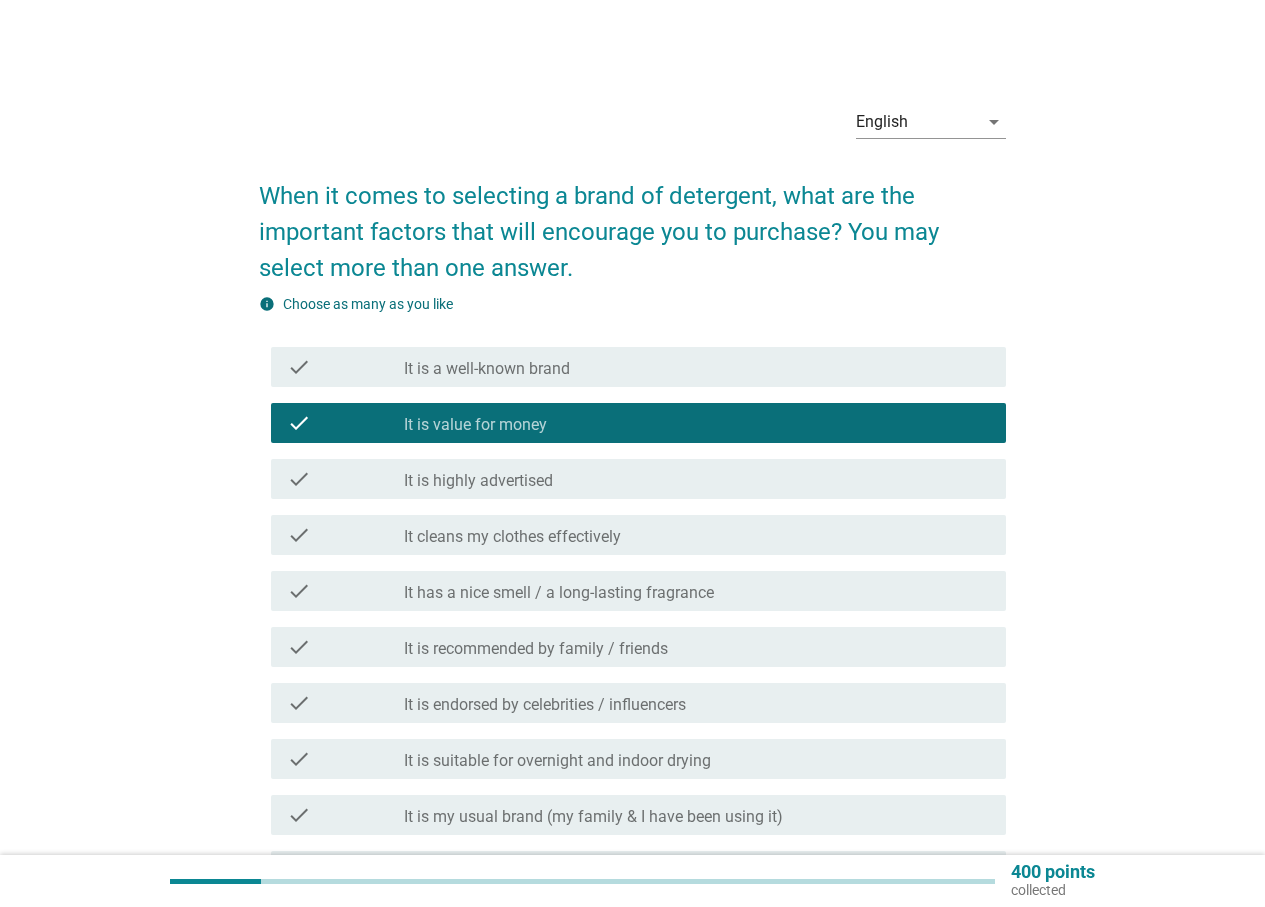 click on "check     check_box It cleans my clothes effectively" at bounding box center [638, 535] 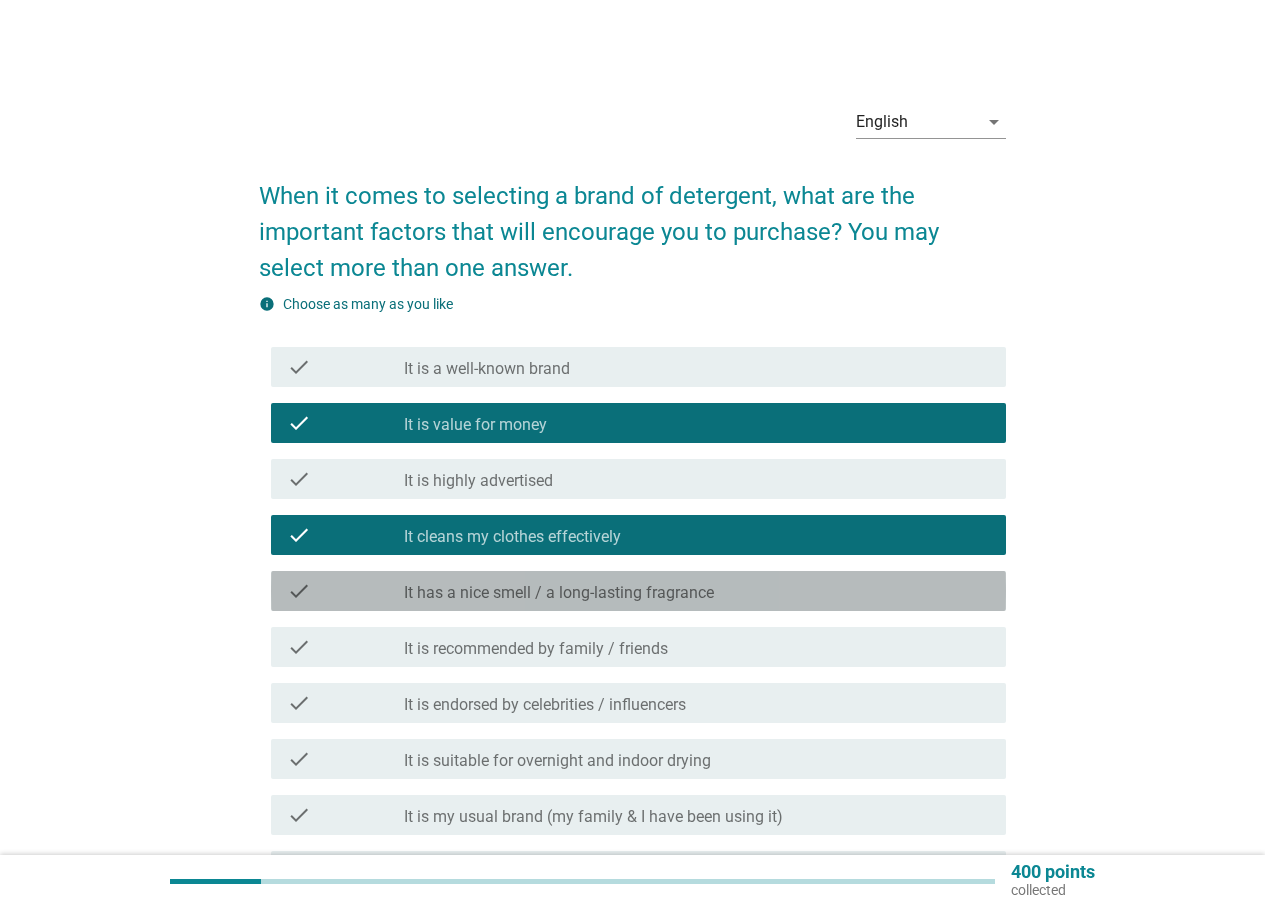 click on "It has a nice smell / a long-lasting fragrance" at bounding box center (559, 593) 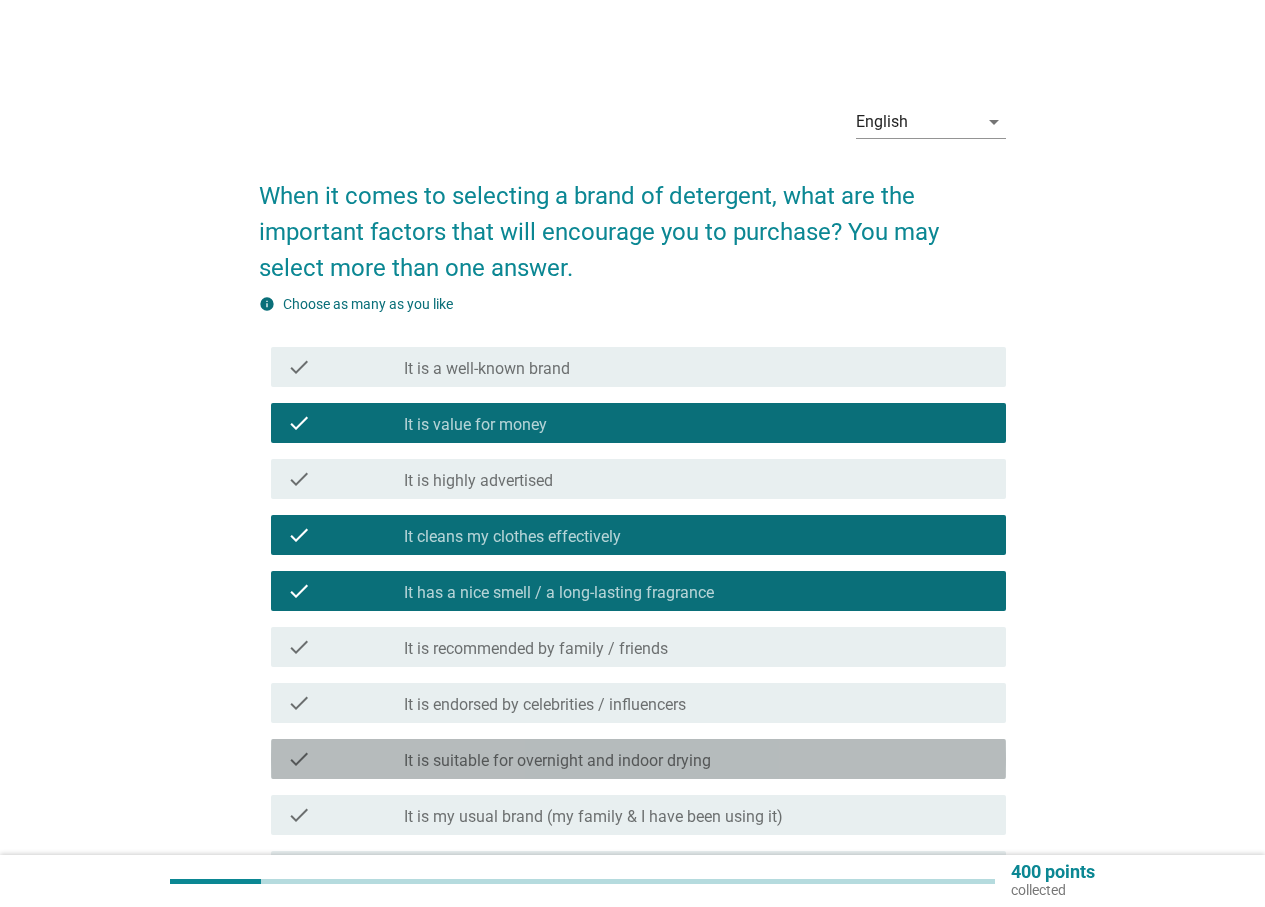 click on "It is suitable for overnight and indoor drying" at bounding box center (557, 761) 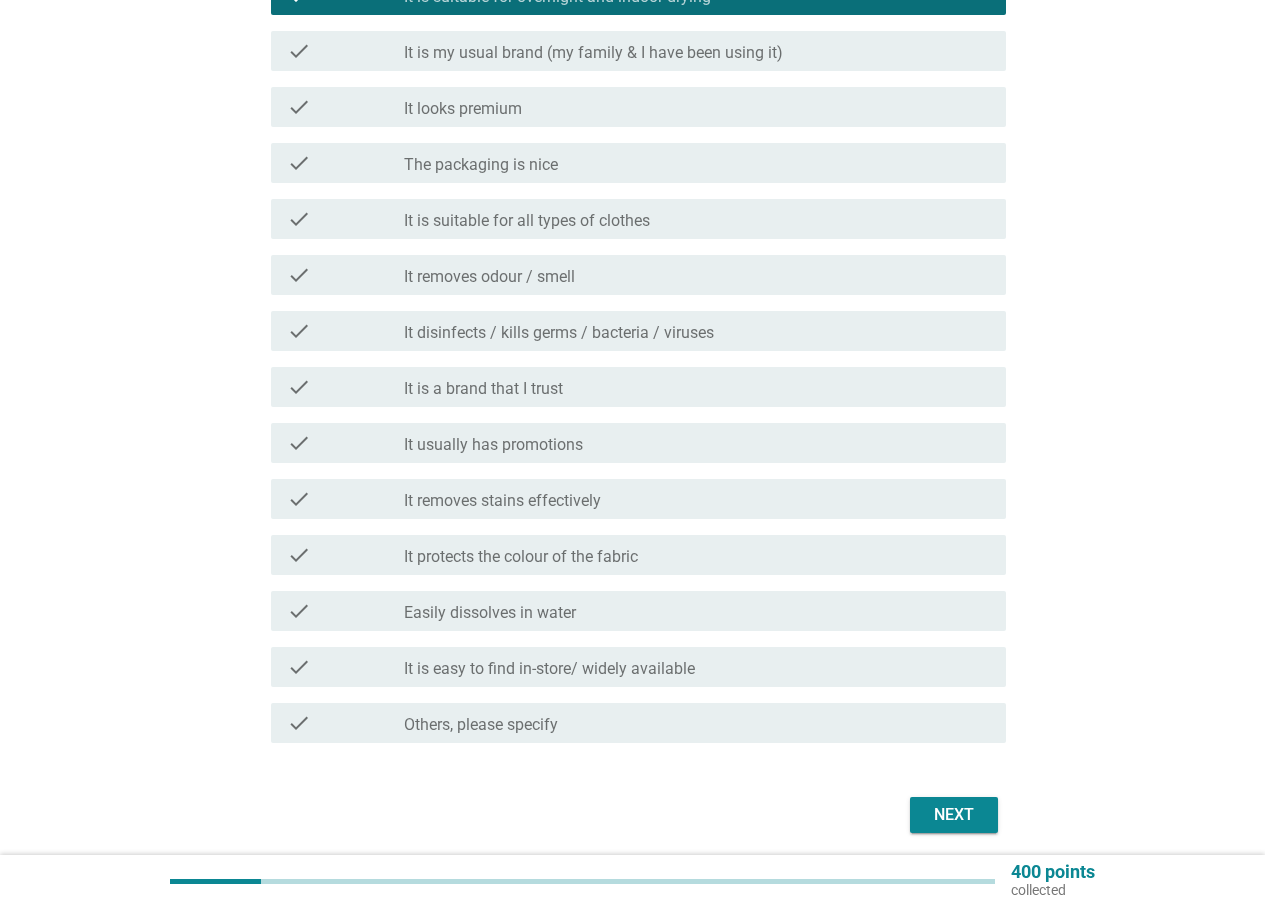 scroll, scrollTop: 838, scrollLeft: 0, axis: vertical 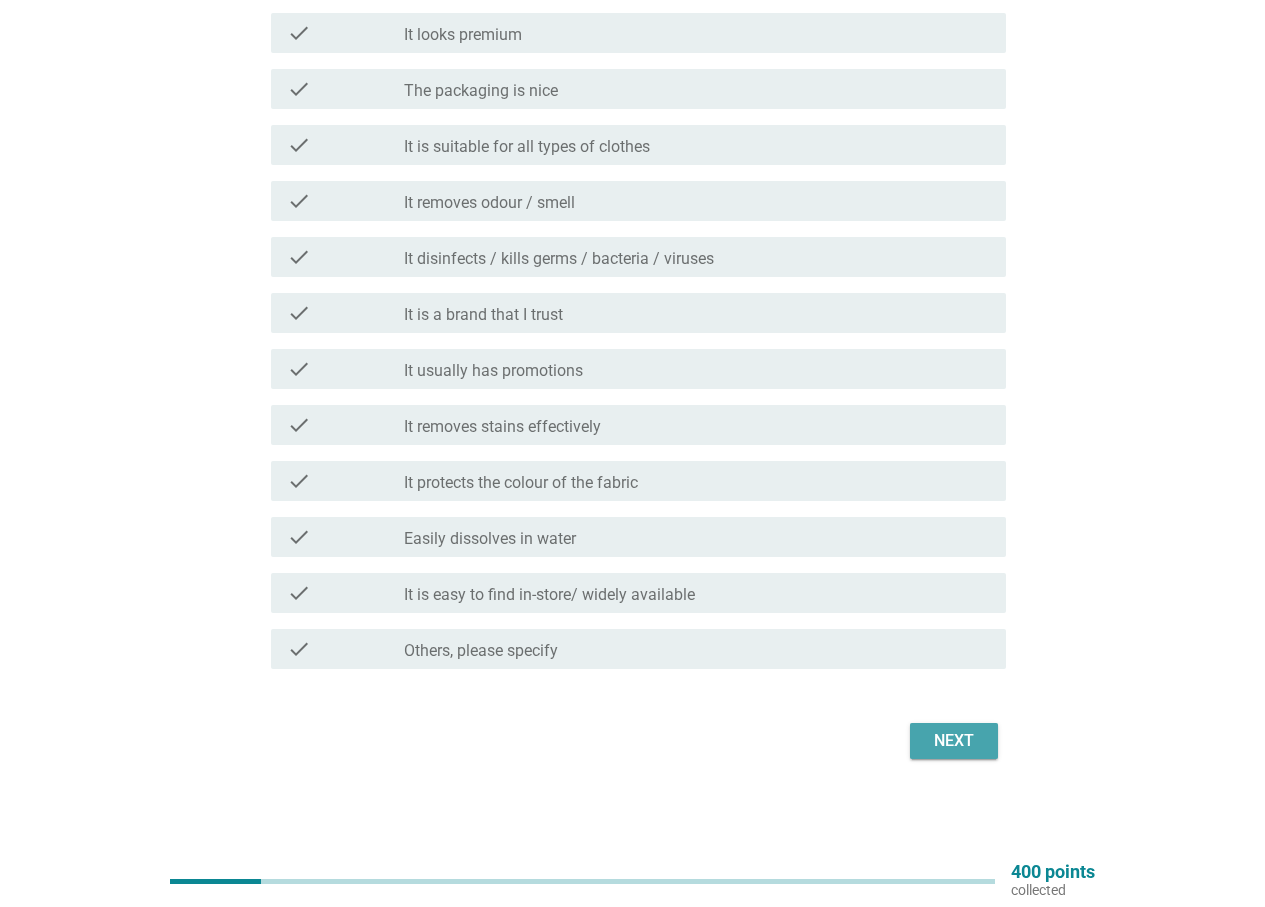 click on "Next" at bounding box center (954, 741) 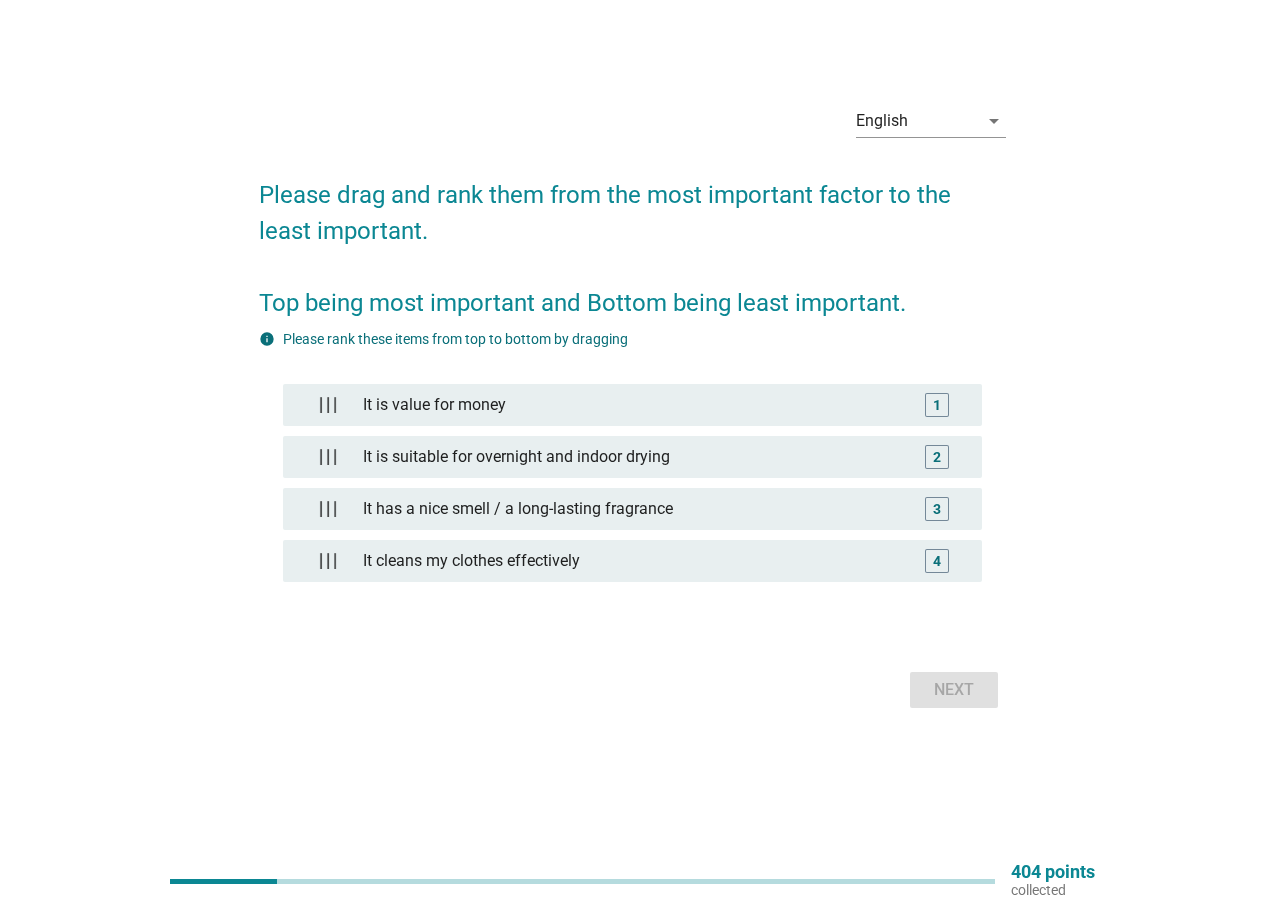 scroll, scrollTop: 0, scrollLeft: 0, axis: both 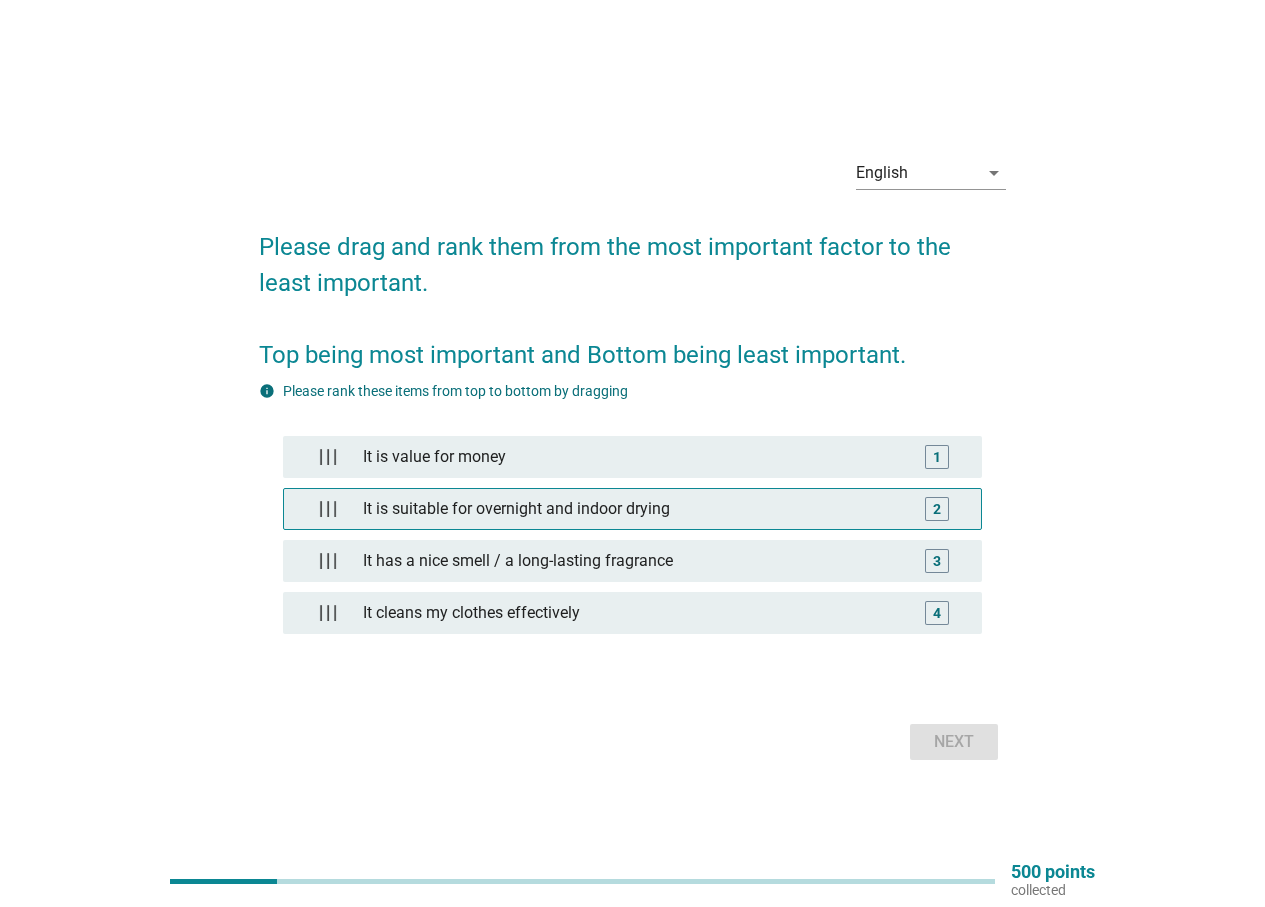 click on "It is suitable for overnight and indoor drying" at bounding box center (632, 509) 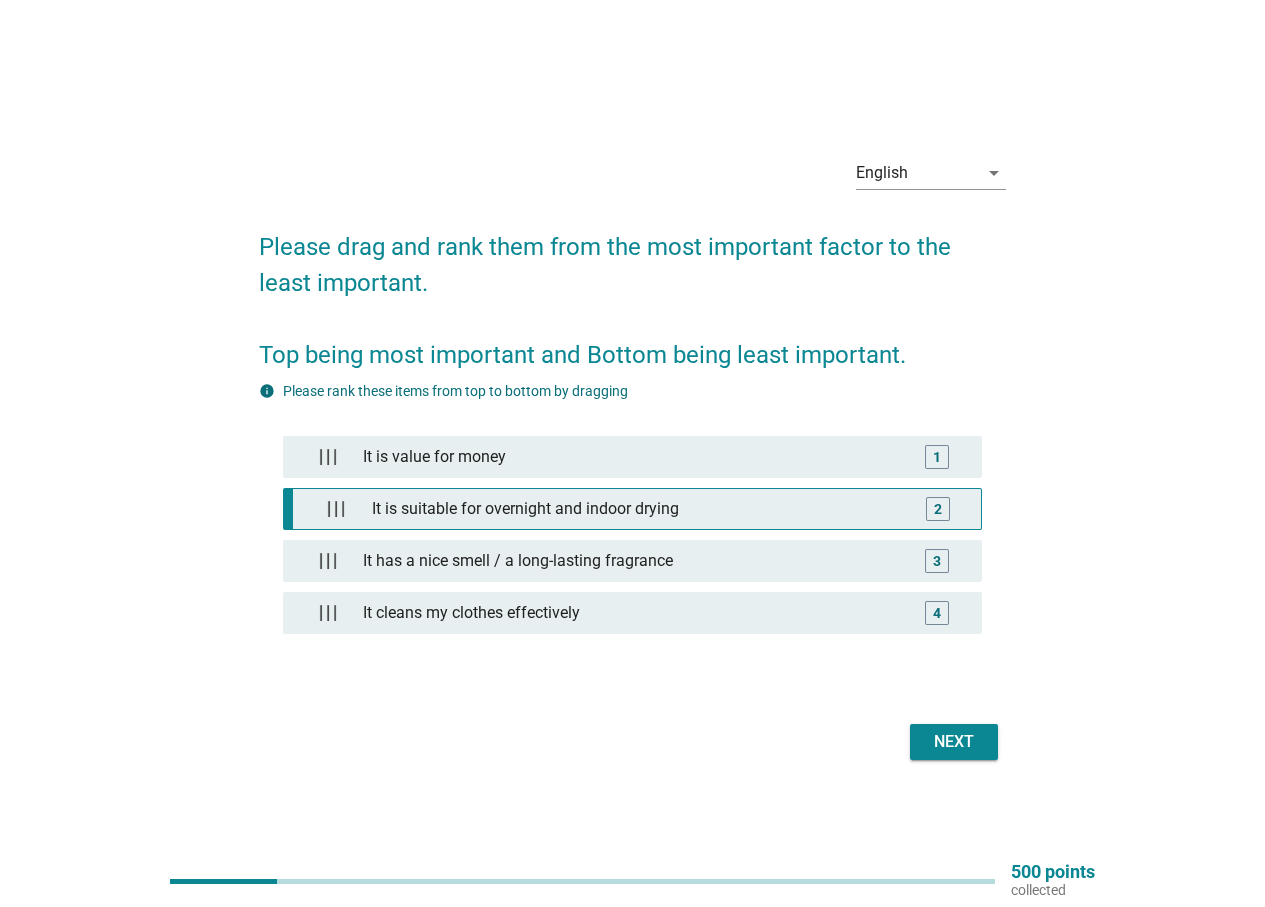 type 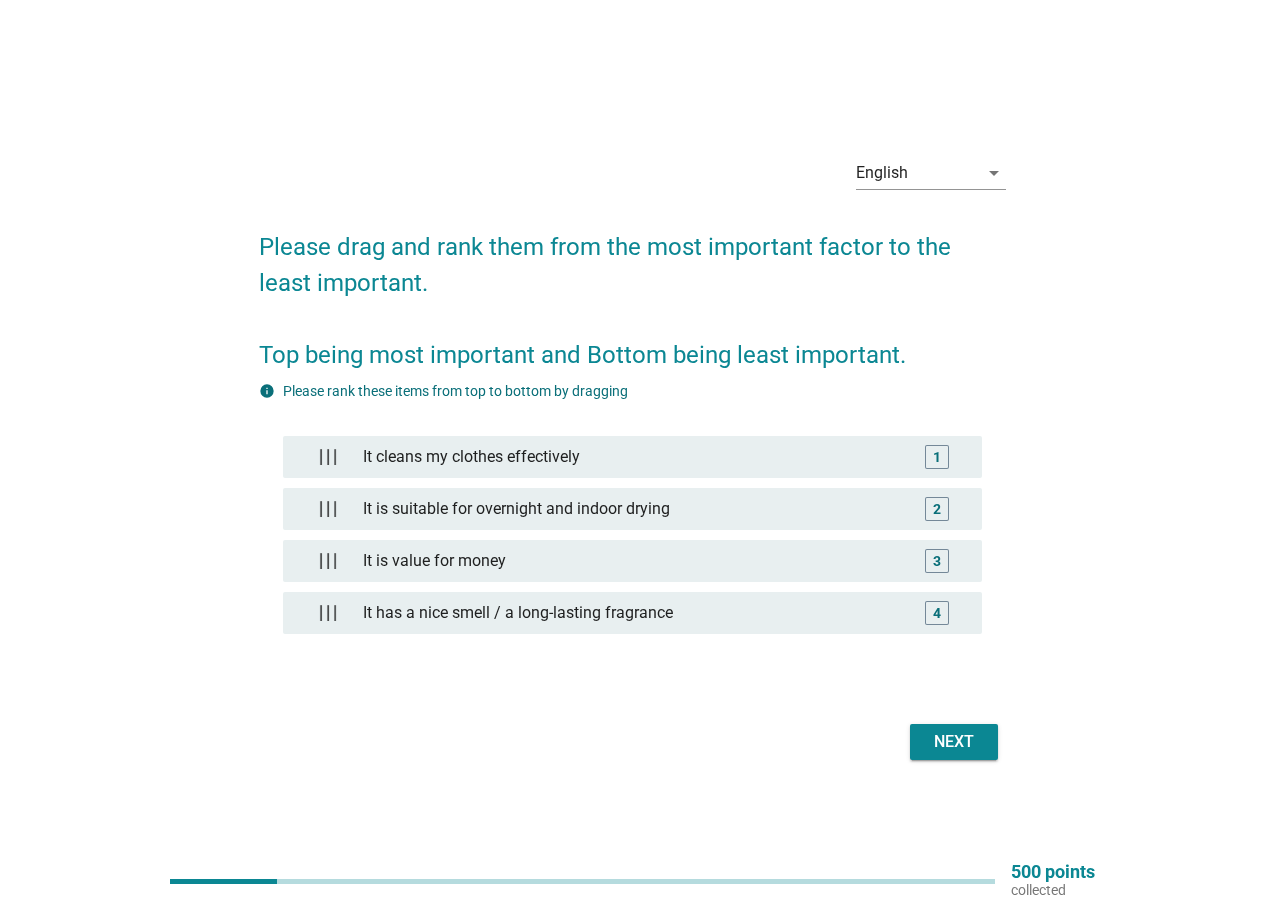 click on "Next" at bounding box center (954, 742) 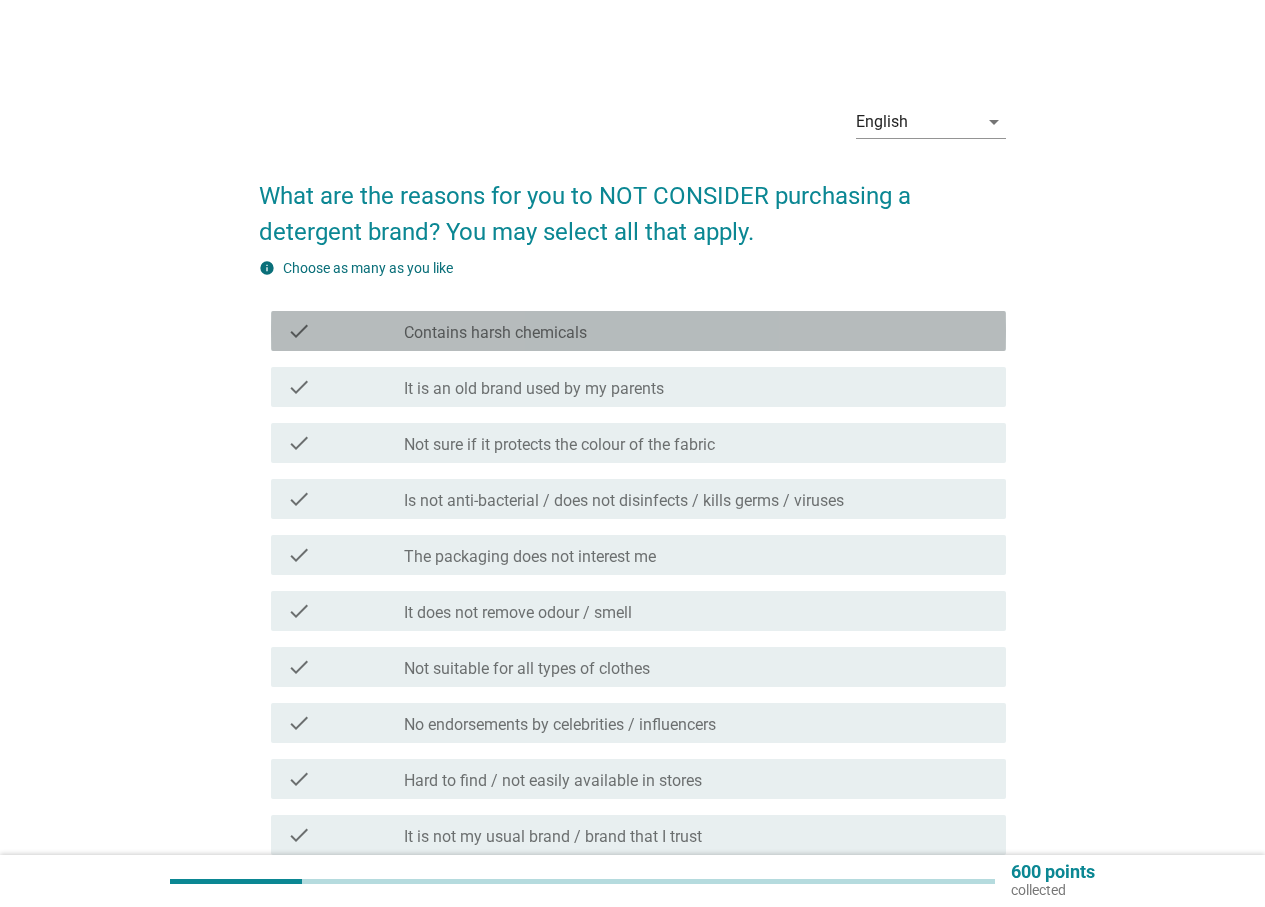 click on "check_box_outline_blank Contains harsh chemicals" at bounding box center (697, 331) 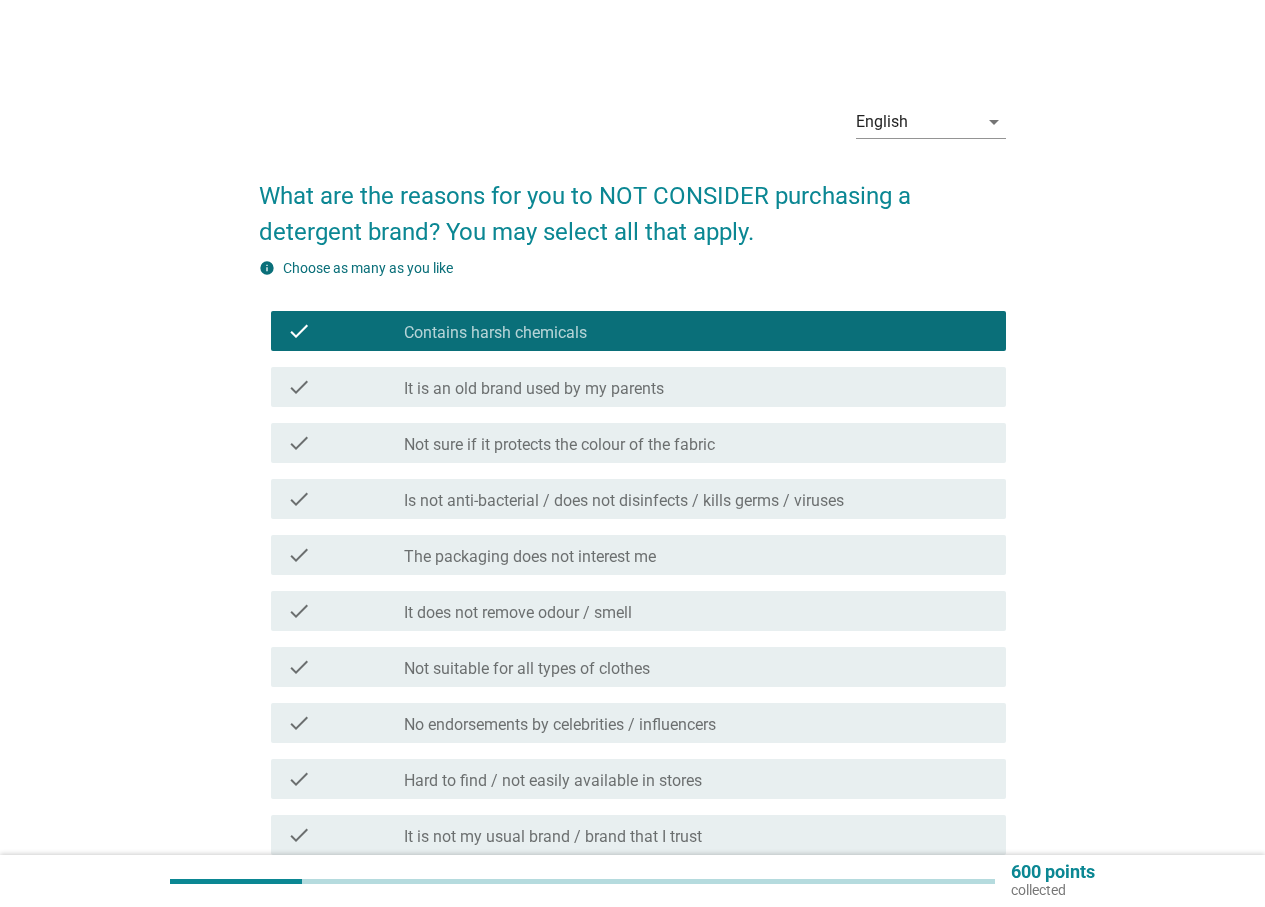 click on "check     check_box_outline_blank Is not anti-bacterial / does not disinfects / kills germs / viruses" at bounding box center [638, 499] 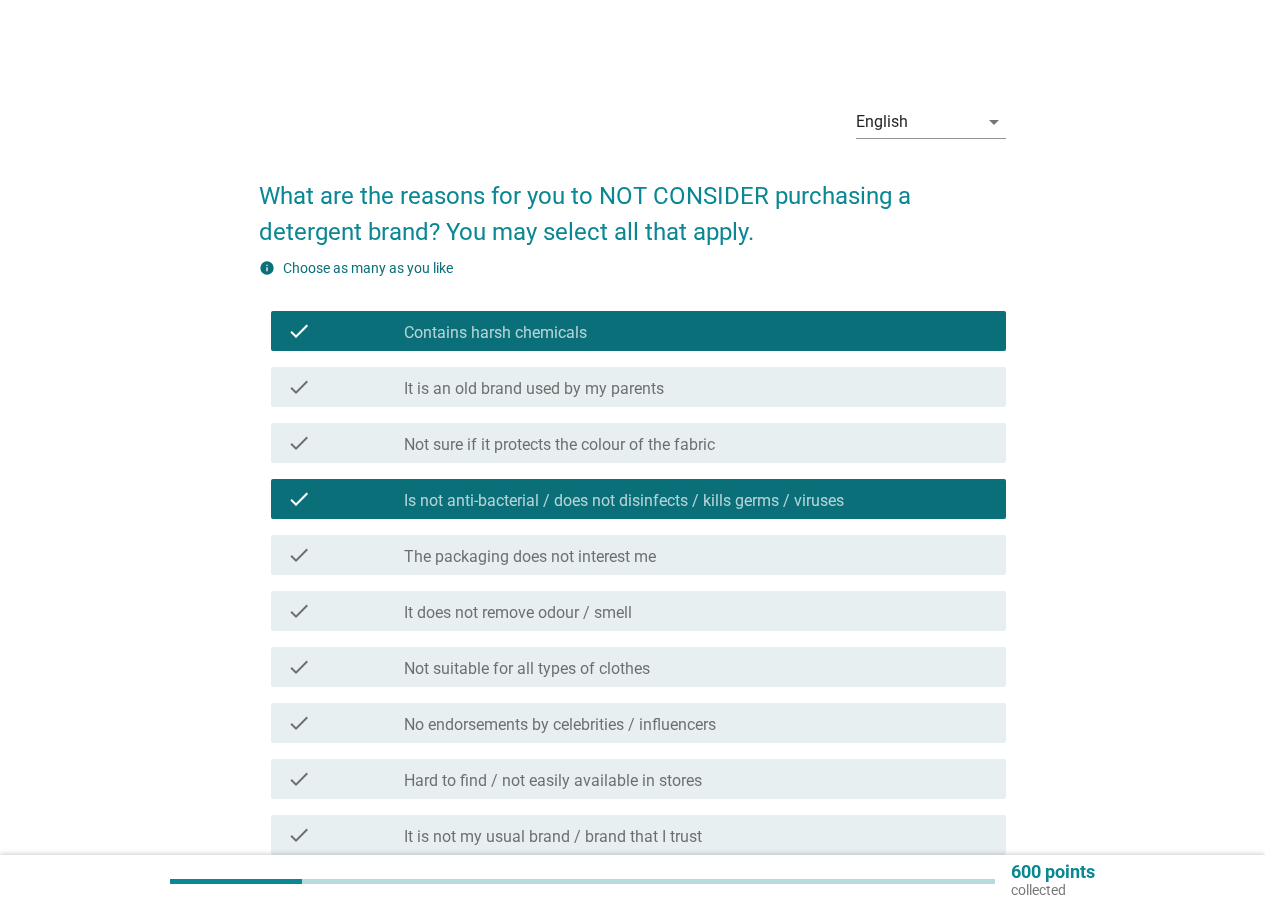 click on "It does not remove odour / smell" at bounding box center (518, 613) 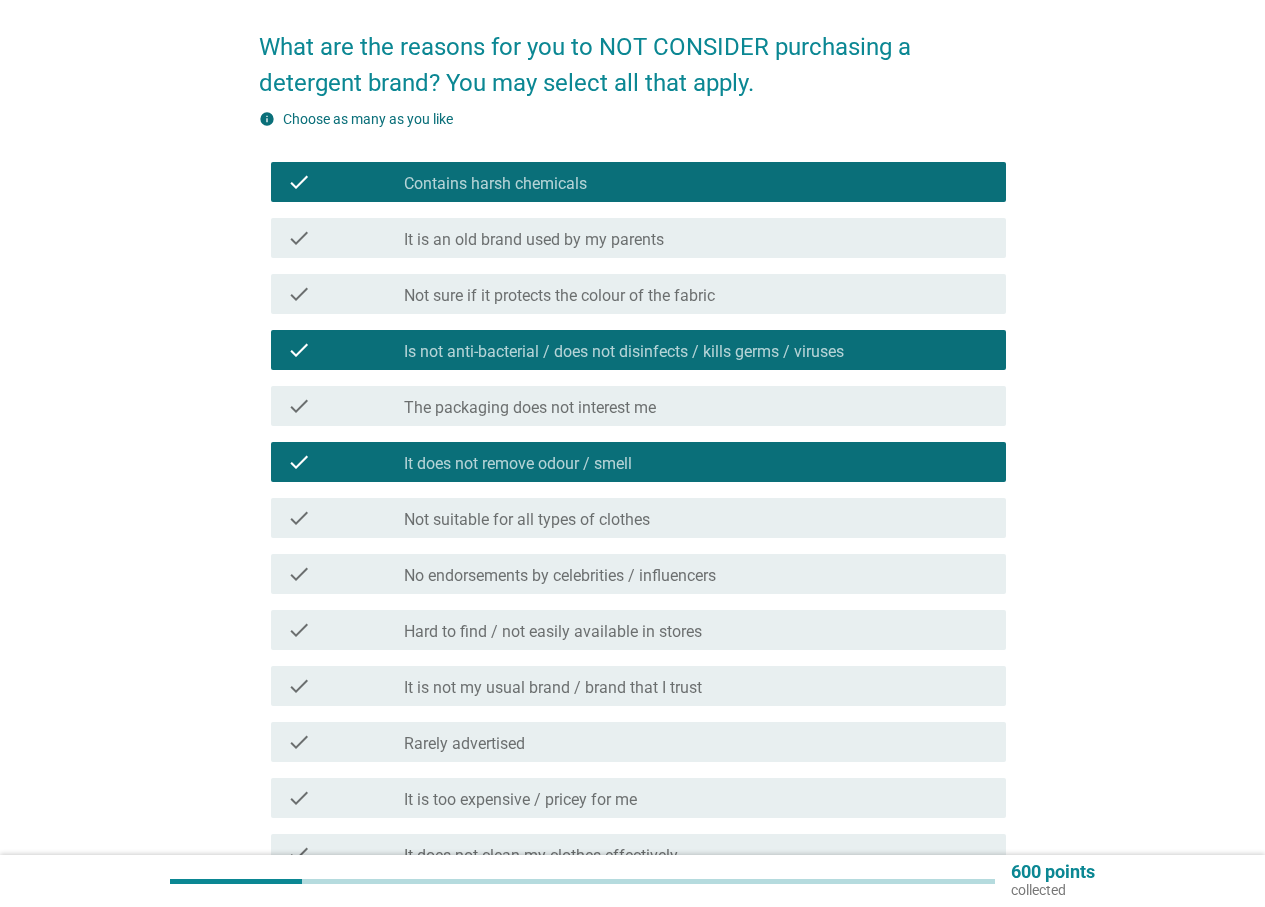 scroll, scrollTop: 200, scrollLeft: 0, axis: vertical 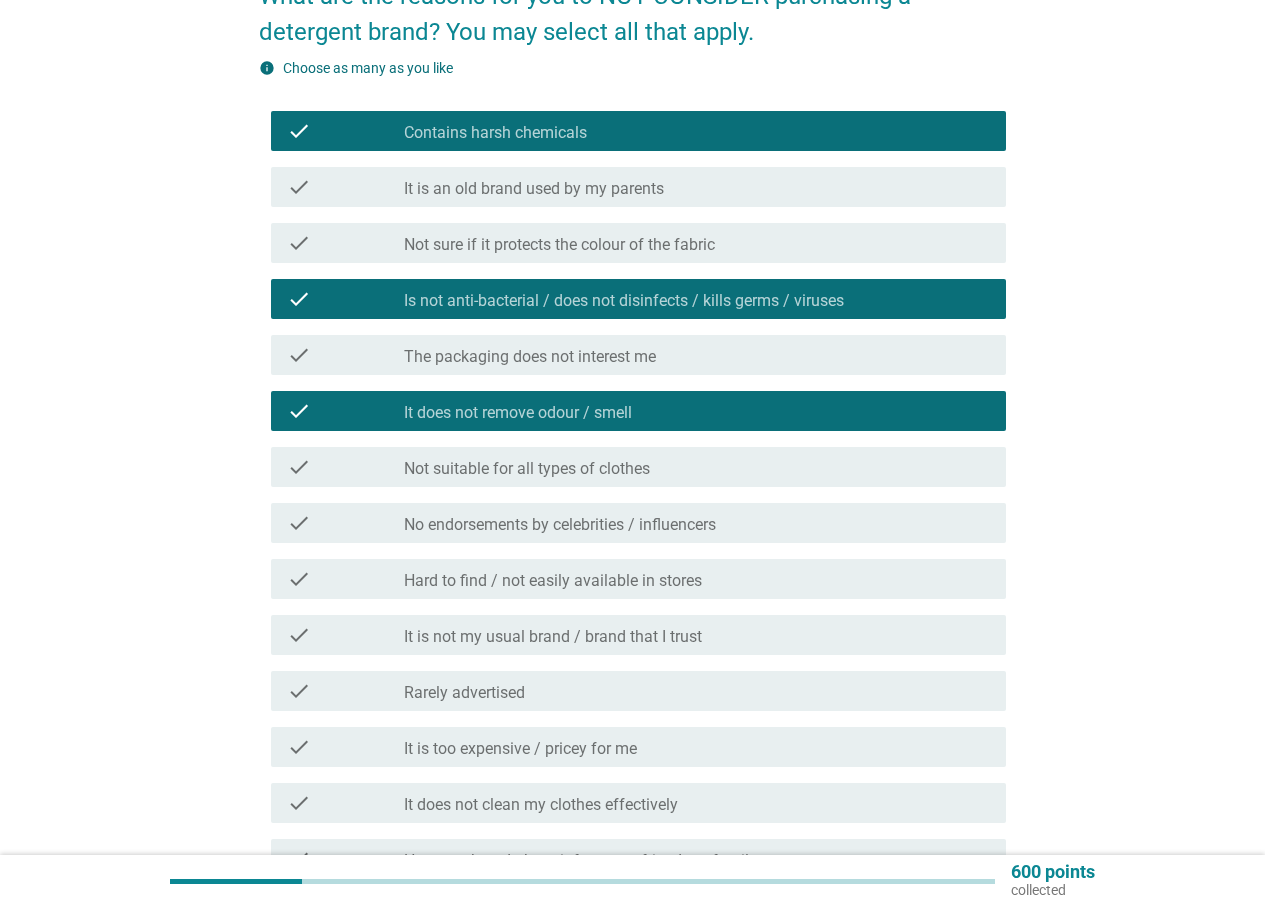click on "Not suitable for all types of clothes" at bounding box center (527, 469) 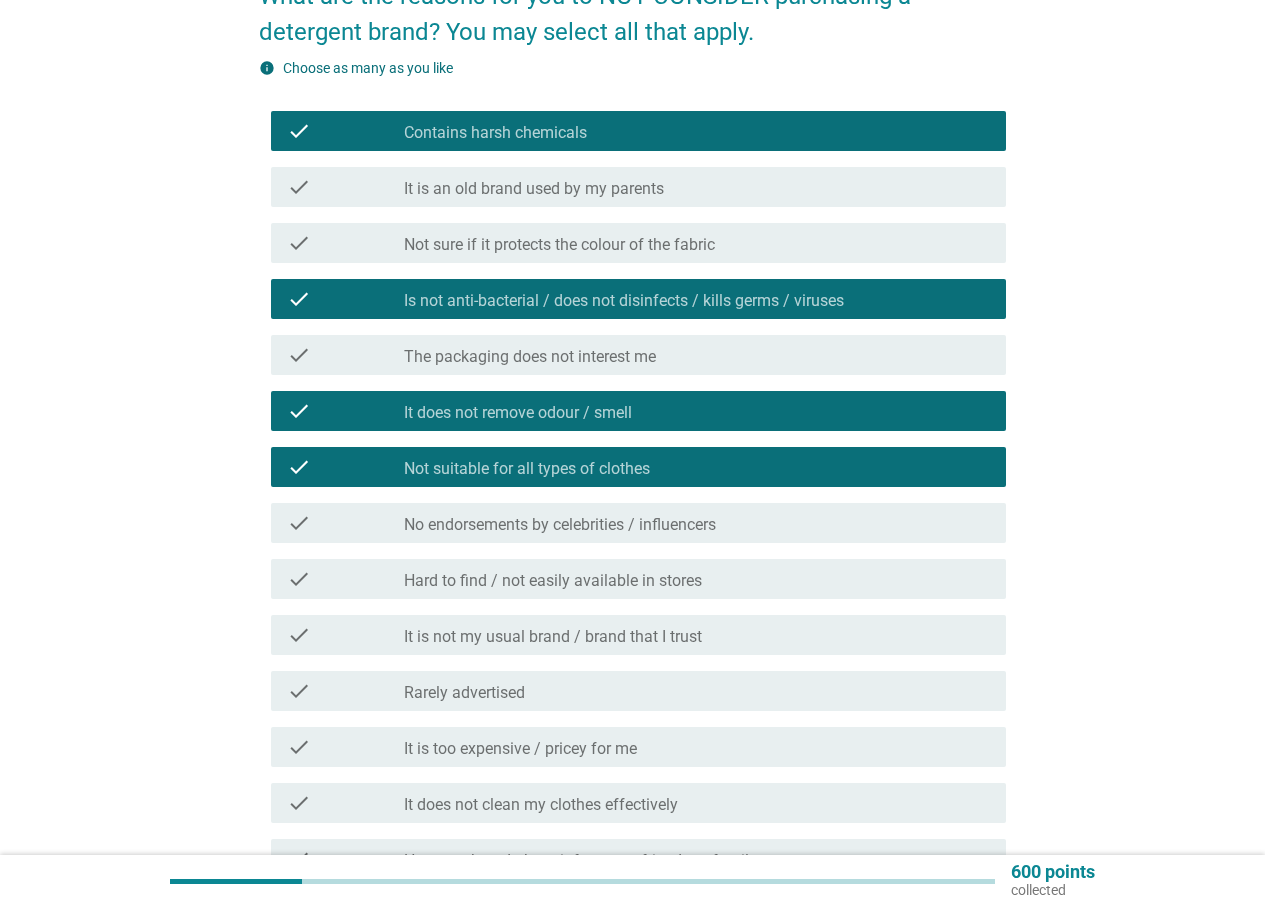 click on "Hard to find / not easily available in stores" at bounding box center [553, 581] 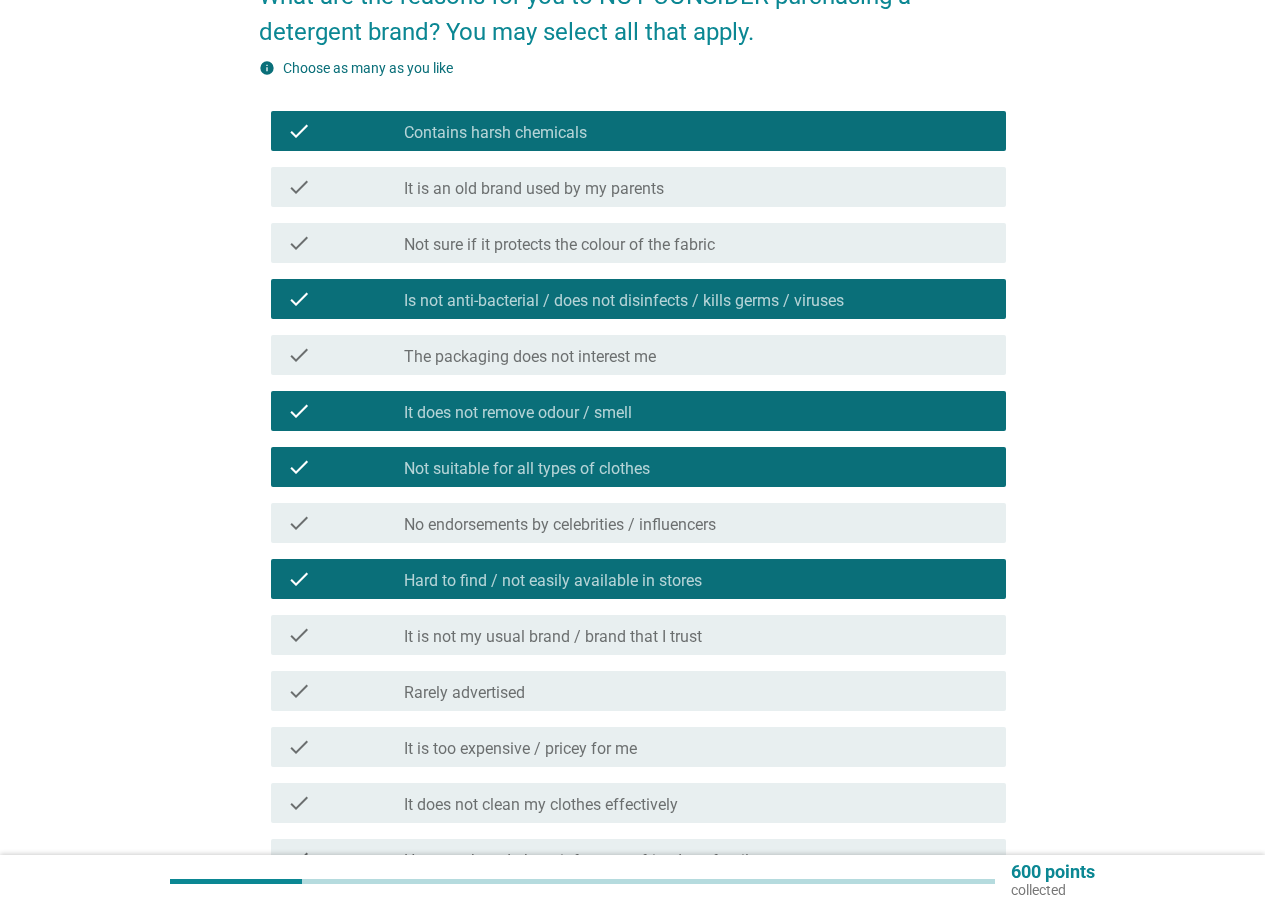 click on "It is too expensive / pricey for me" at bounding box center [520, 749] 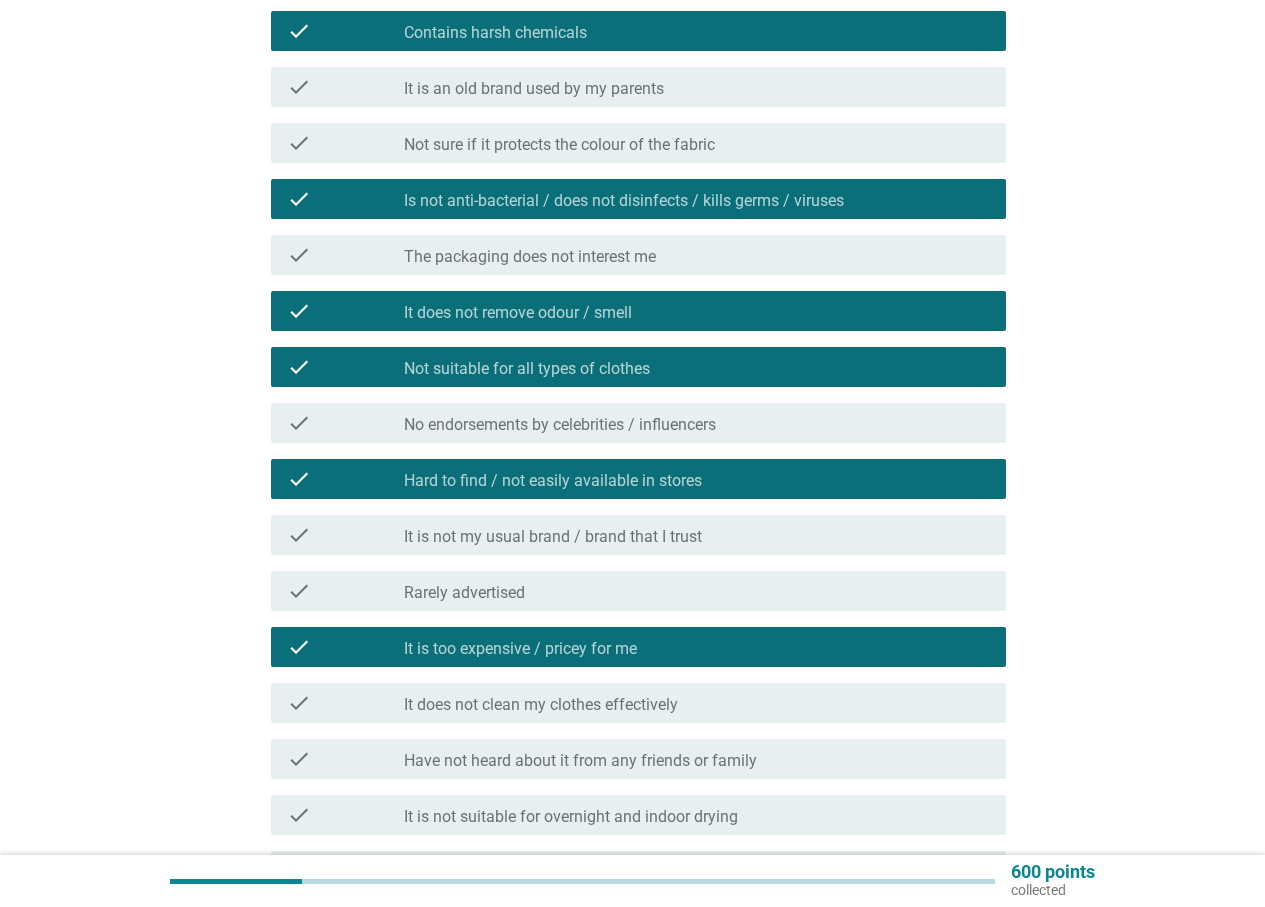 click on "It does not clean my clothes effectively" at bounding box center [541, 705] 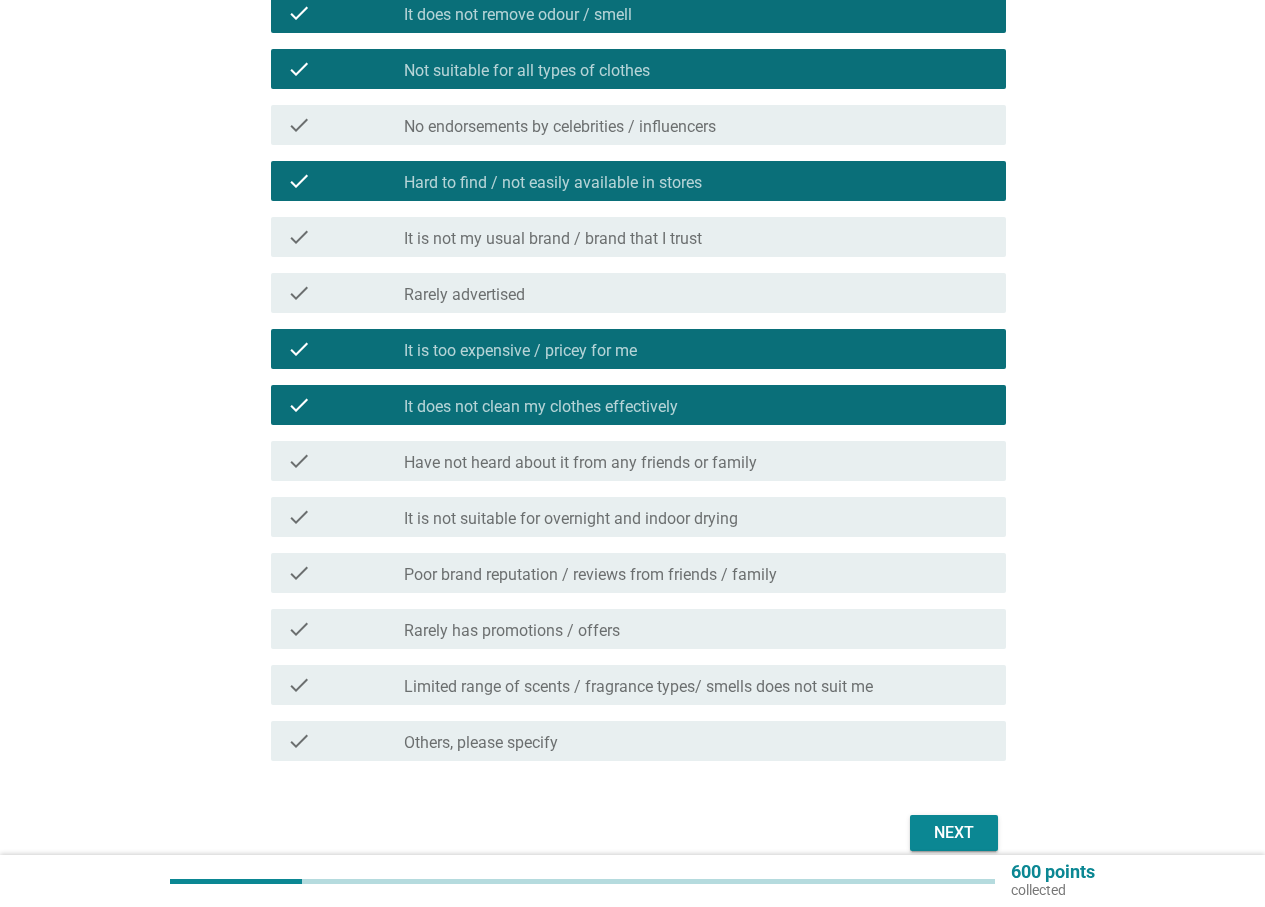 scroll, scrollTop: 600, scrollLeft: 0, axis: vertical 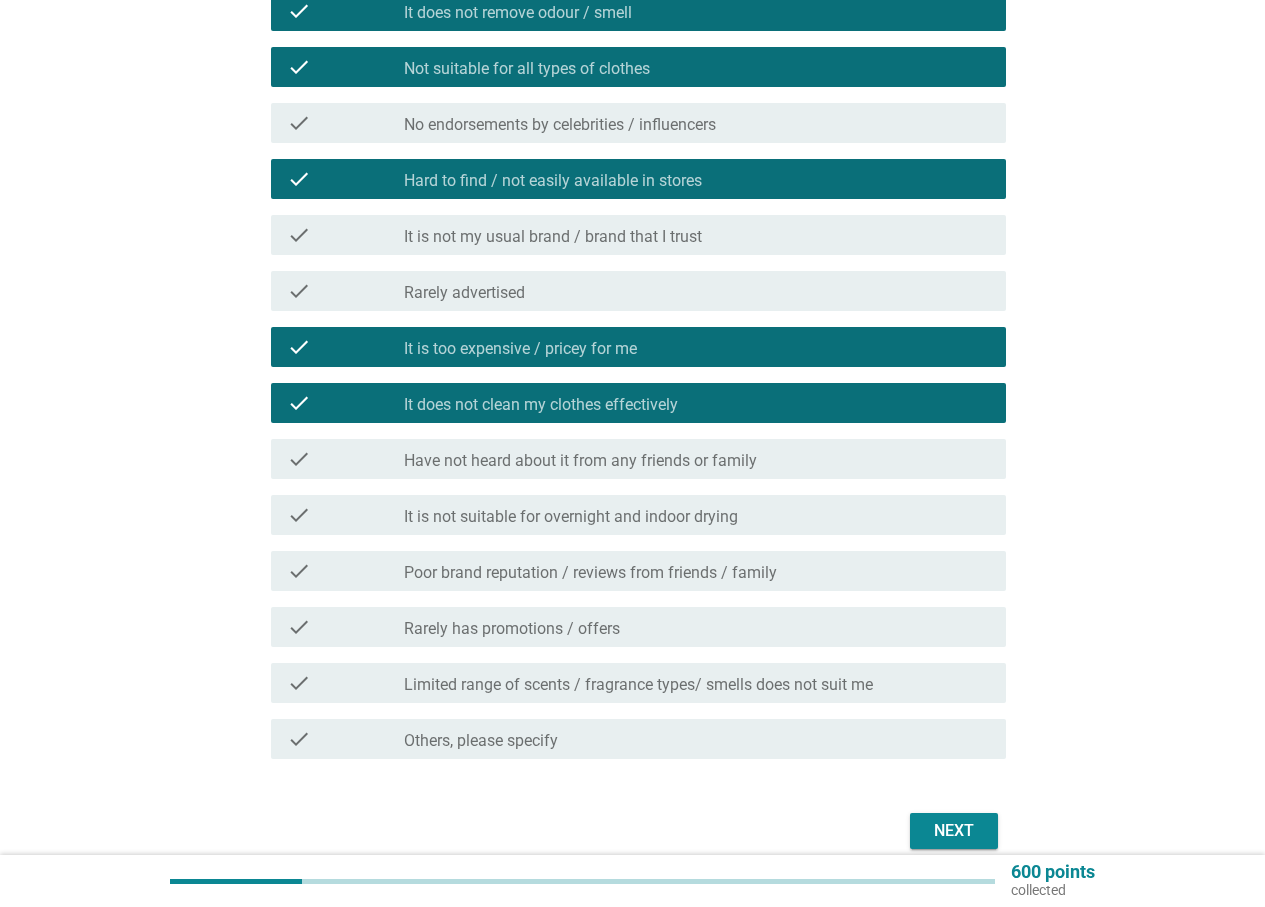 click on "Next" at bounding box center (954, 831) 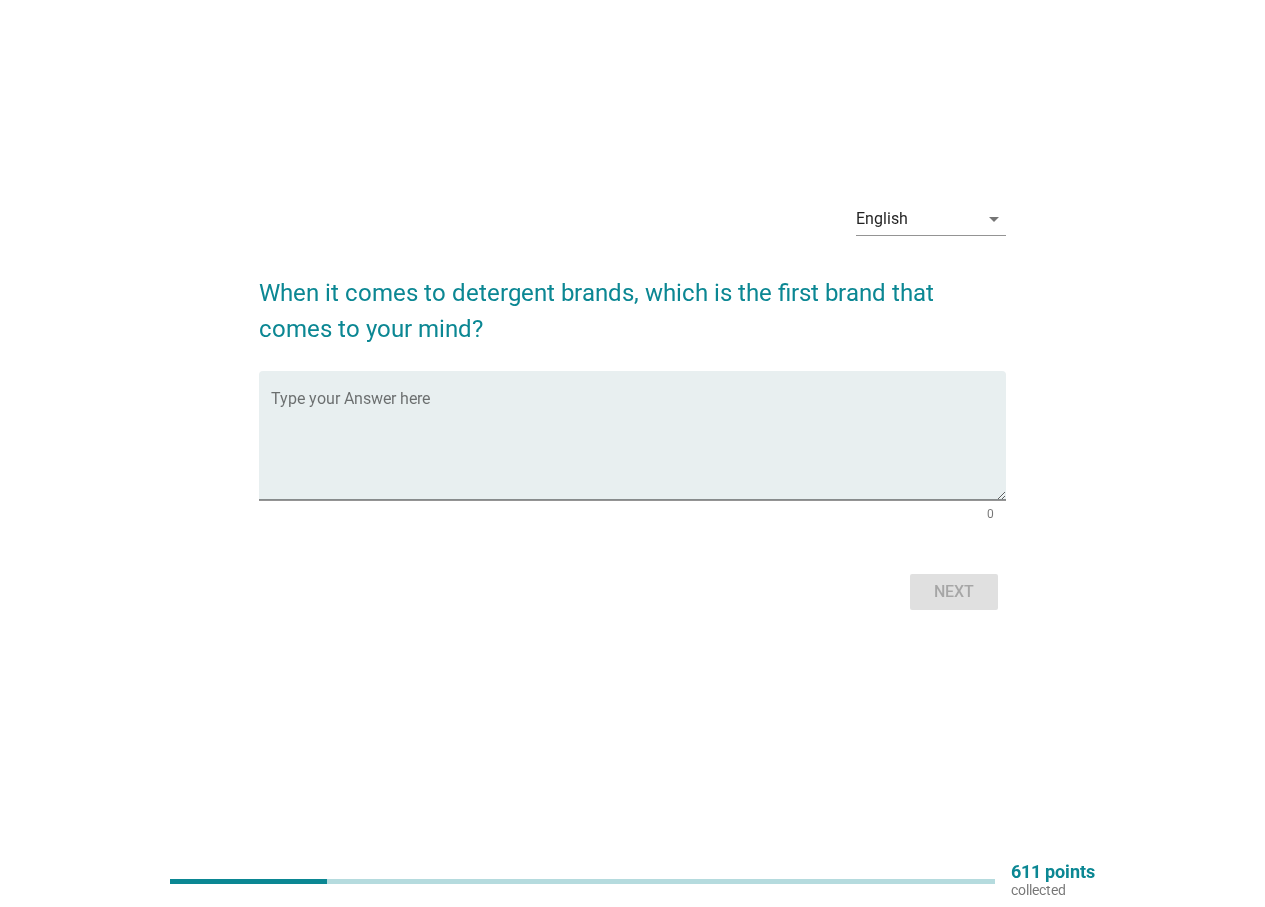 scroll, scrollTop: 0, scrollLeft: 0, axis: both 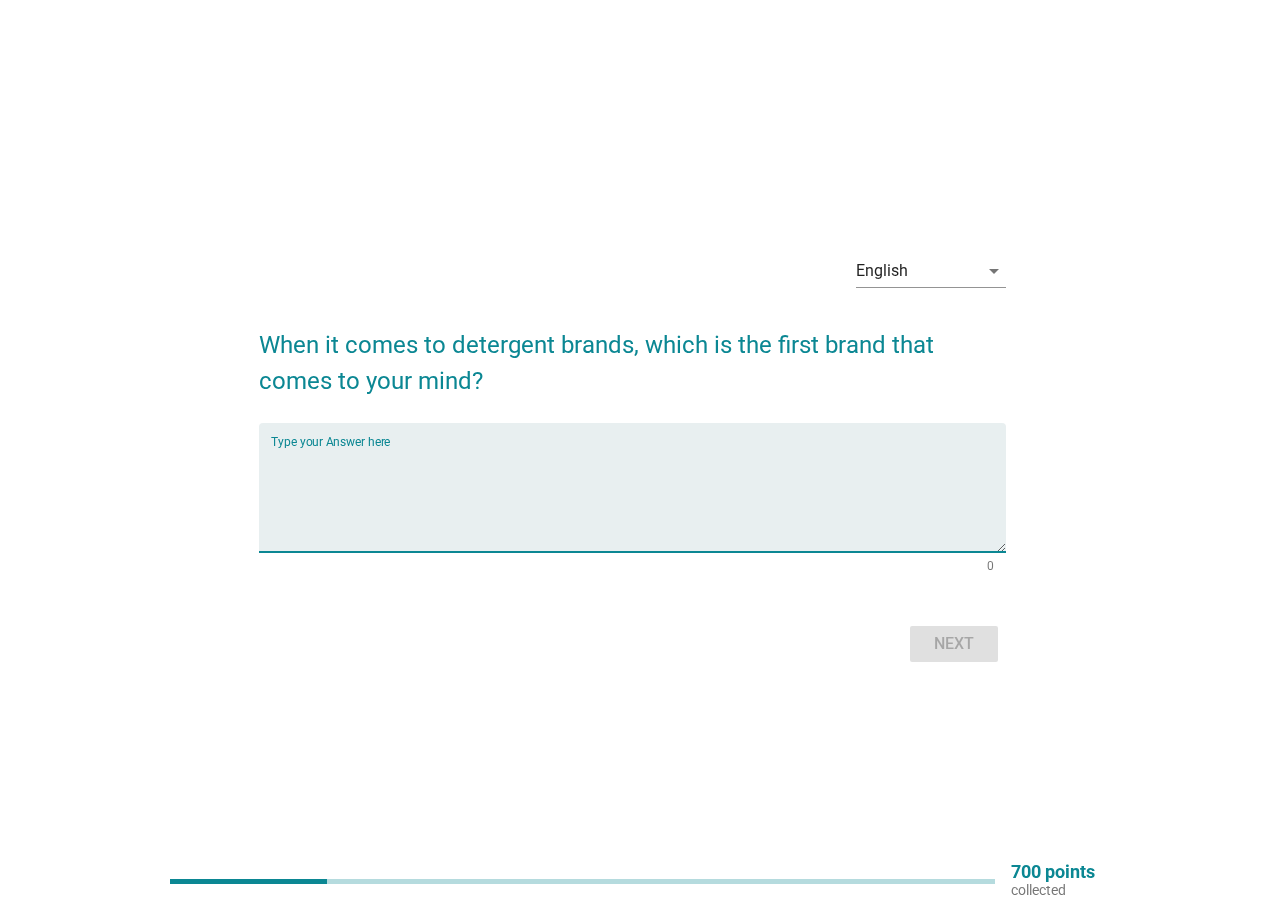 click at bounding box center [638, 499] 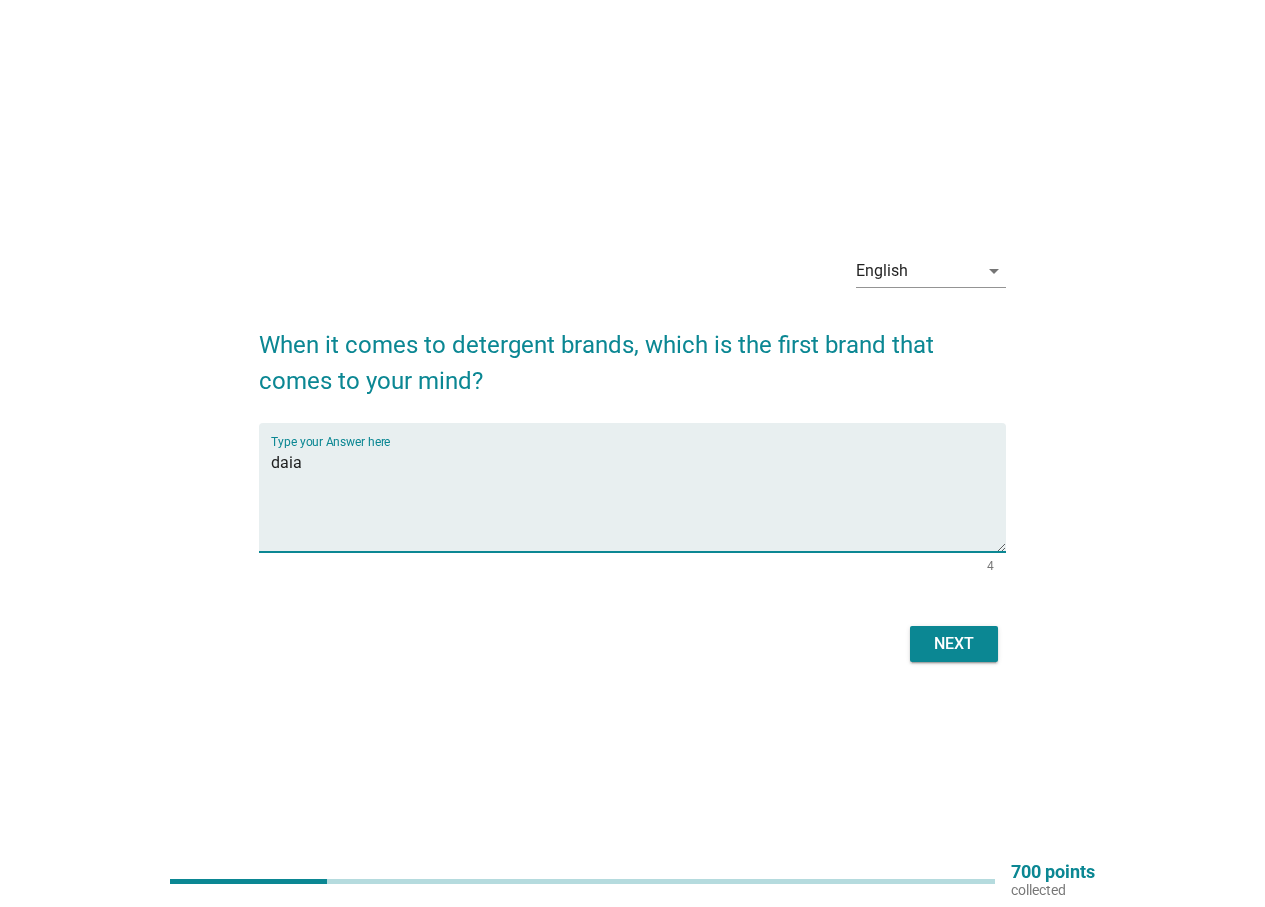 type on "daia" 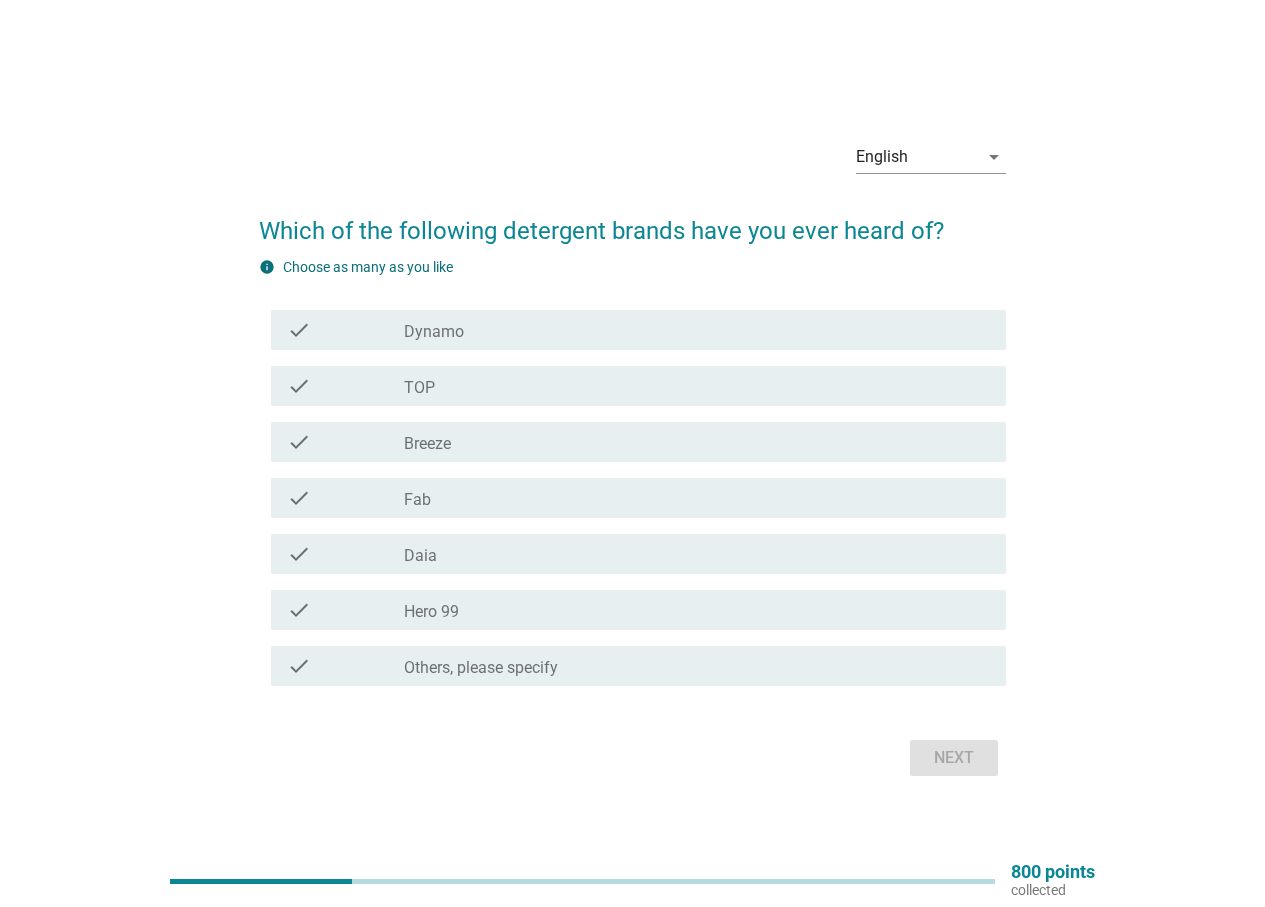click on "check_box_outline_blank Dynamo" at bounding box center [697, 330] 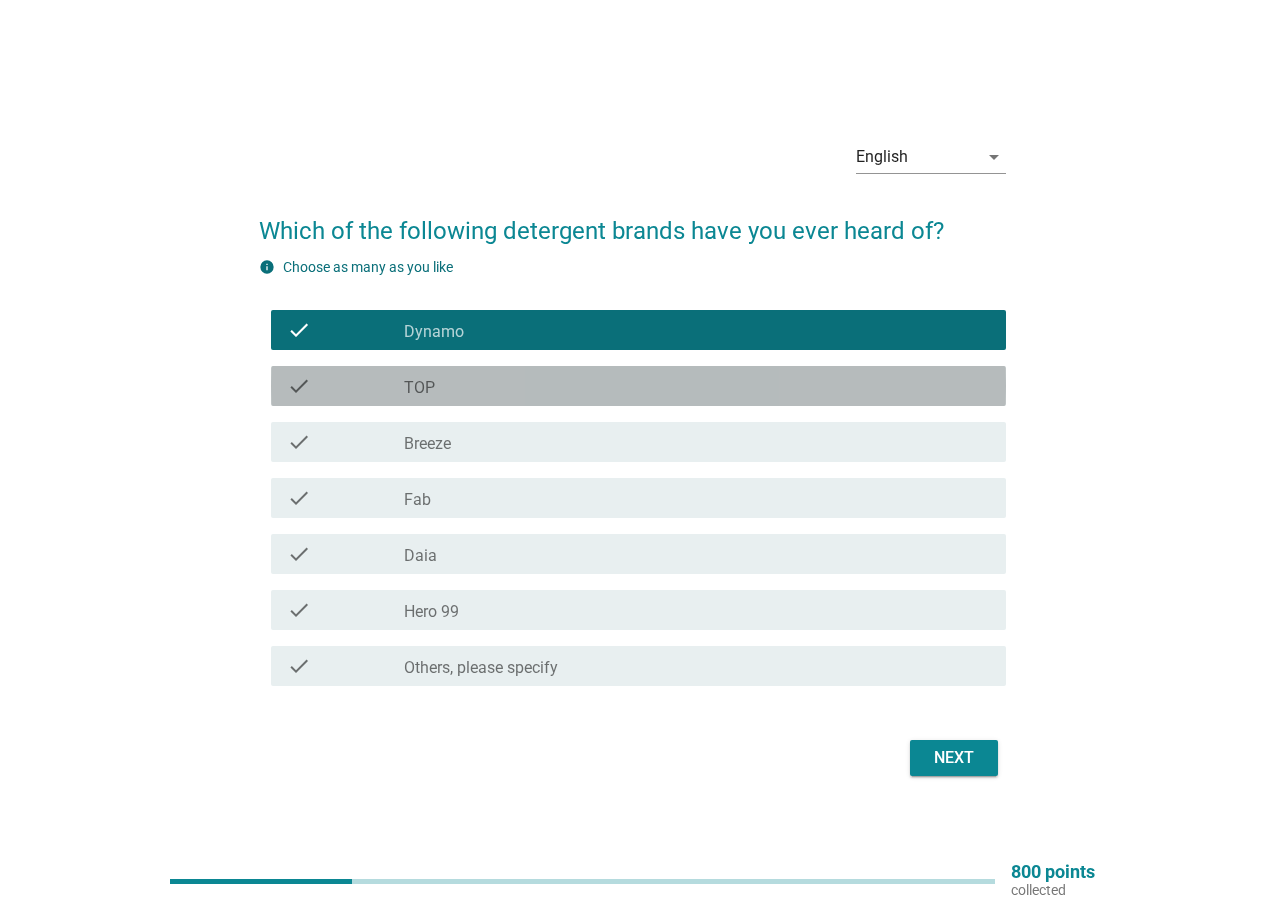 click on "check_box_outline_blank TOP" at bounding box center (697, 386) 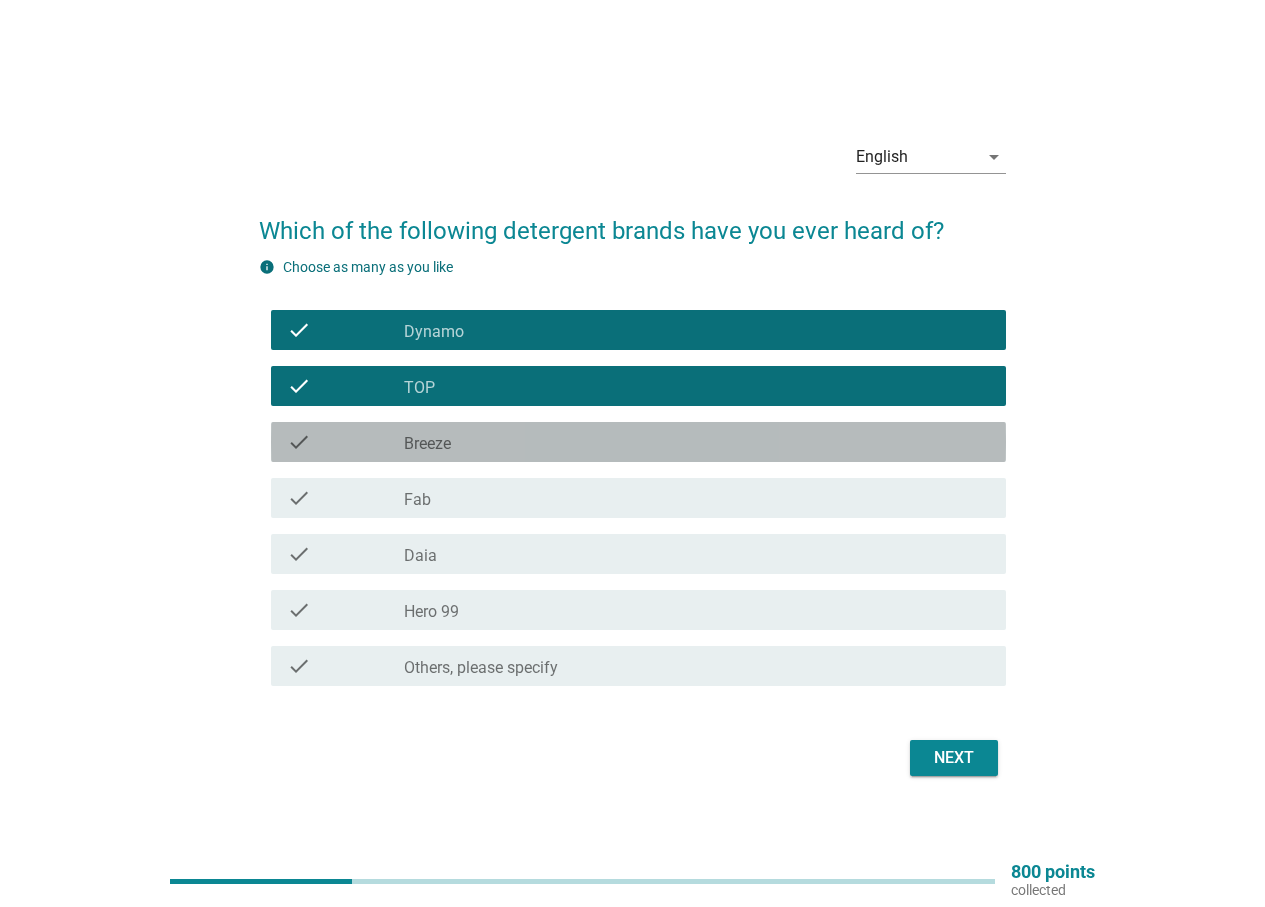 click on "check_box_outline_blank Breeze" at bounding box center (697, 442) 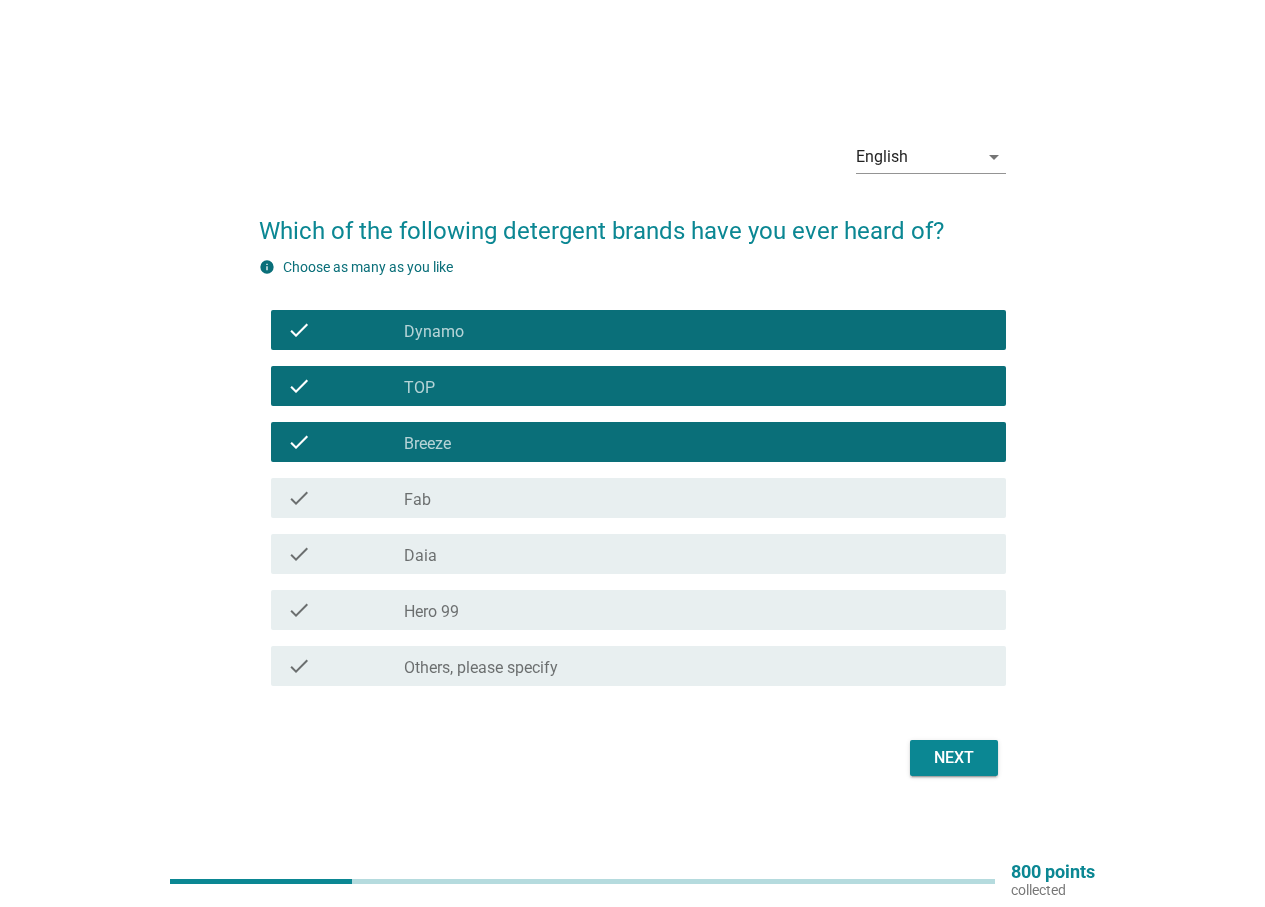 click on "check_box_outline_blank Fab" at bounding box center (697, 498) 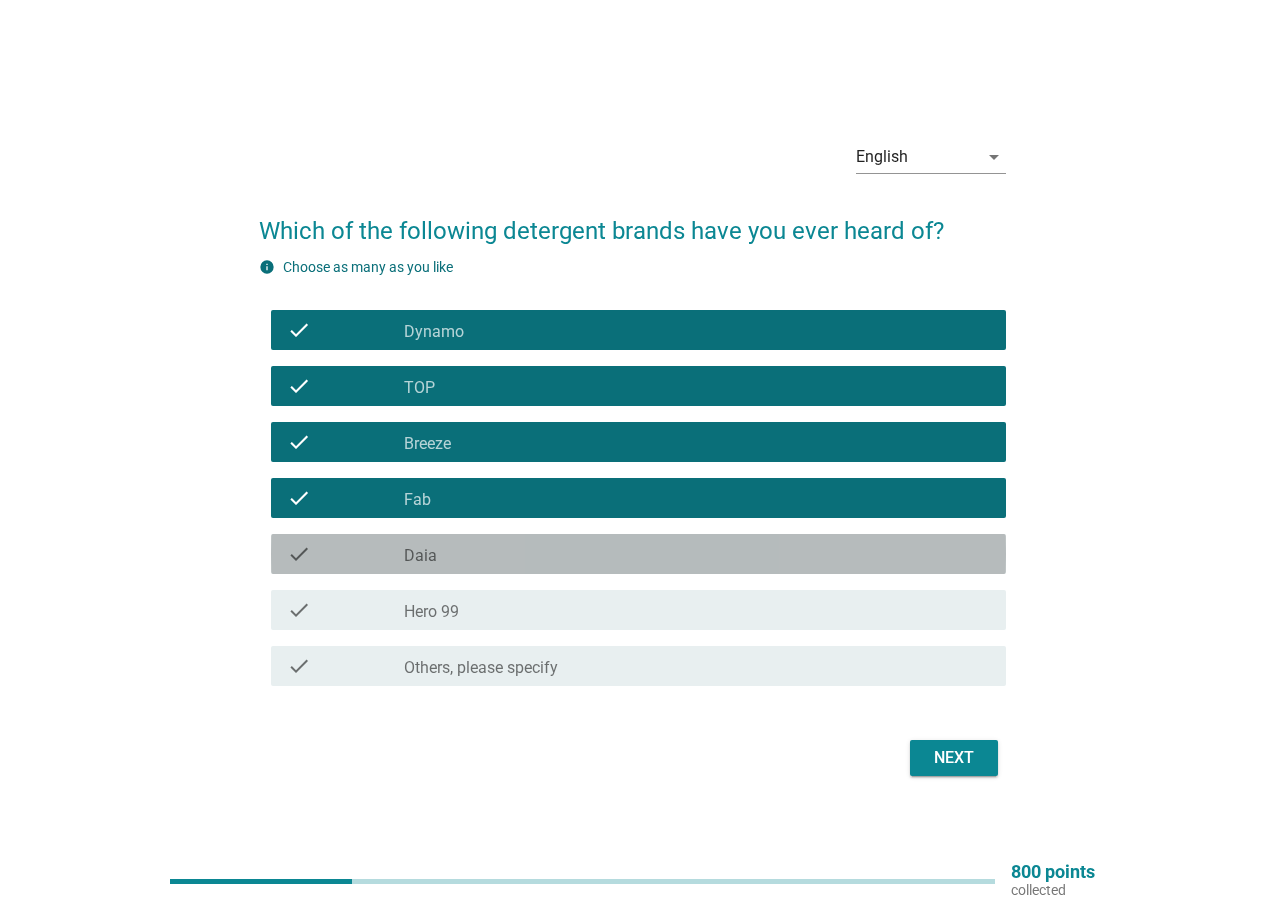 click on "Daia" at bounding box center [420, 556] 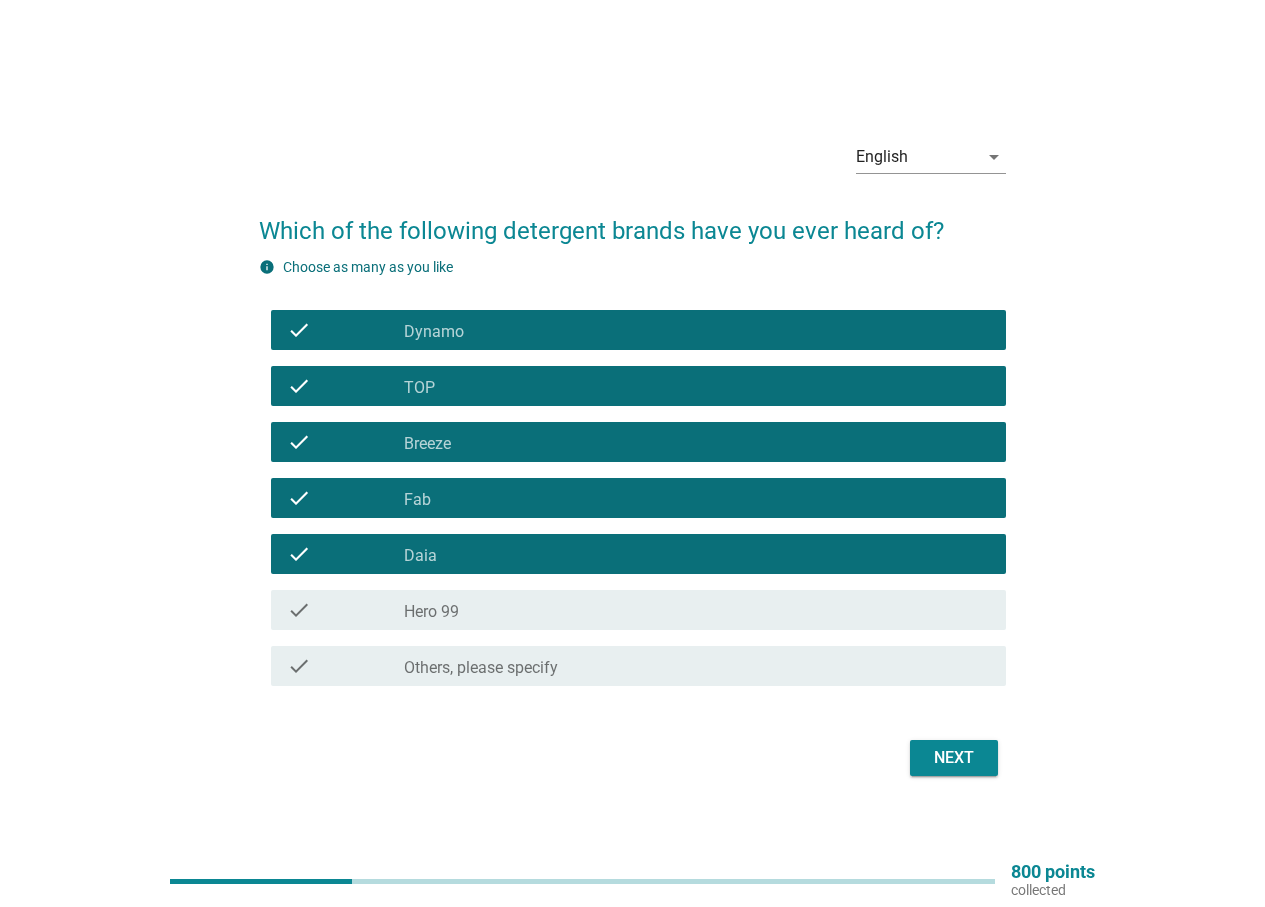 click on "Next" at bounding box center (954, 758) 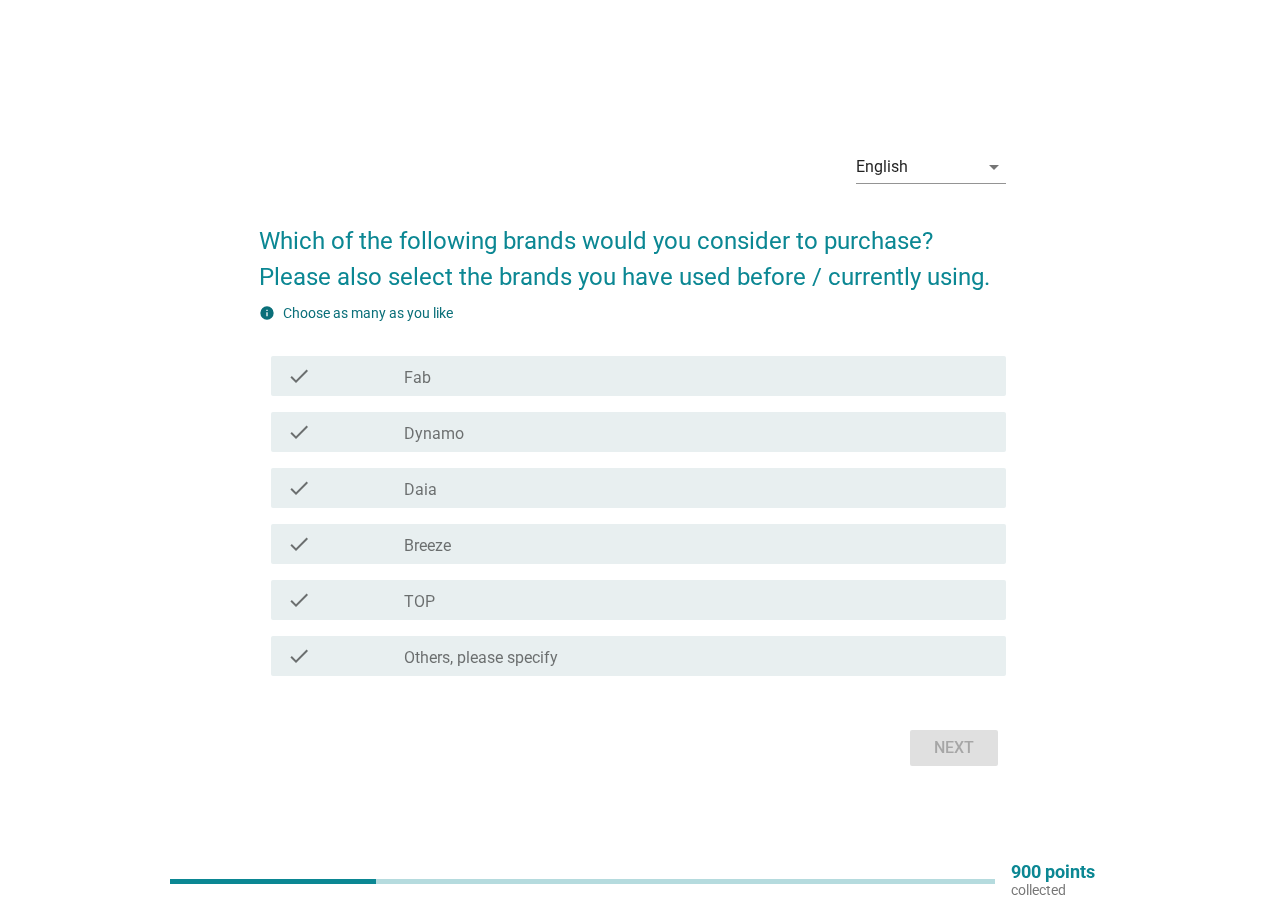 click on "check_box_outline_blank Daia" at bounding box center [697, 488] 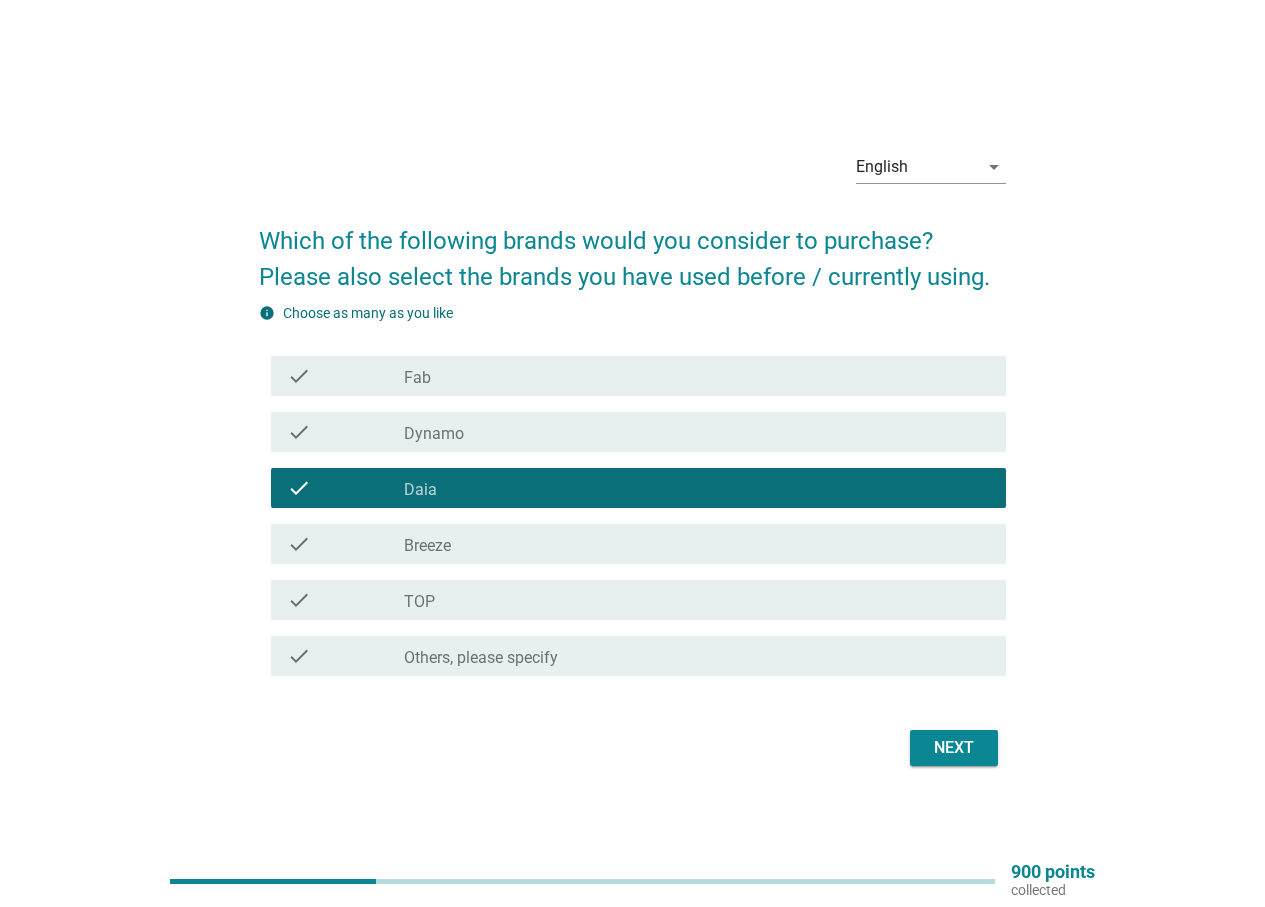 click on "check_box_outline_blank Dynamo" at bounding box center [697, 432] 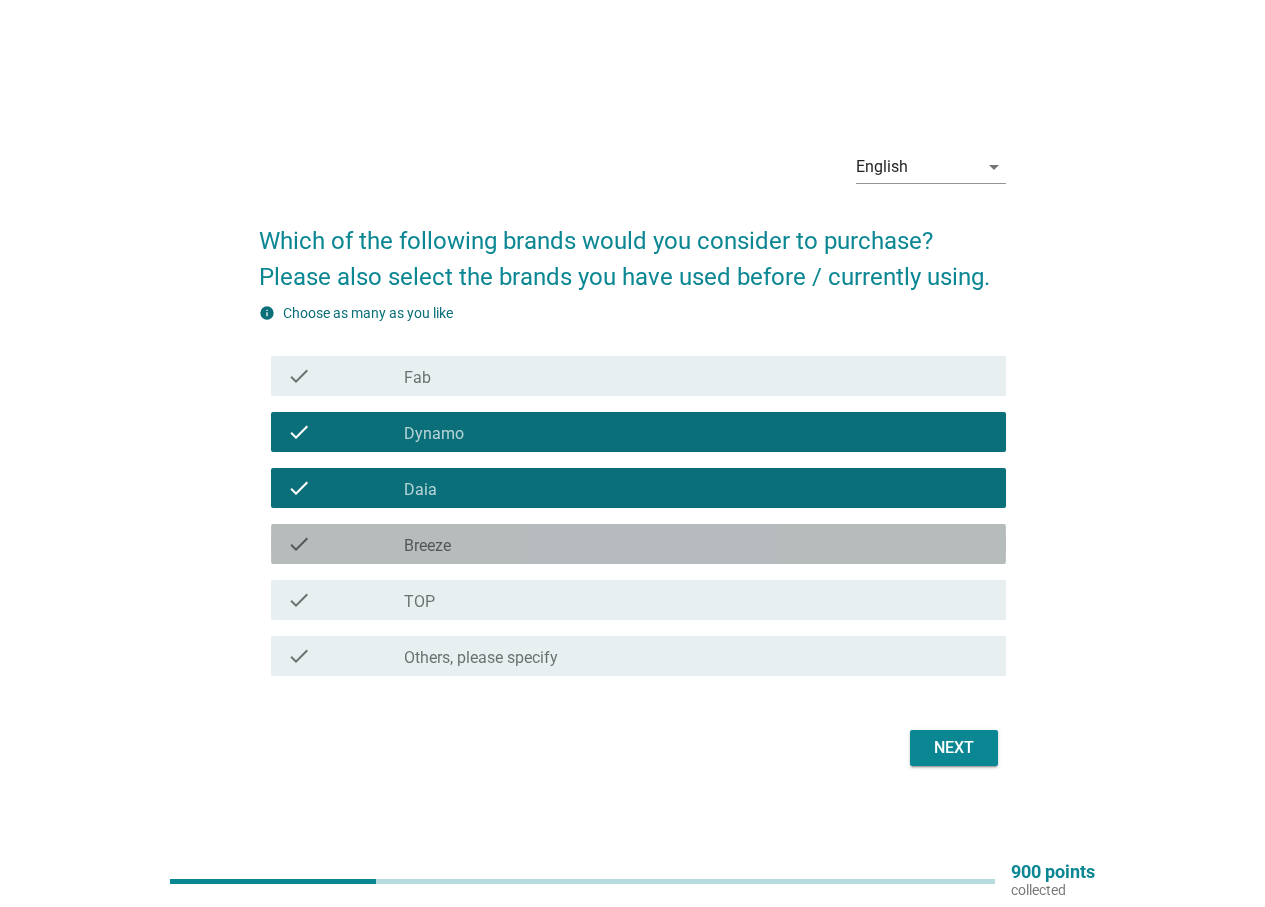 click on "check_box_outline_blank Breeze" at bounding box center (697, 544) 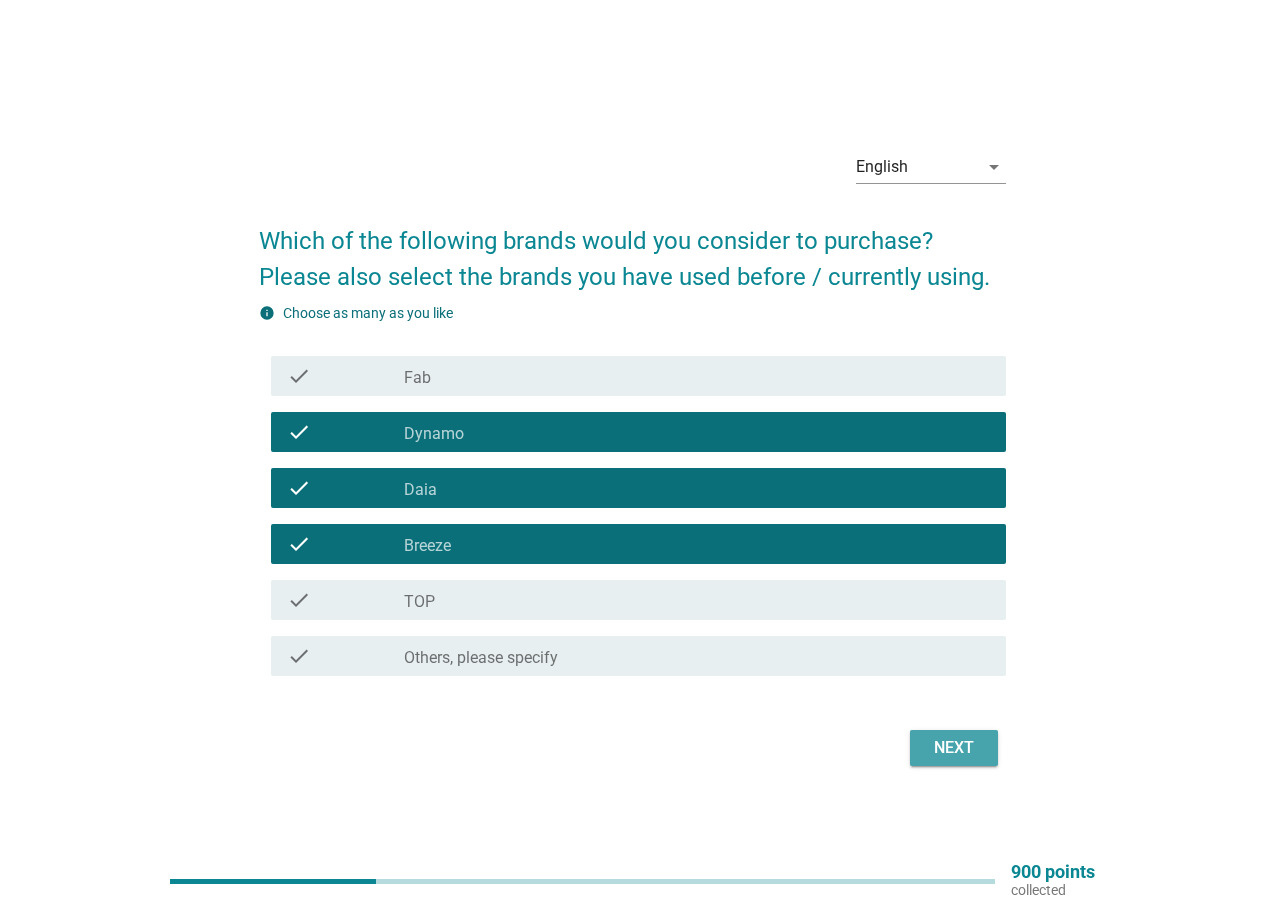 click on "Next" at bounding box center [954, 748] 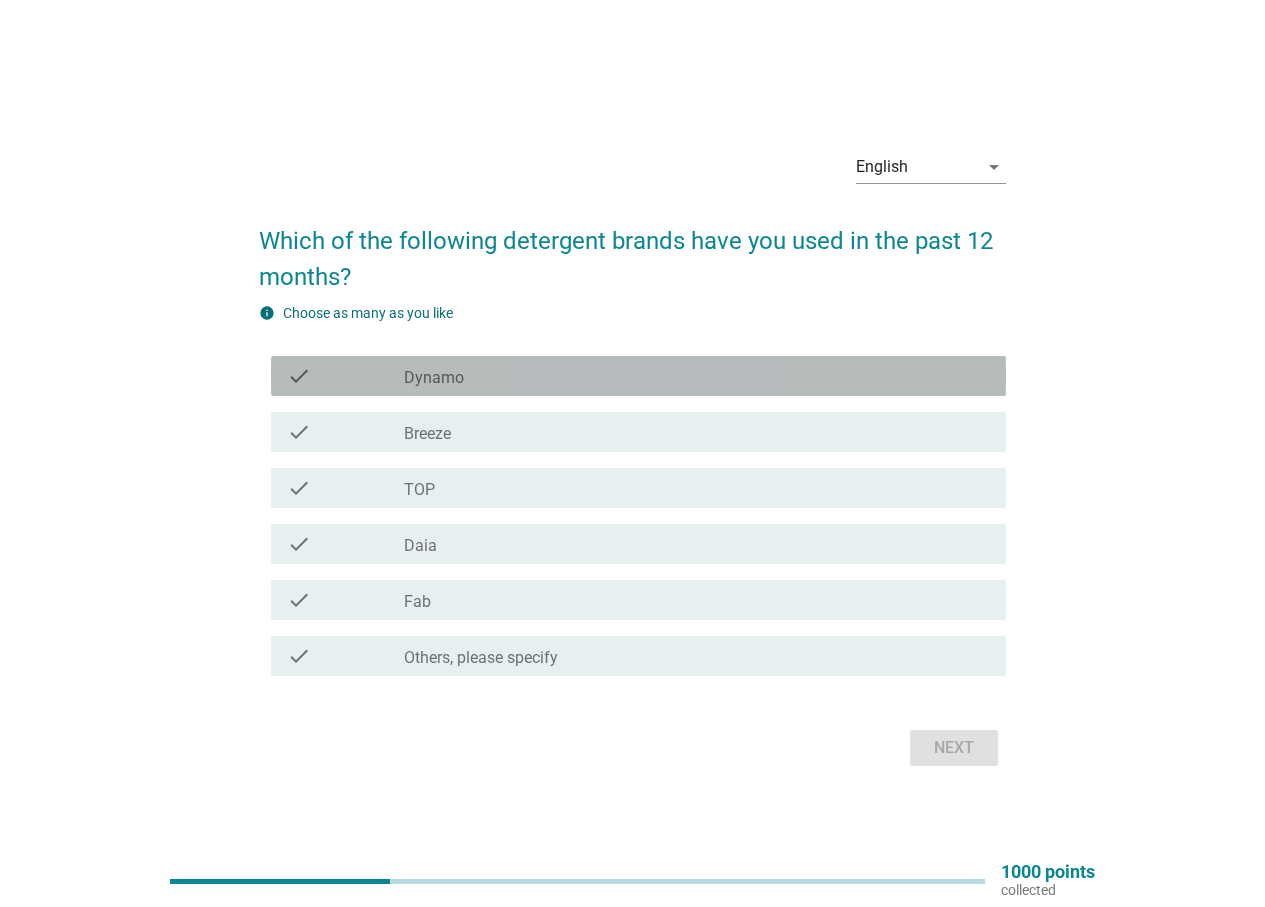 click on "check_box Dynamo" at bounding box center (697, 376) 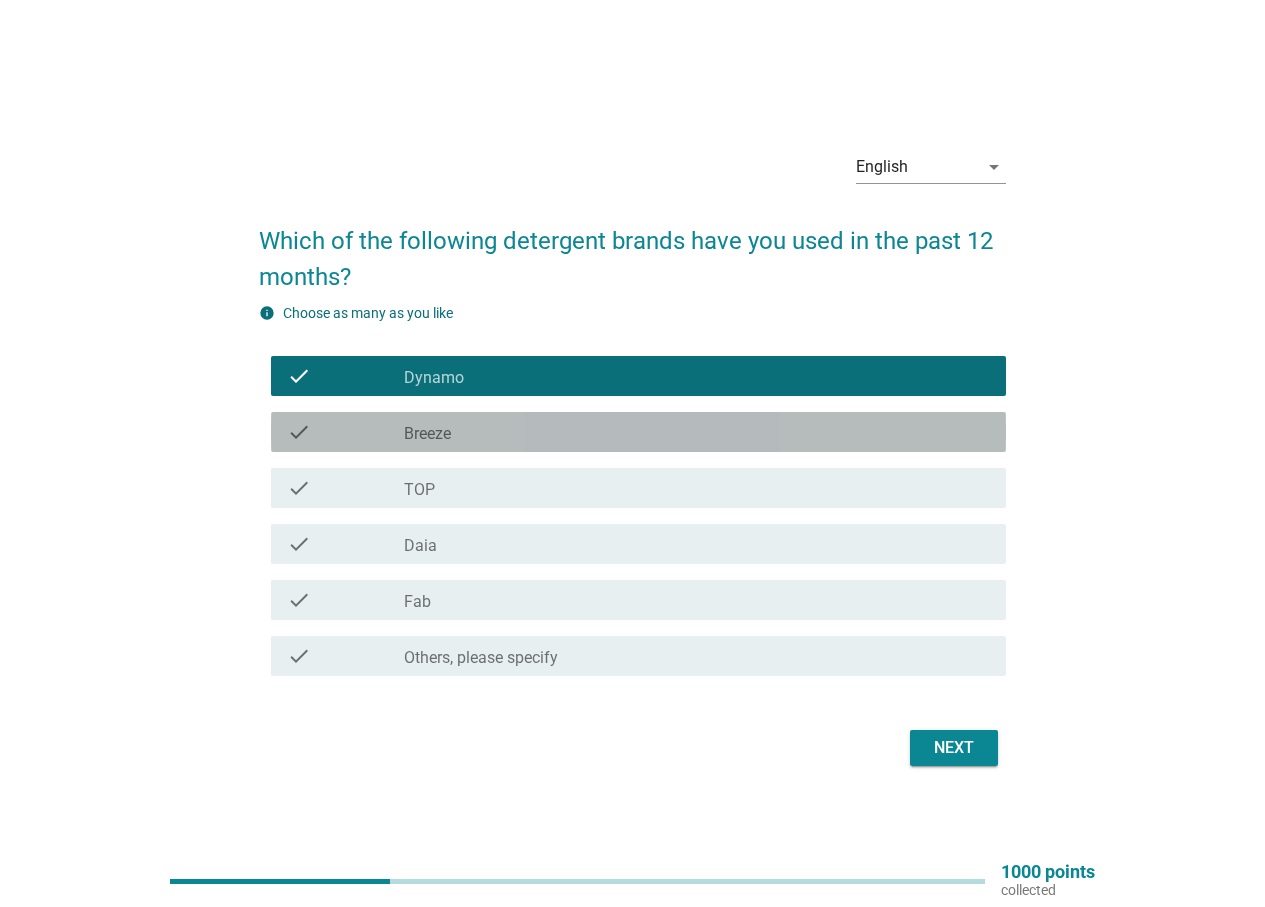 click on "check_box Breeze" at bounding box center [697, 432] 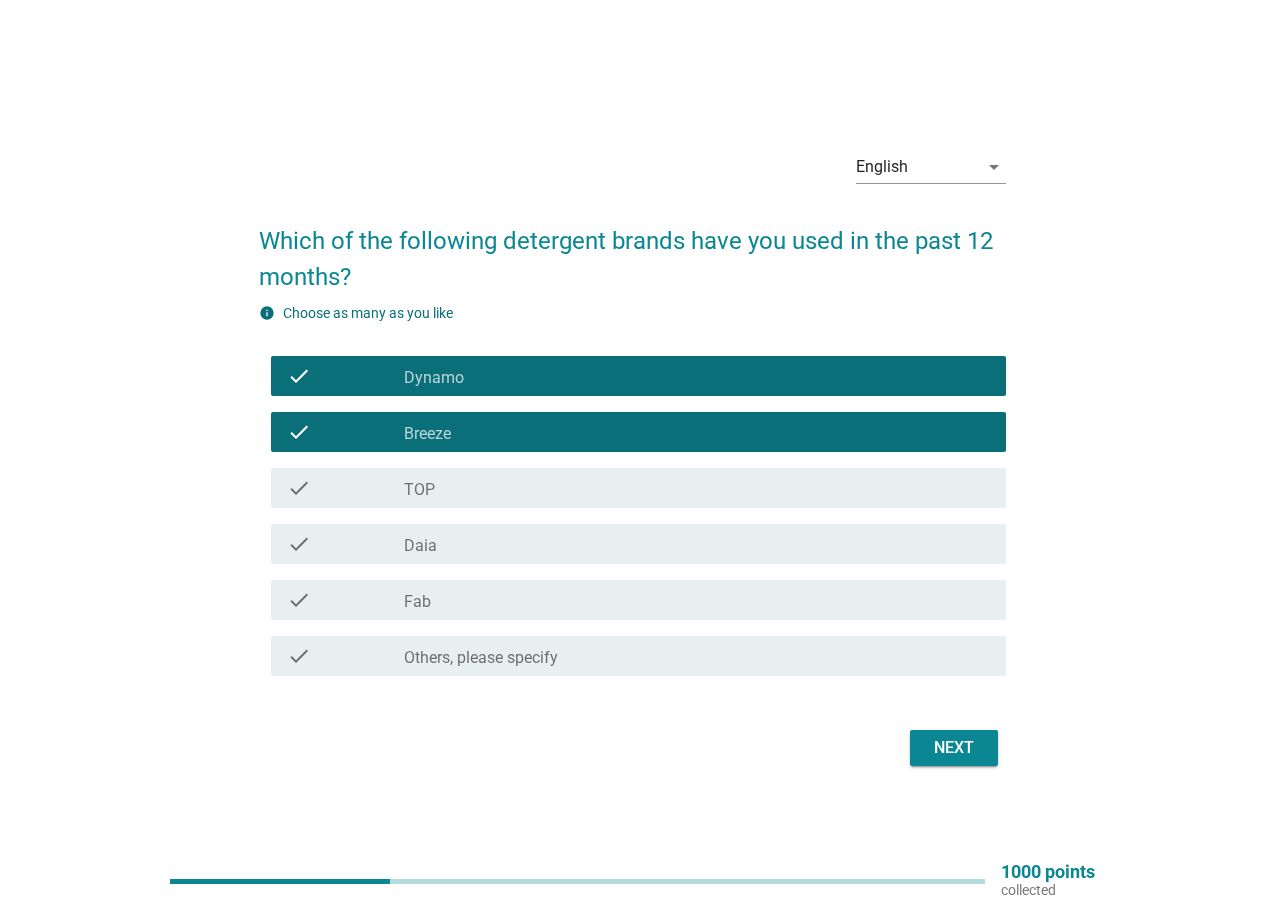 click on "check_box Daia" at bounding box center [697, 544] 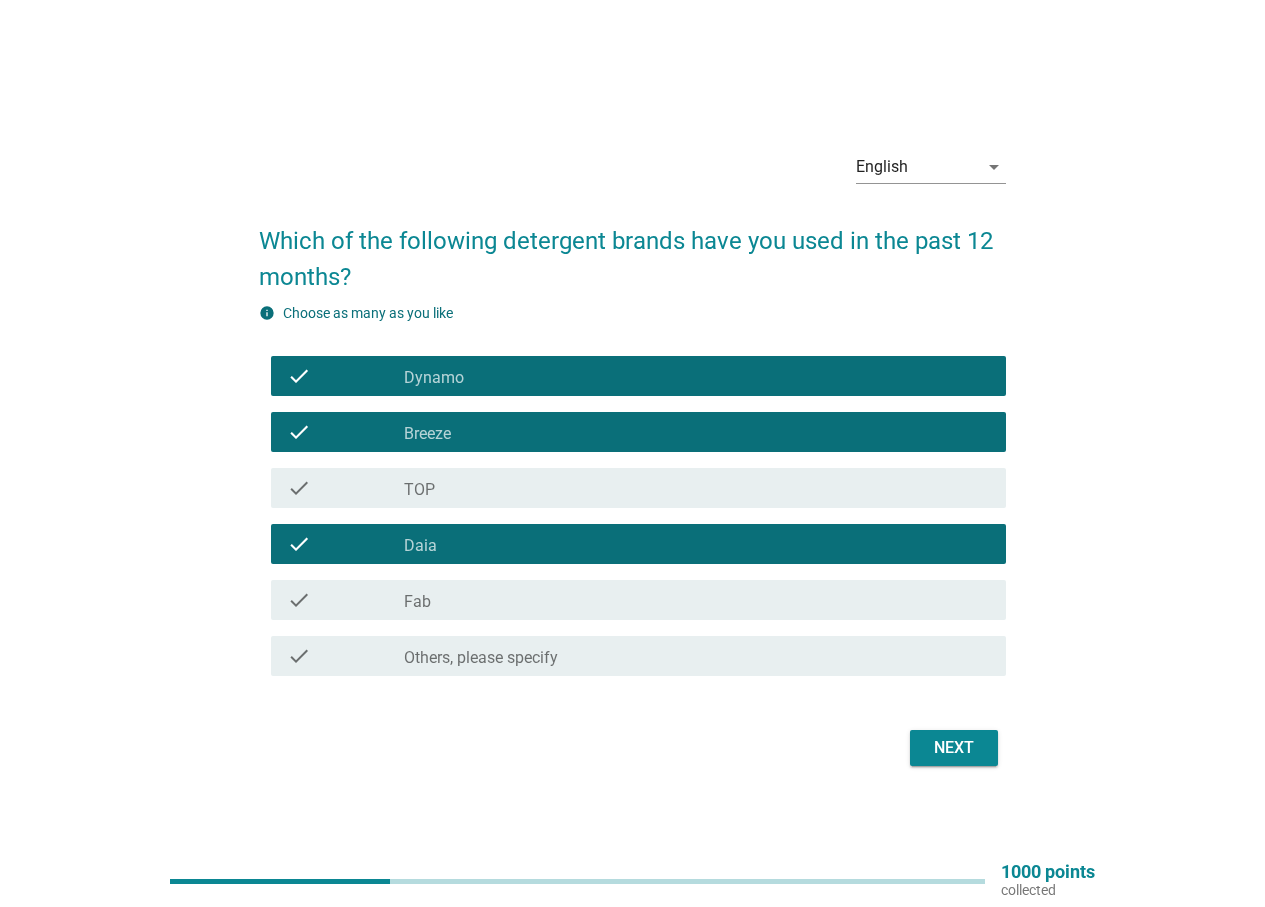 click on "check_box TOP" at bounding box center (697, 488) 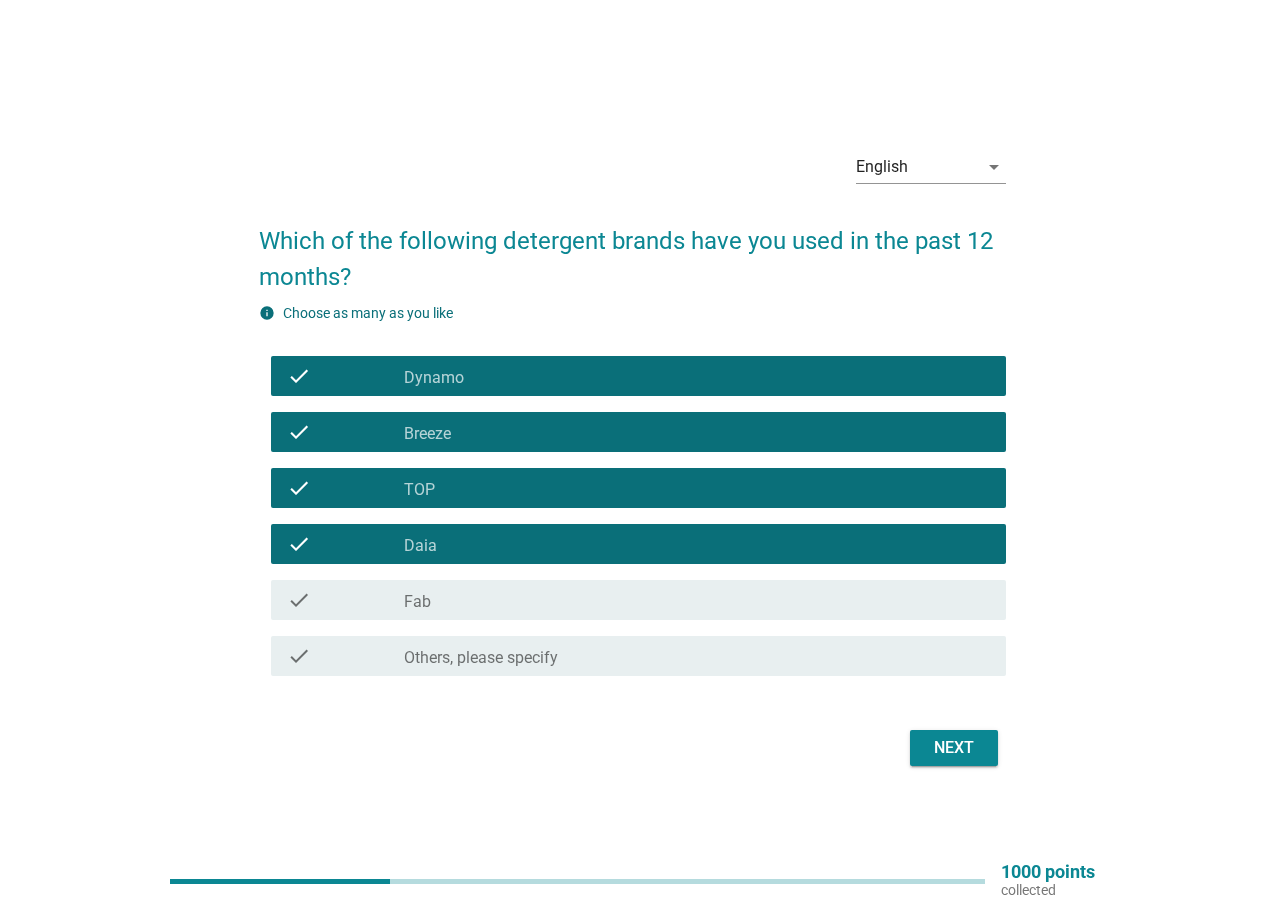 click on "check_box TOP" at bounding box center (697, 488) 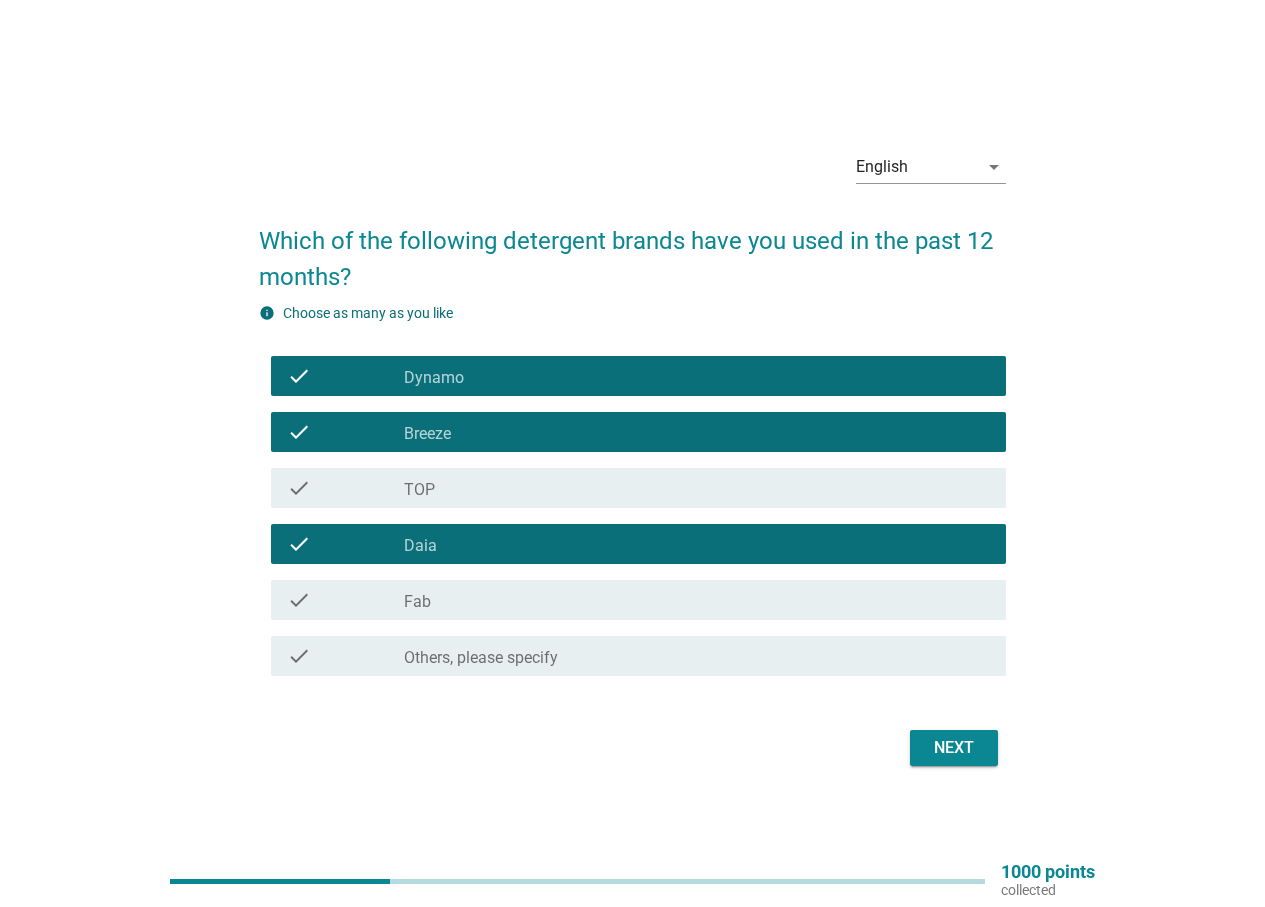 click on "Next" at bounding box center [954, 748] 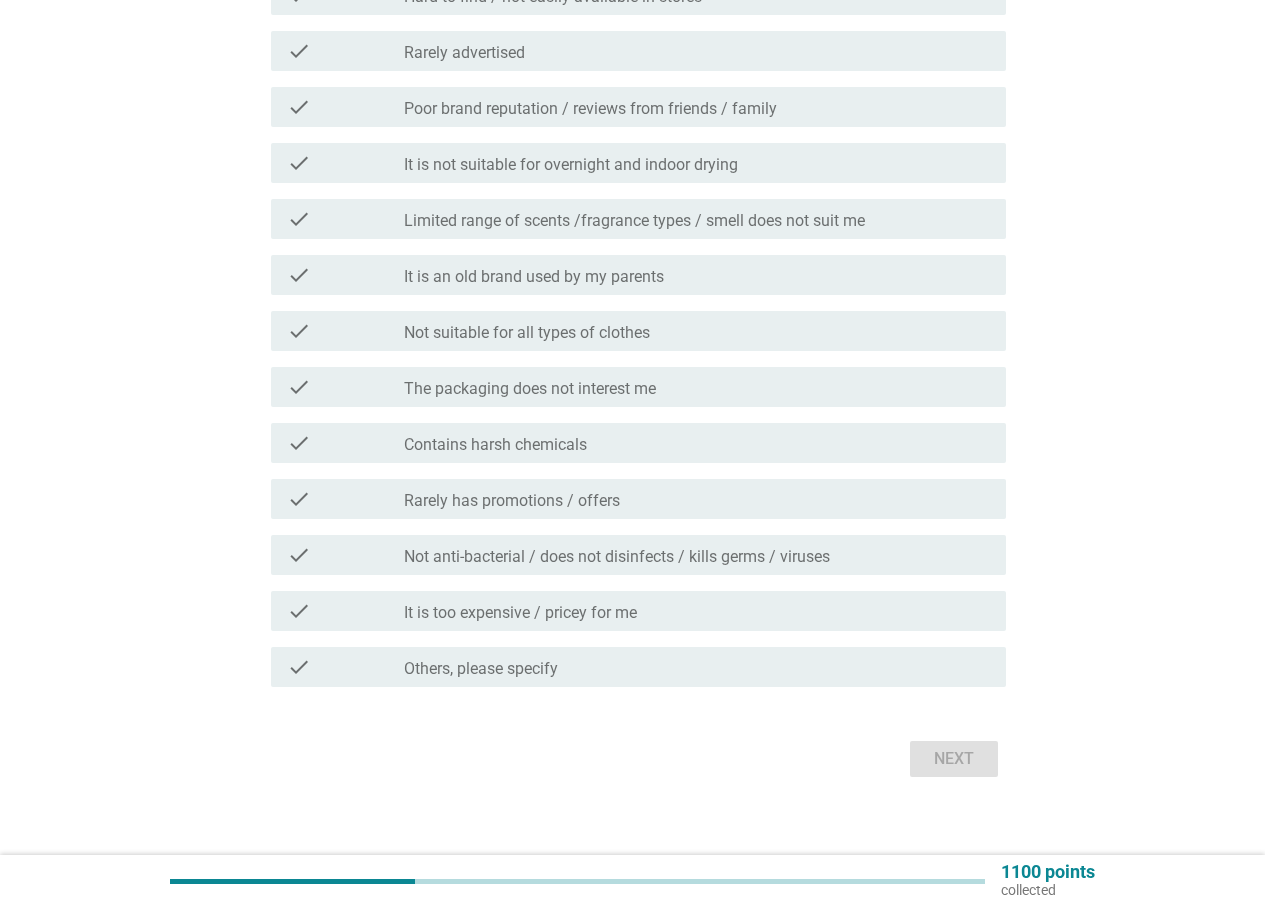 scroll, scrollTop: 746, scrollLeft: 0, axis: vertical 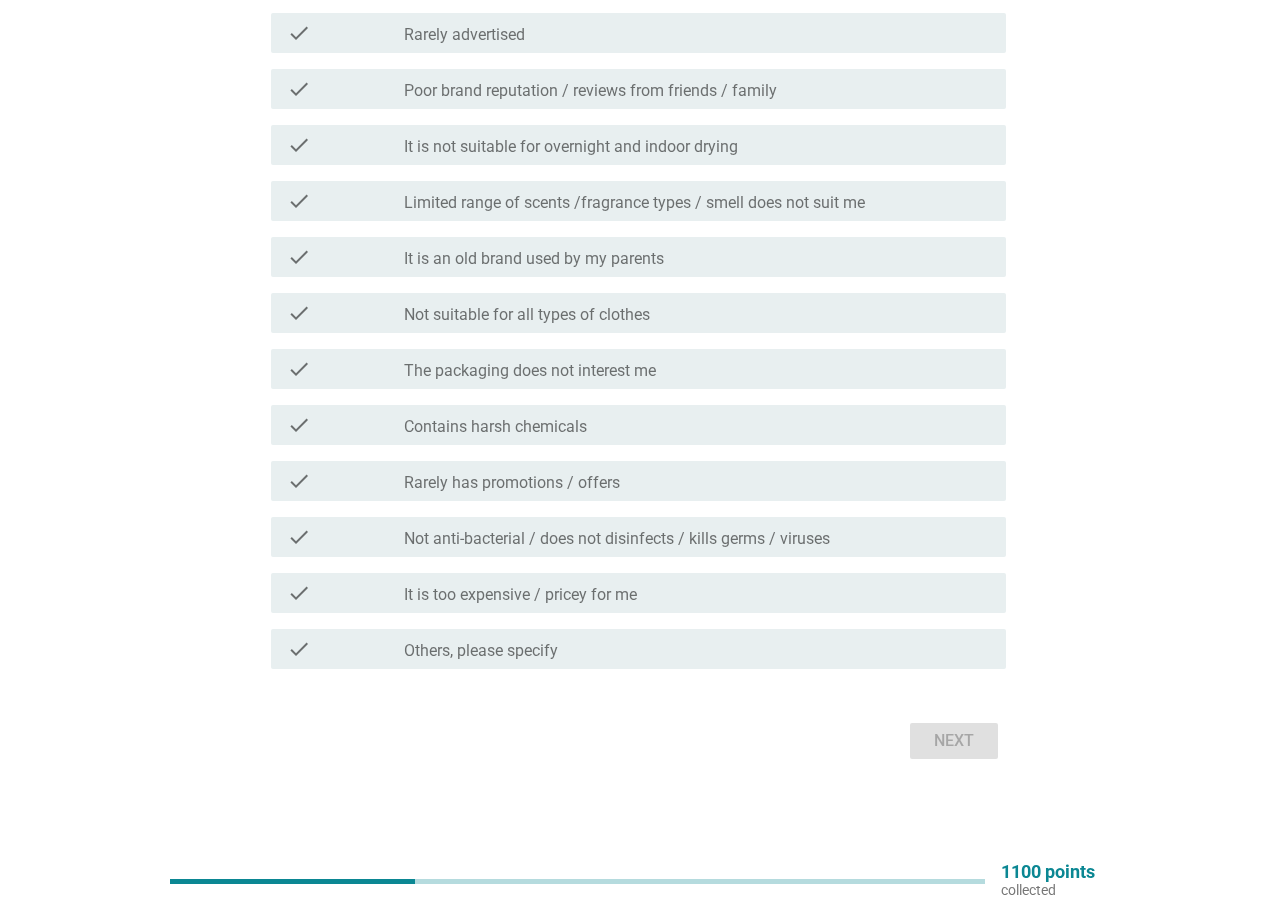 click on "It is too expensive / pricey for me" at bounding box center [520, 595] 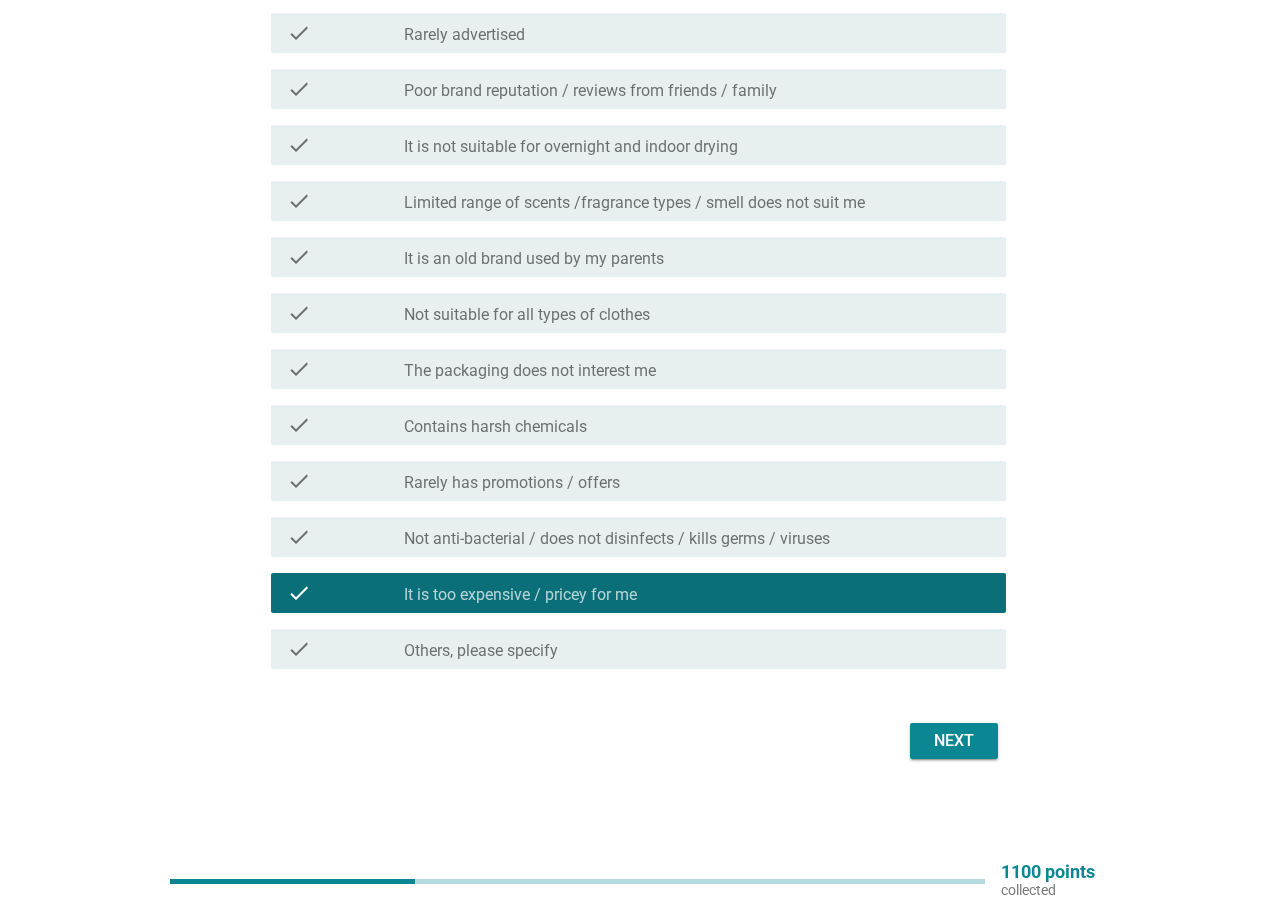 click on "It is too expensive / pricey for me" at bounding box center (520, 595) 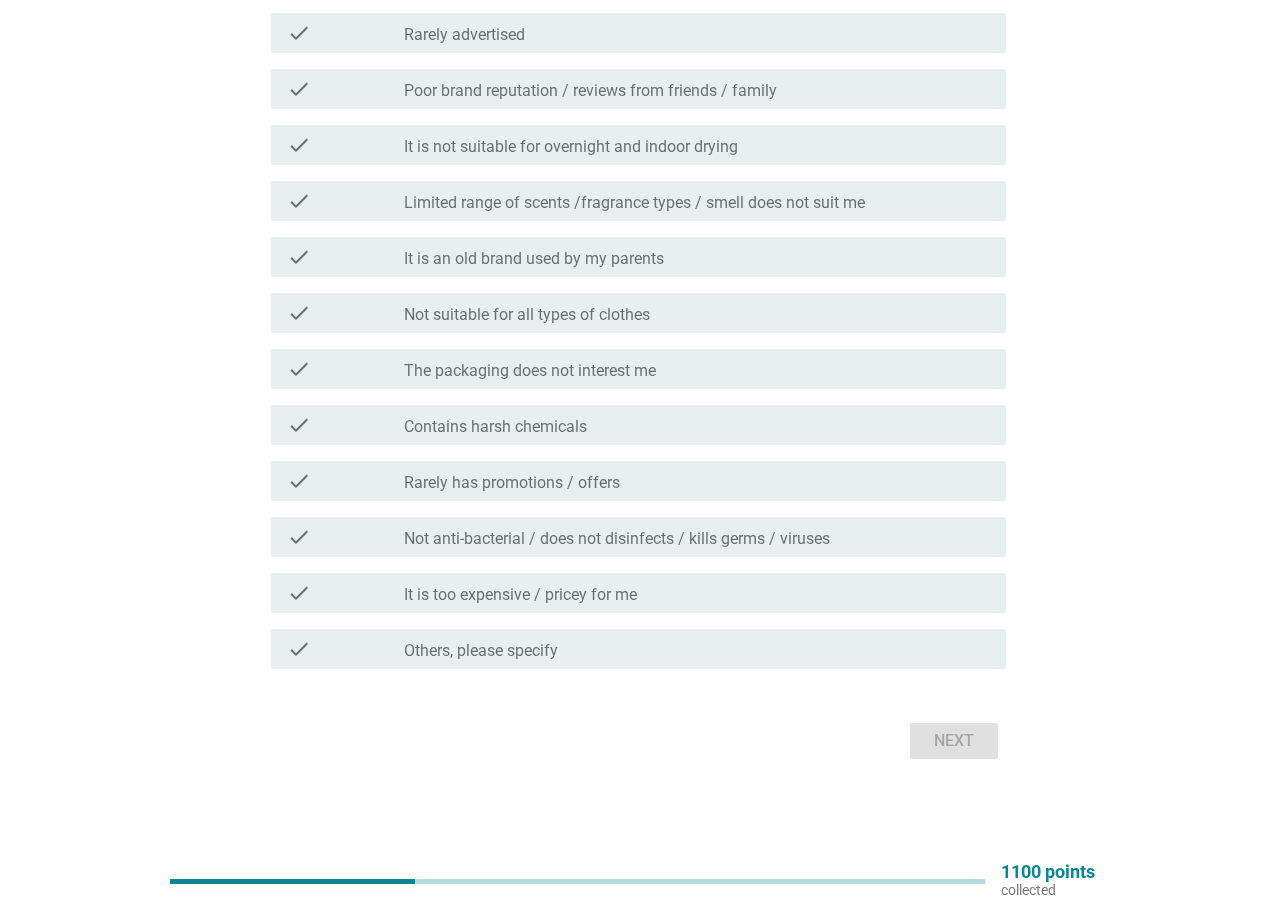 click on "Rarely has promotions / offers" at bounding box center (512, 483) 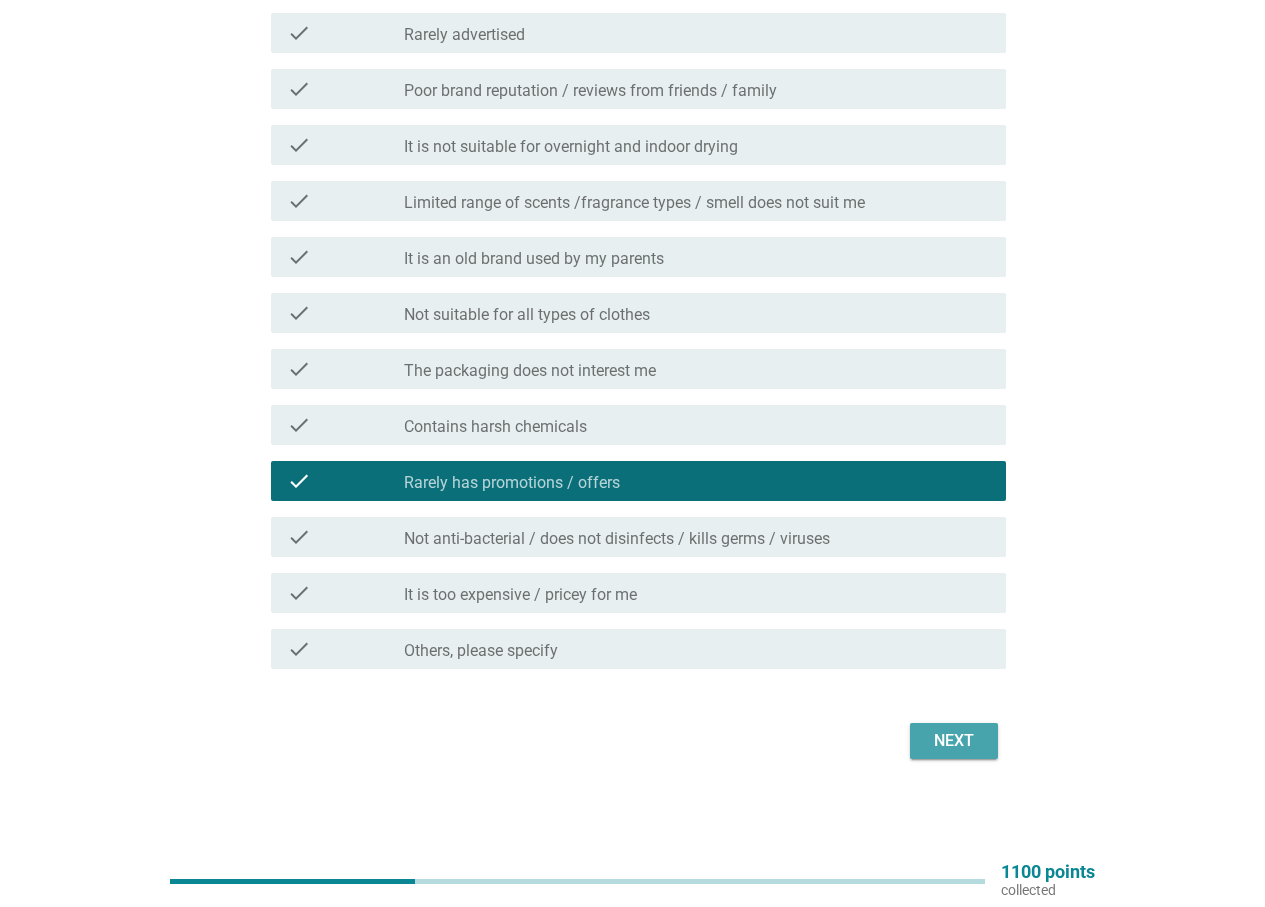 click on "Next" at bounding box center [954, 741] 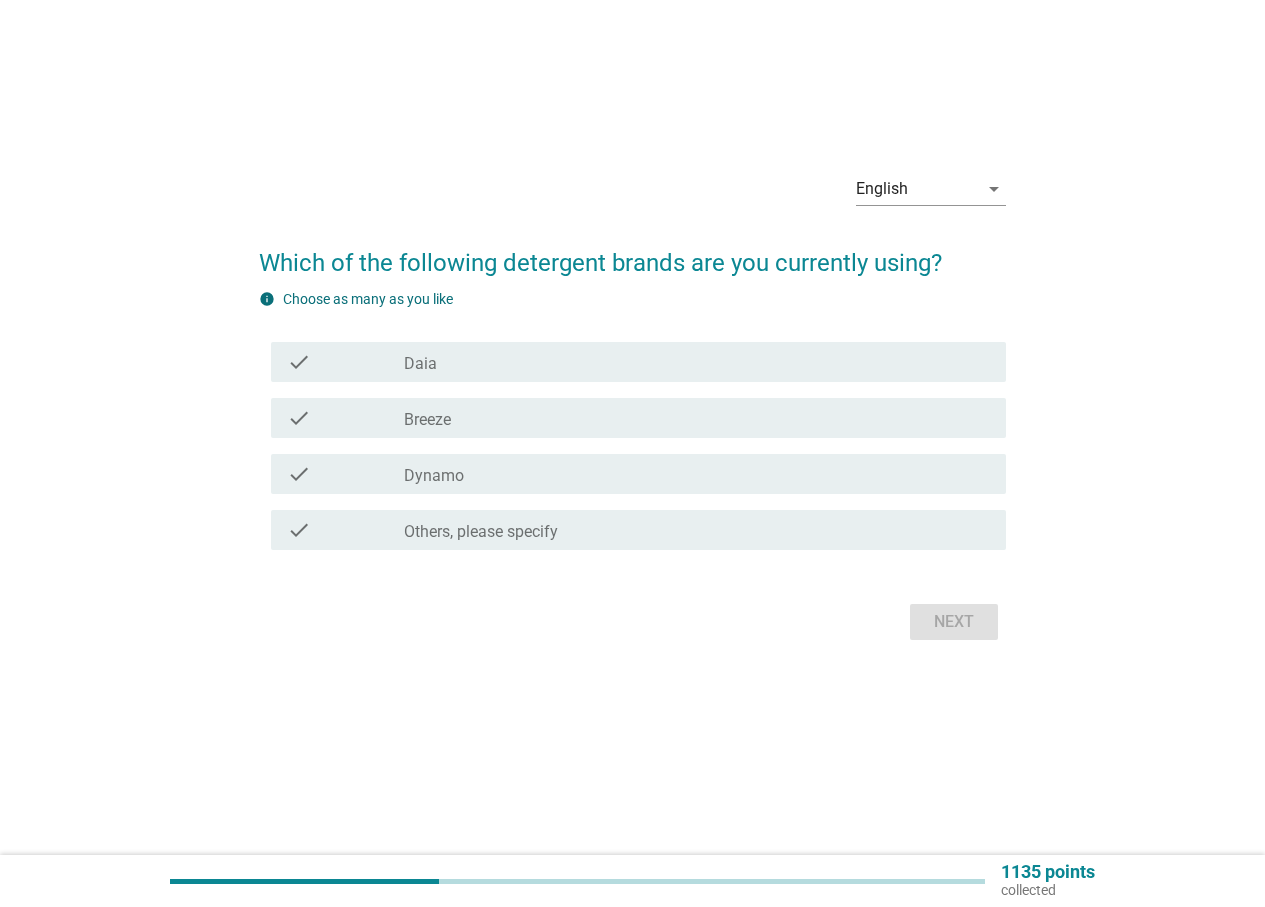 scroll, scrollTop: 0, scrollLeft: 0, axis: both 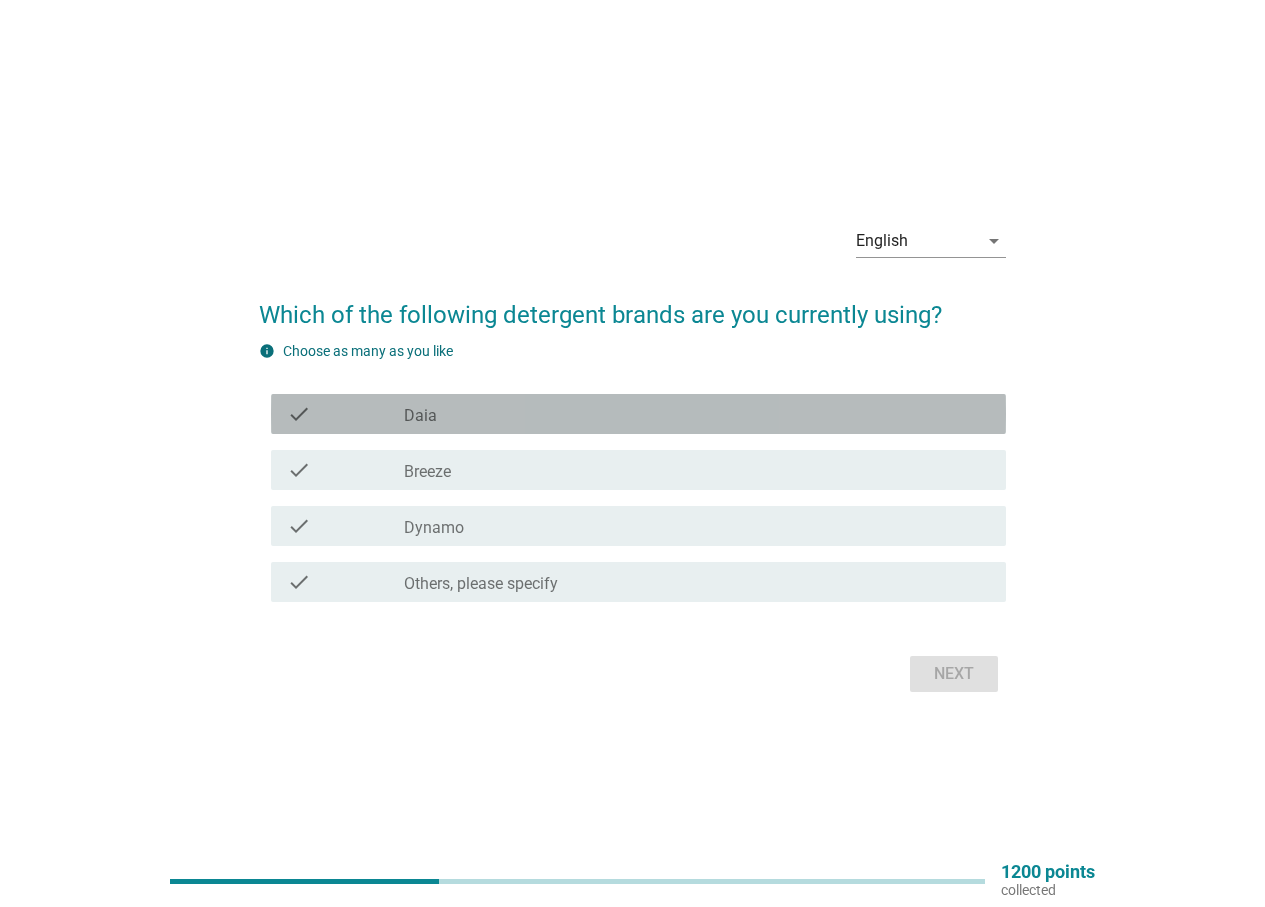 click on "check     check_box_outline_blank Daia" at bounding box center (638, 414) 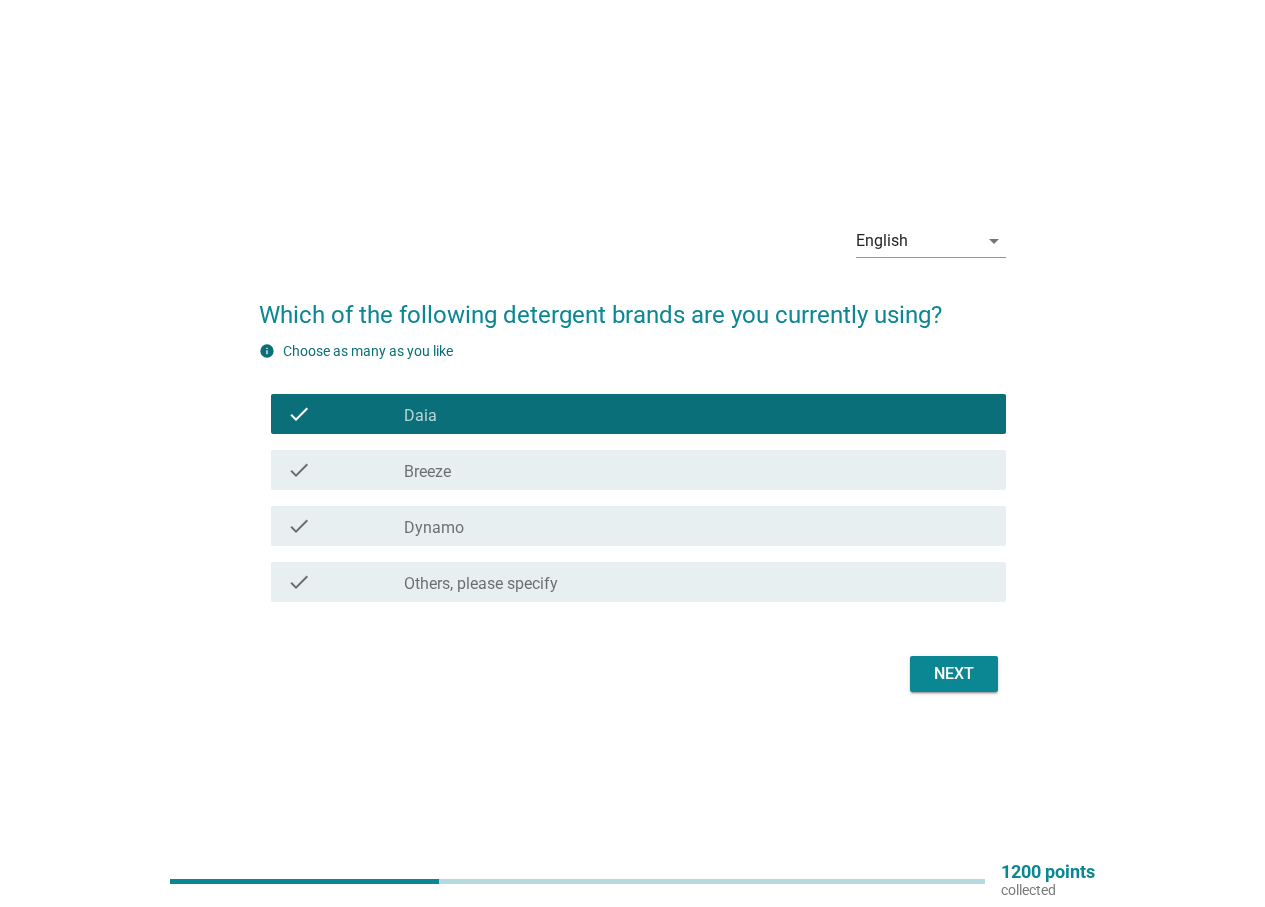 click on "Next" at bounding box center (954, 674) 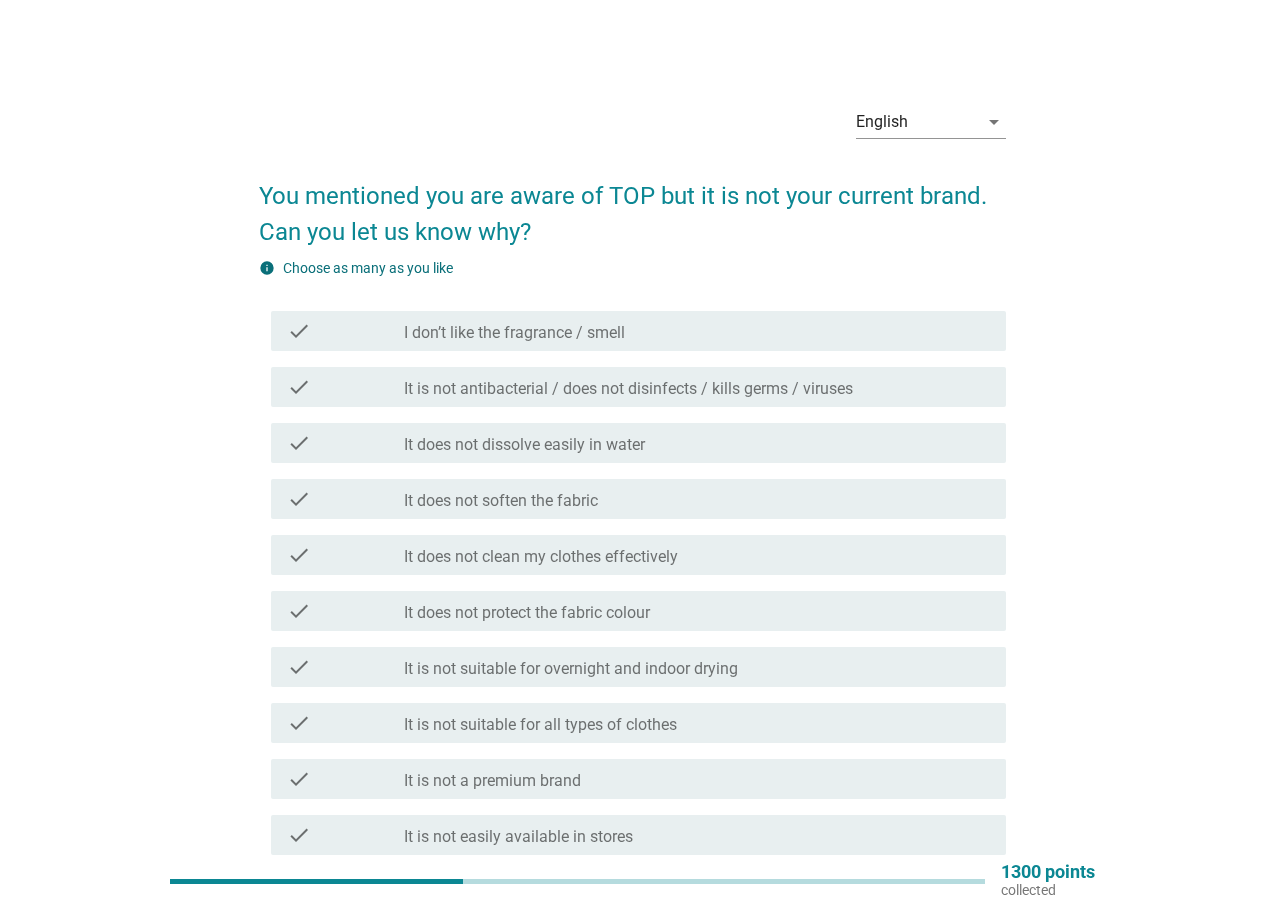 click on "I don’t like the fragrance / smell" at bounding box center [514, 333] 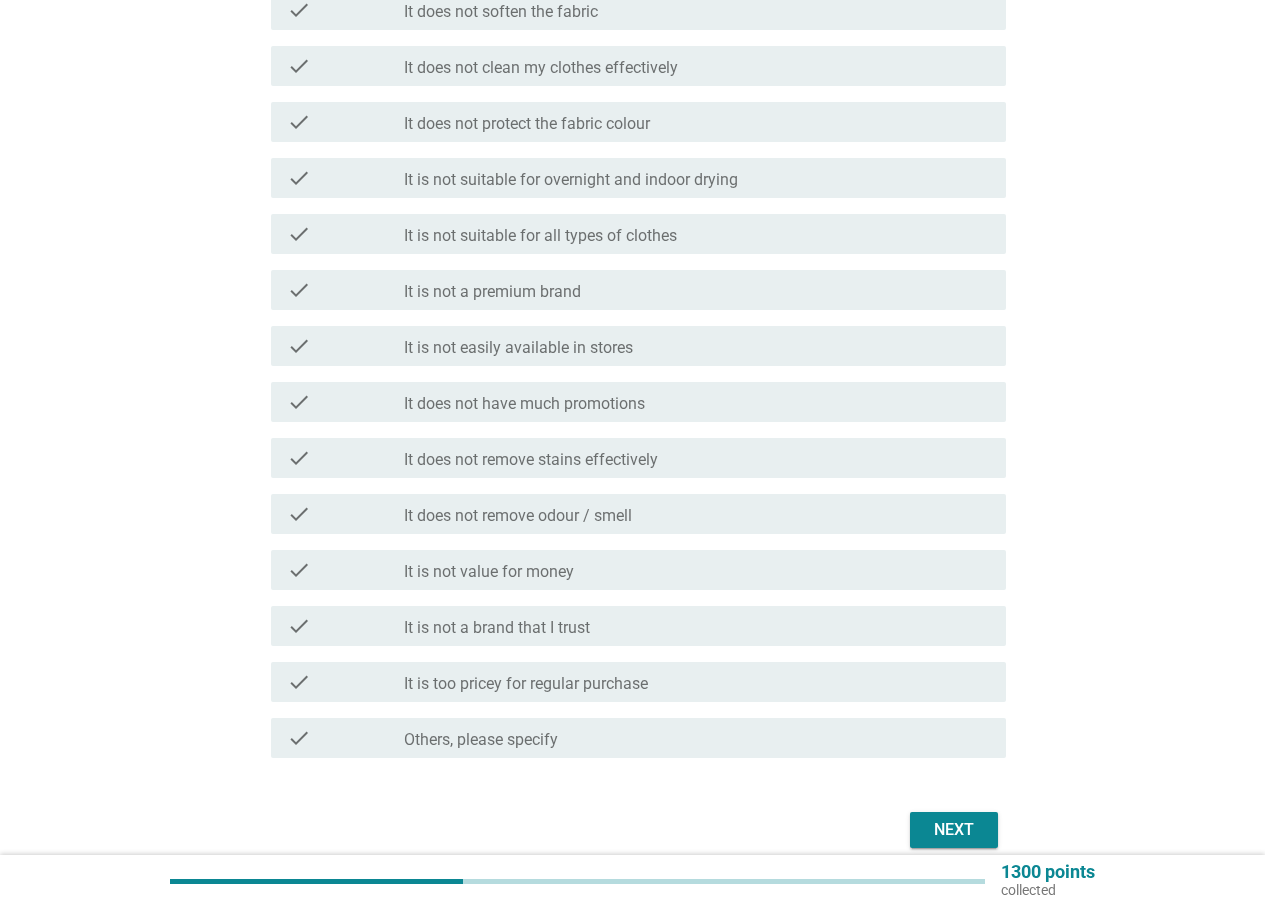 scroll, scrollTop: 578, scrollLeft: 0, axis: vertical 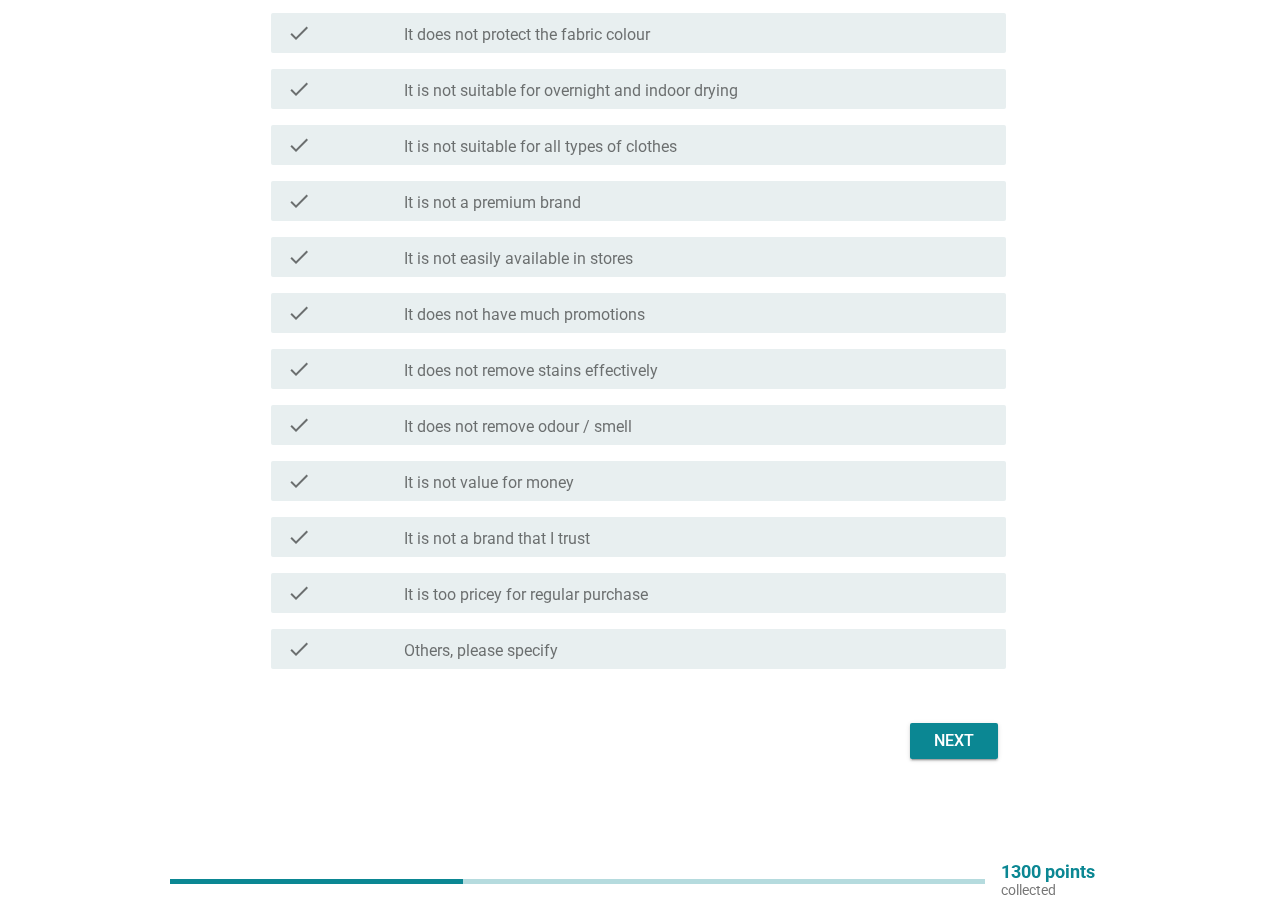 click on "Next" at bounding box center (954, 741) 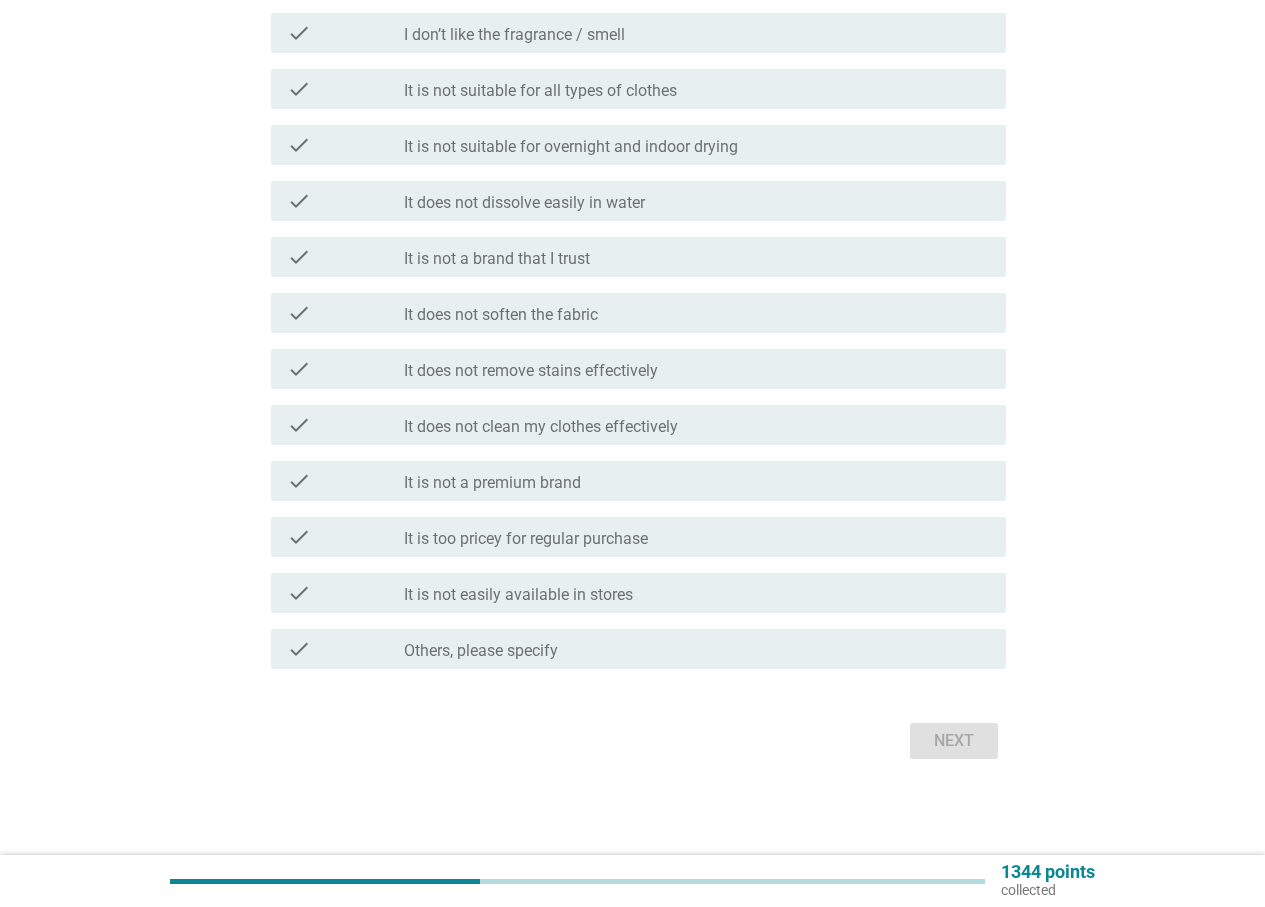 scroll, scrollTop: 0, scrollLeft: 0, axis: both 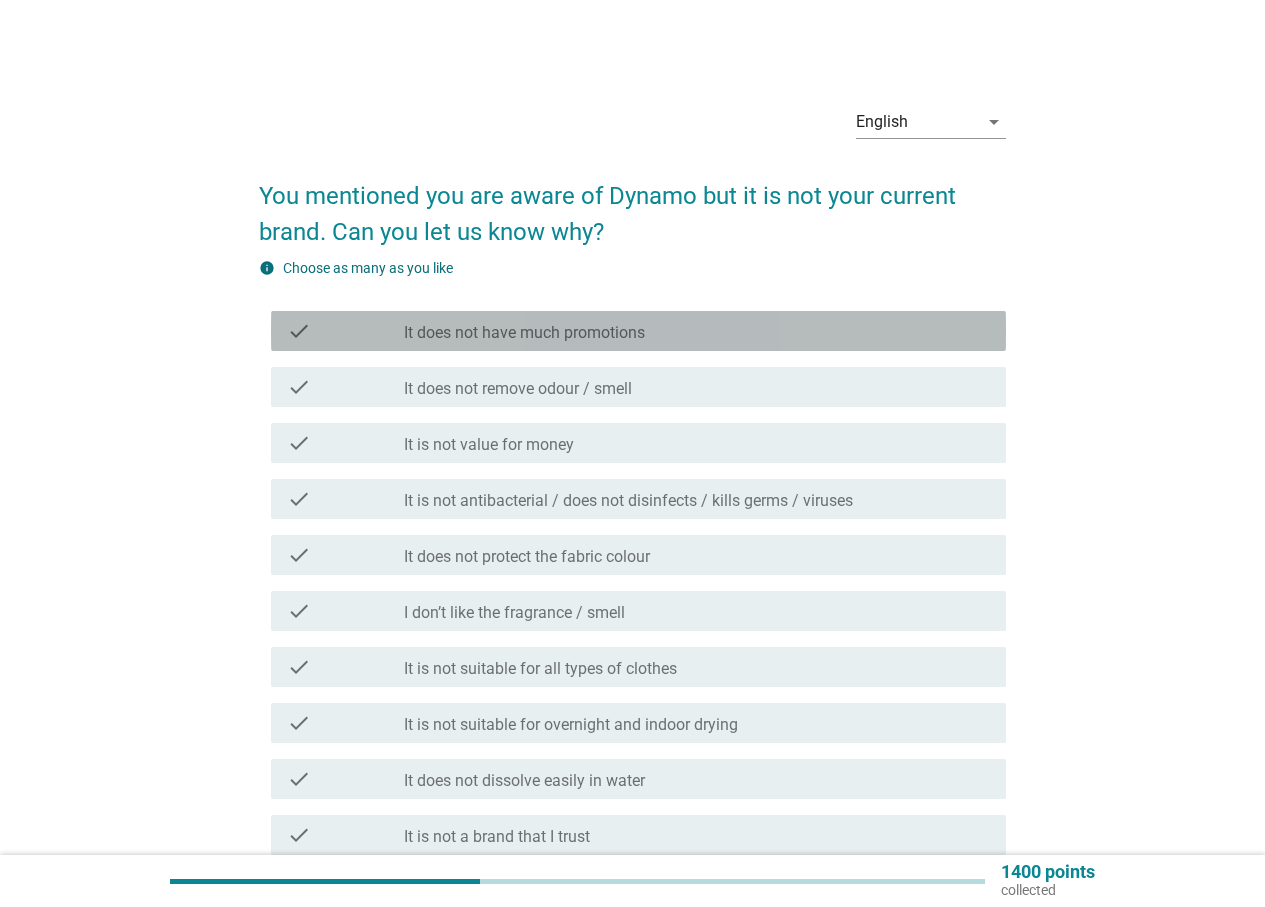 click on "It does not have much promotions" at bounding box center [524, 333] 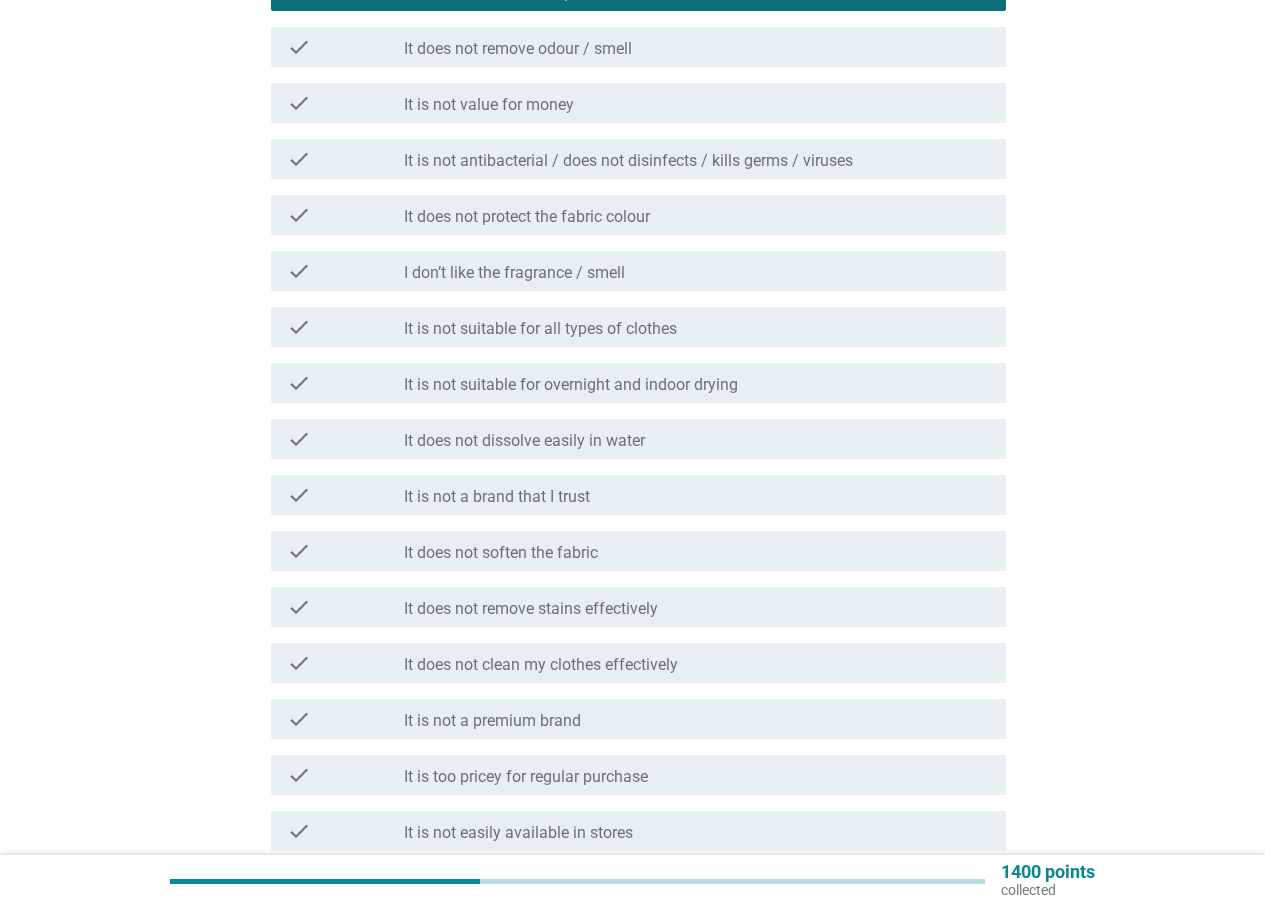 scroll, scrollTop: 500, scrollLeft: 0, axis: vertical 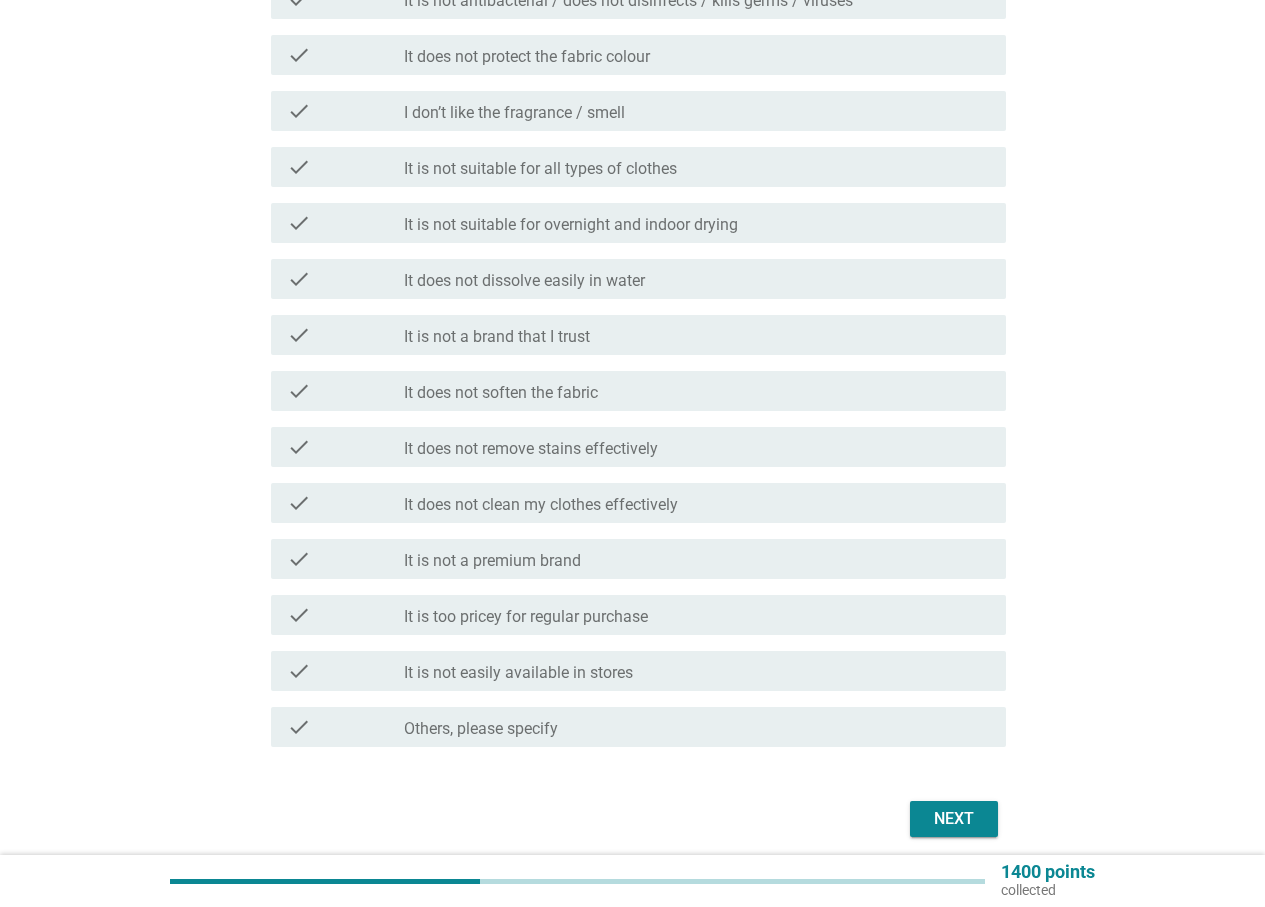click on "Next" at bounding box center [954, 819] 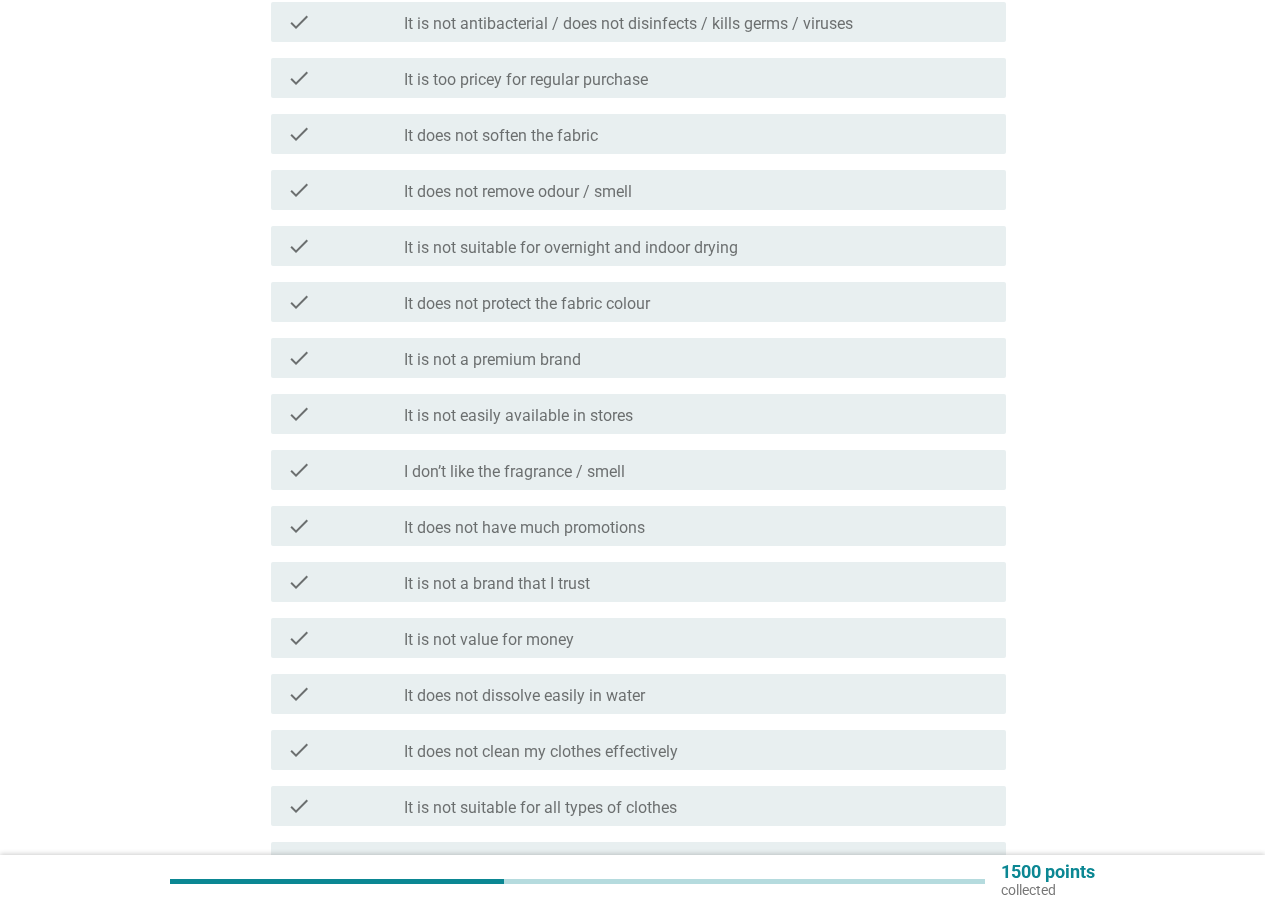 scroll, scrollTop: 400, scrollLeft: 0, axis: vertical 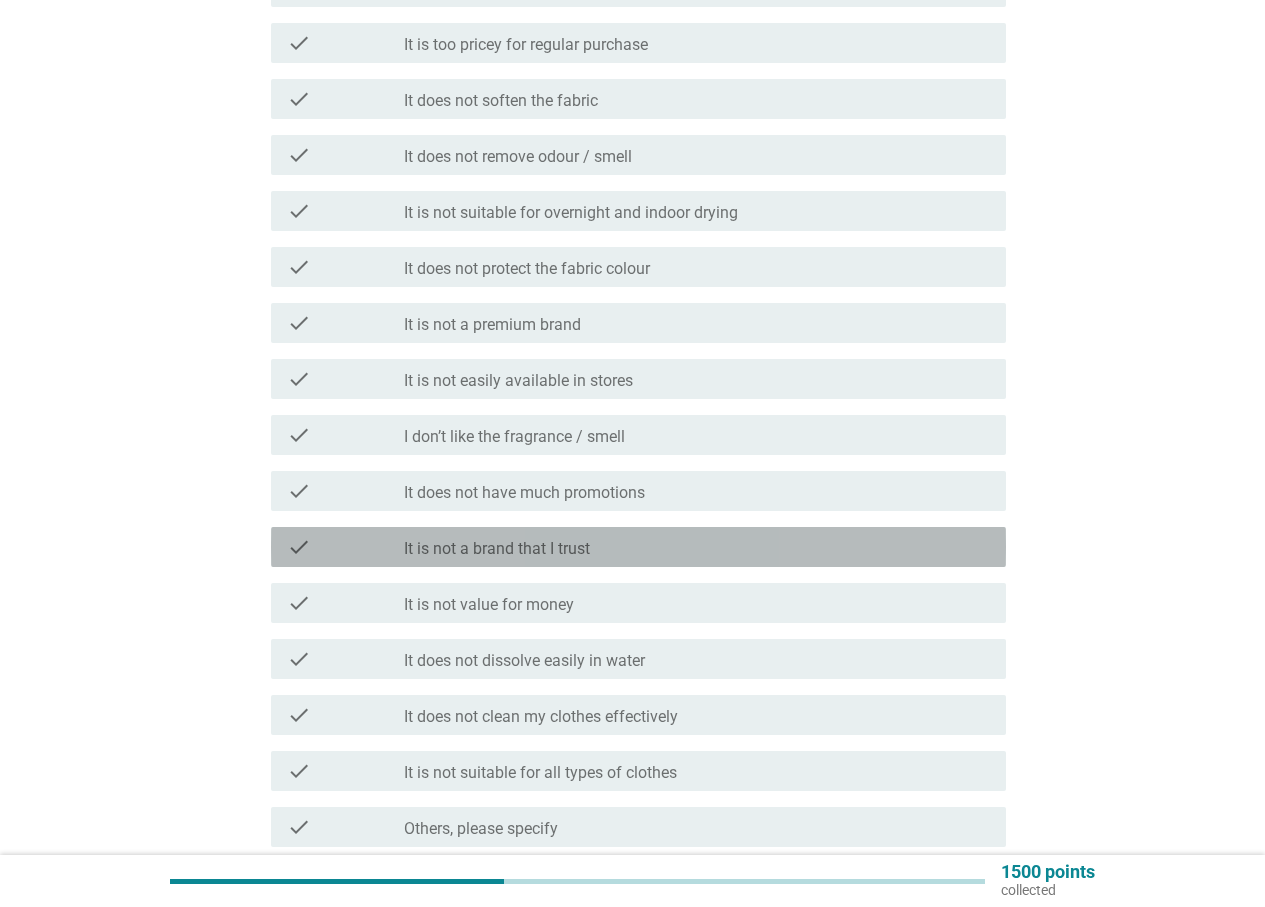 click on "It is not a brand that I trust" at bounding box center [497, 549] 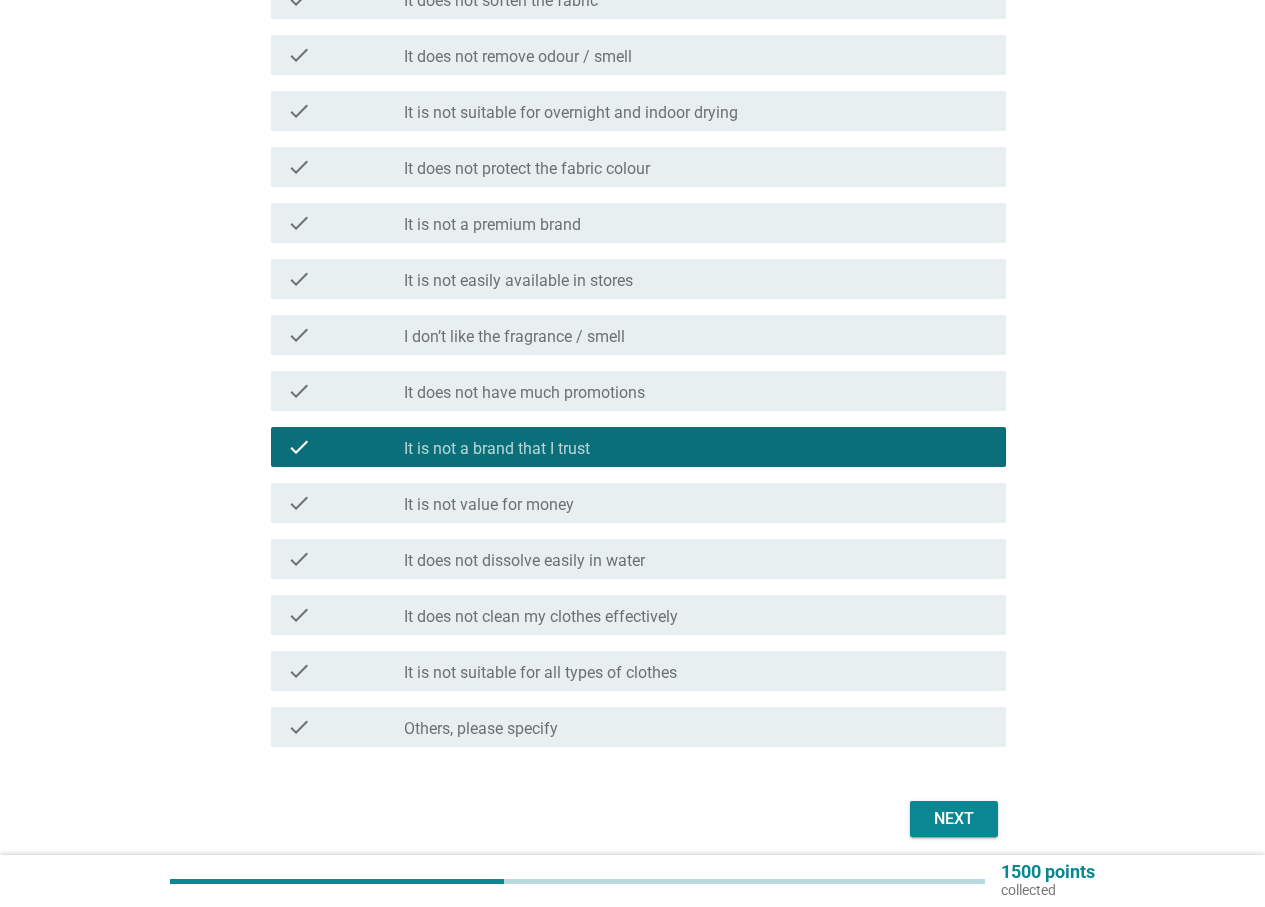 scroll, scrollTop: 578, scrollLeft: 0, axis: vertical 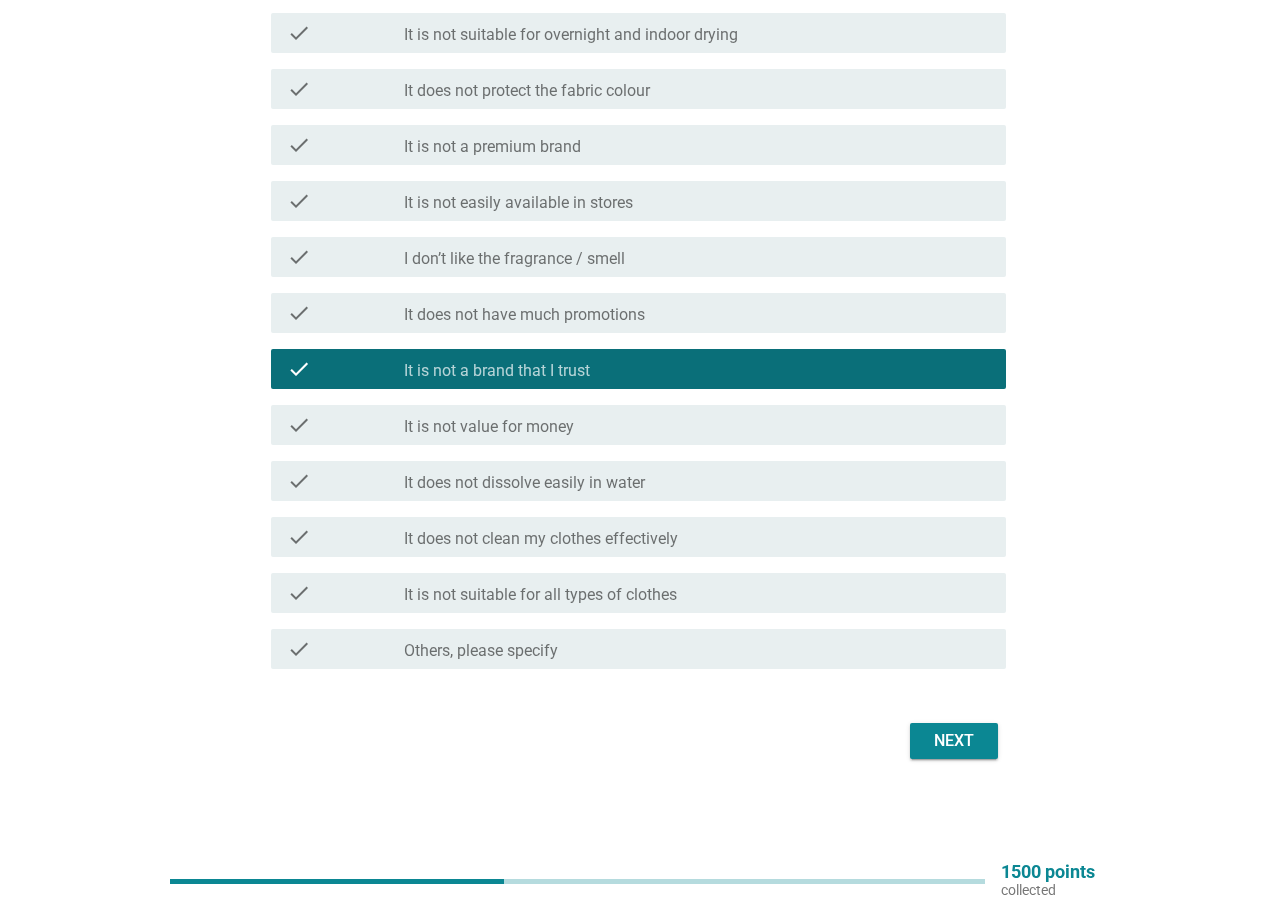 click on "Next" at bounding box center [954, 741] 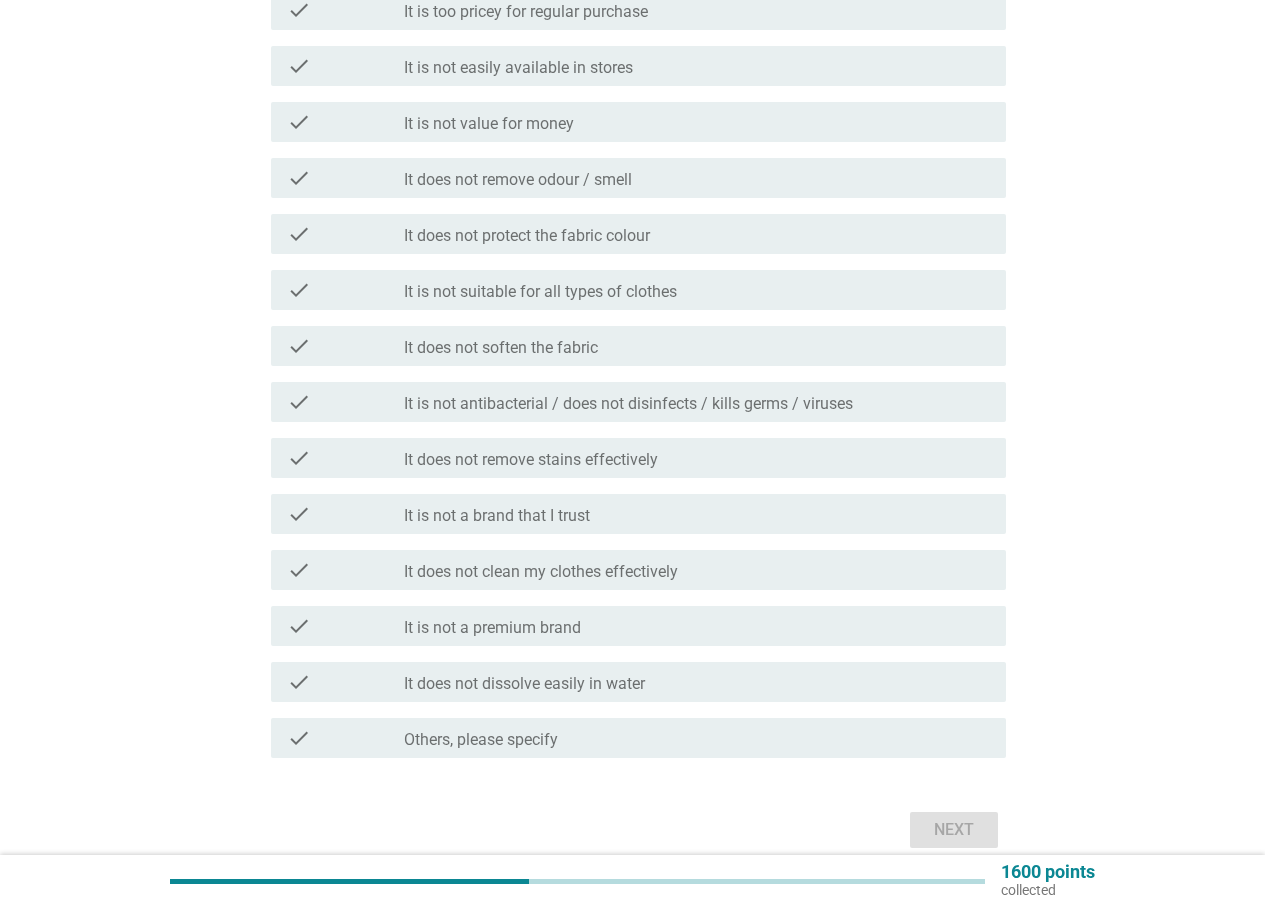 scroll, scrollTop: 500, scrollLeft: 0, axis: vertical 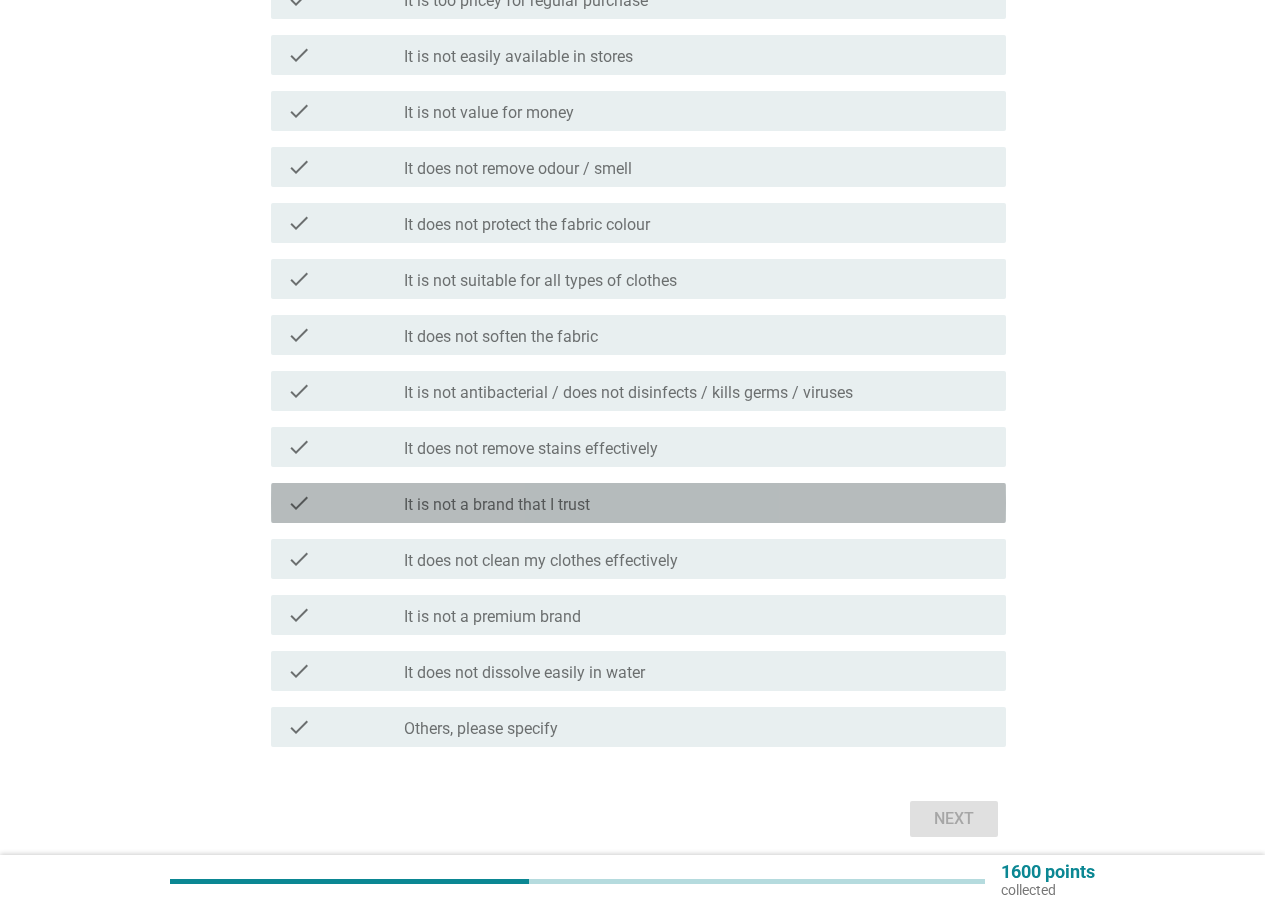 click on "check_box_outline_blank It is not a brand that I trust" at bounding box center (697, 503) 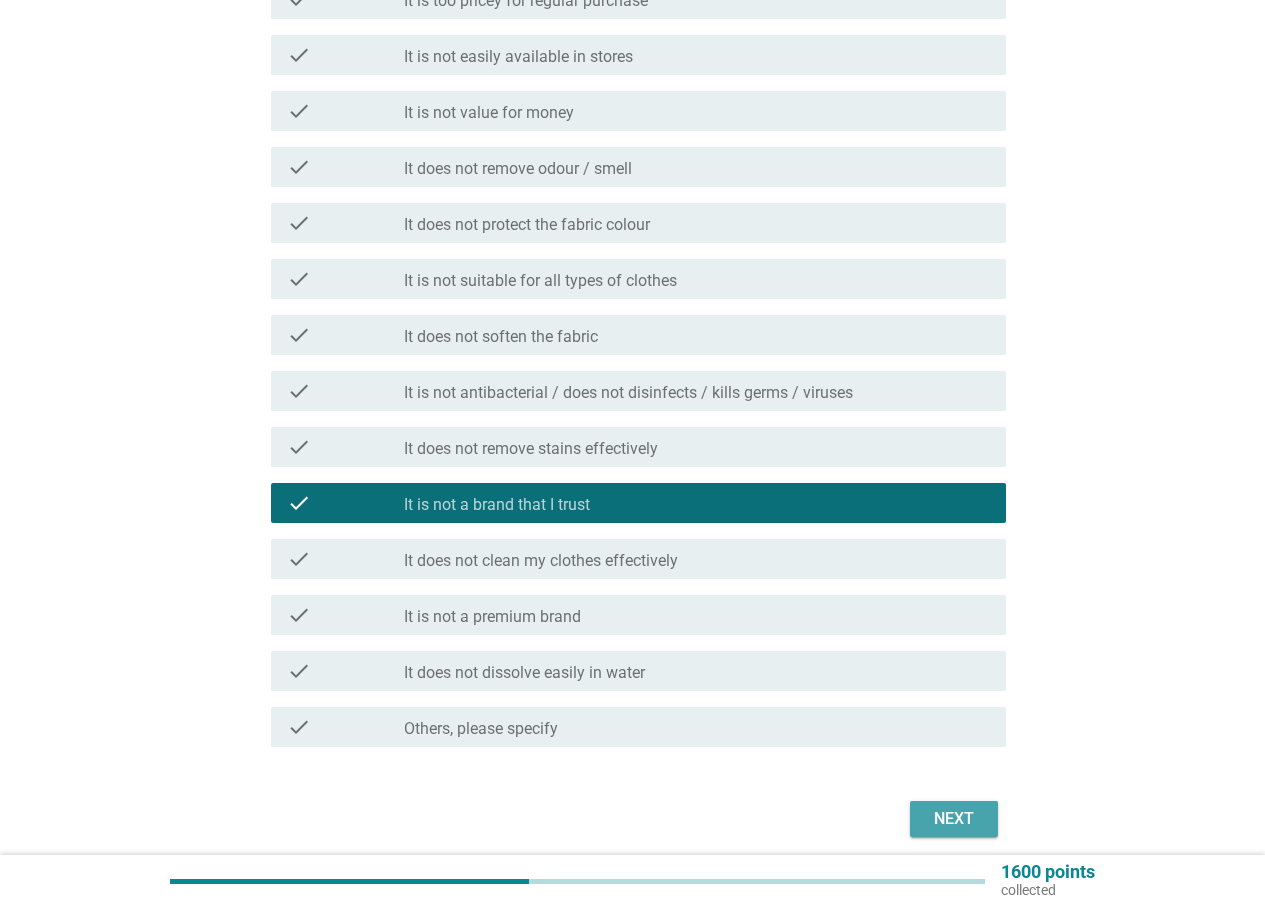 click on "Next" at bounding box center [954, 819] 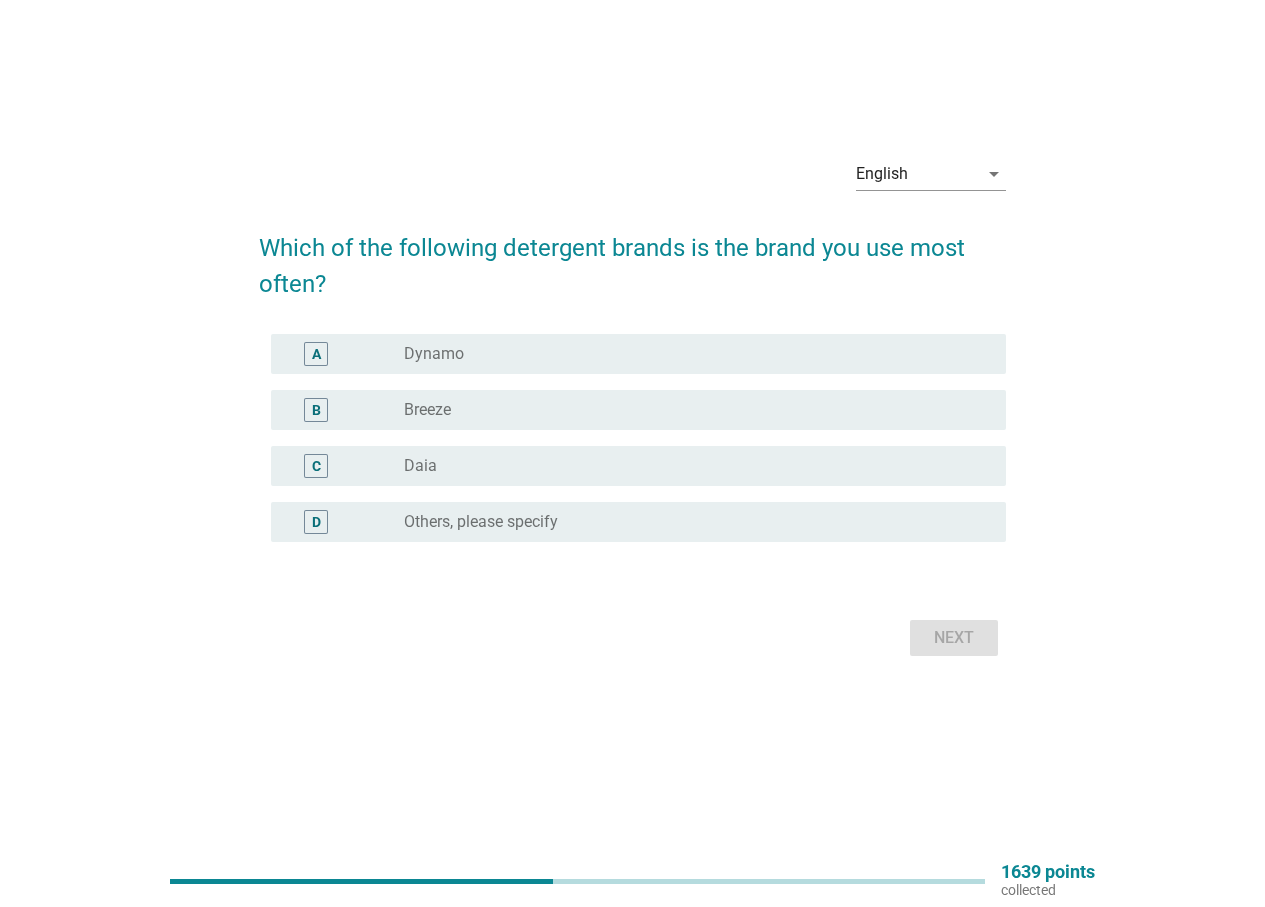 scroll, scrollTop: 0, scrollLeft: 0, axis: both 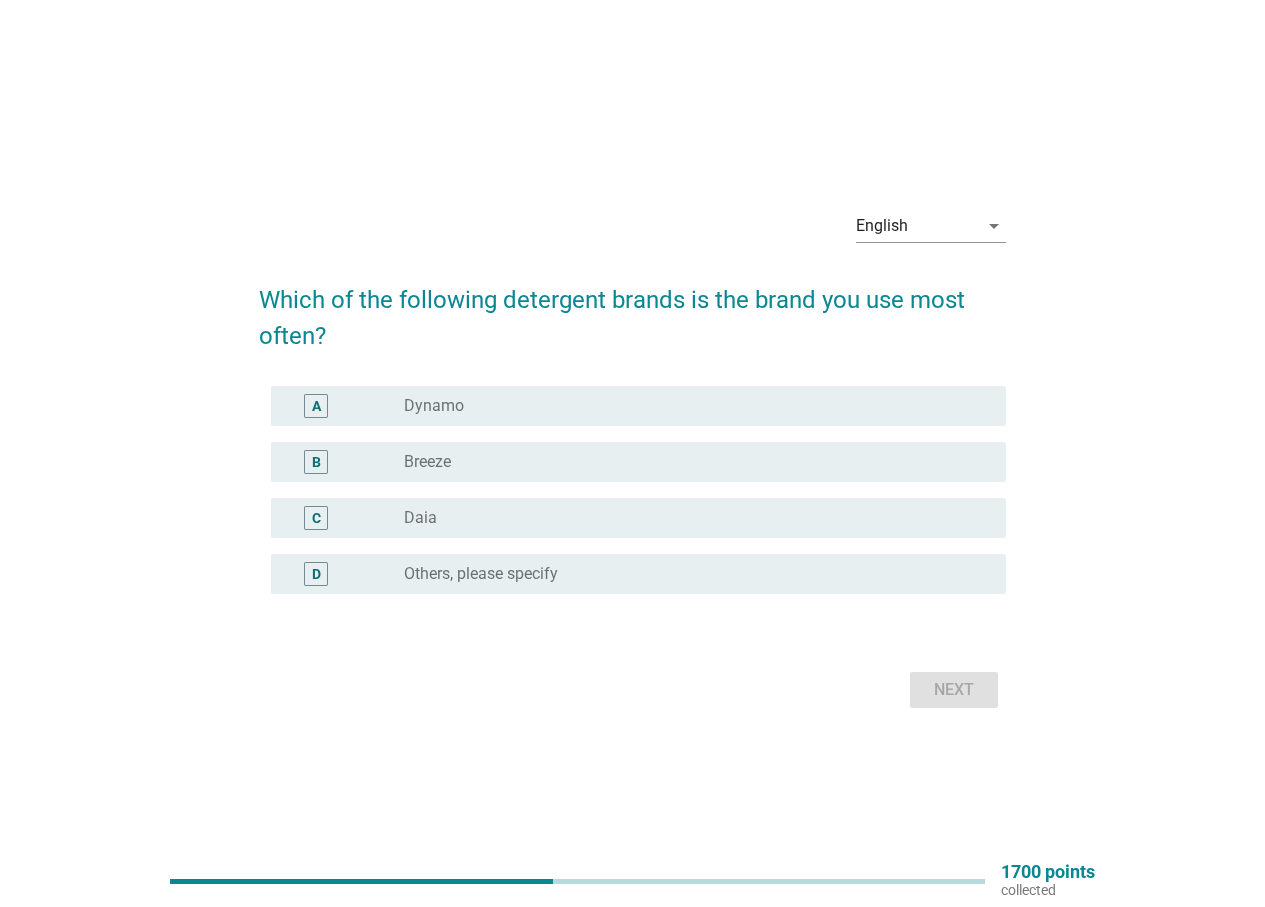 click on "radio_button_unchecked Daia" at bounding box center (689, 518) 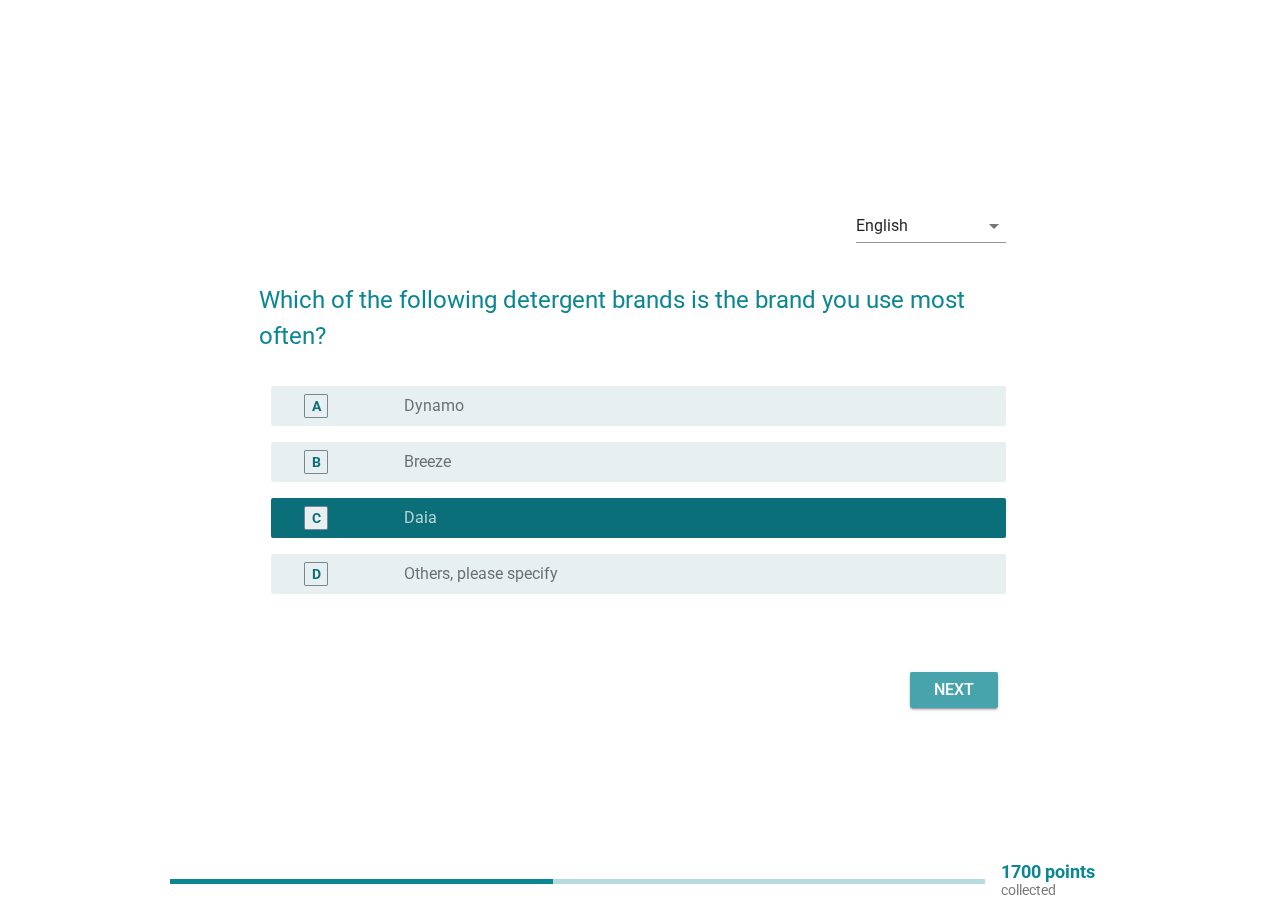 click on "Next" at bounding box center [954, 690] 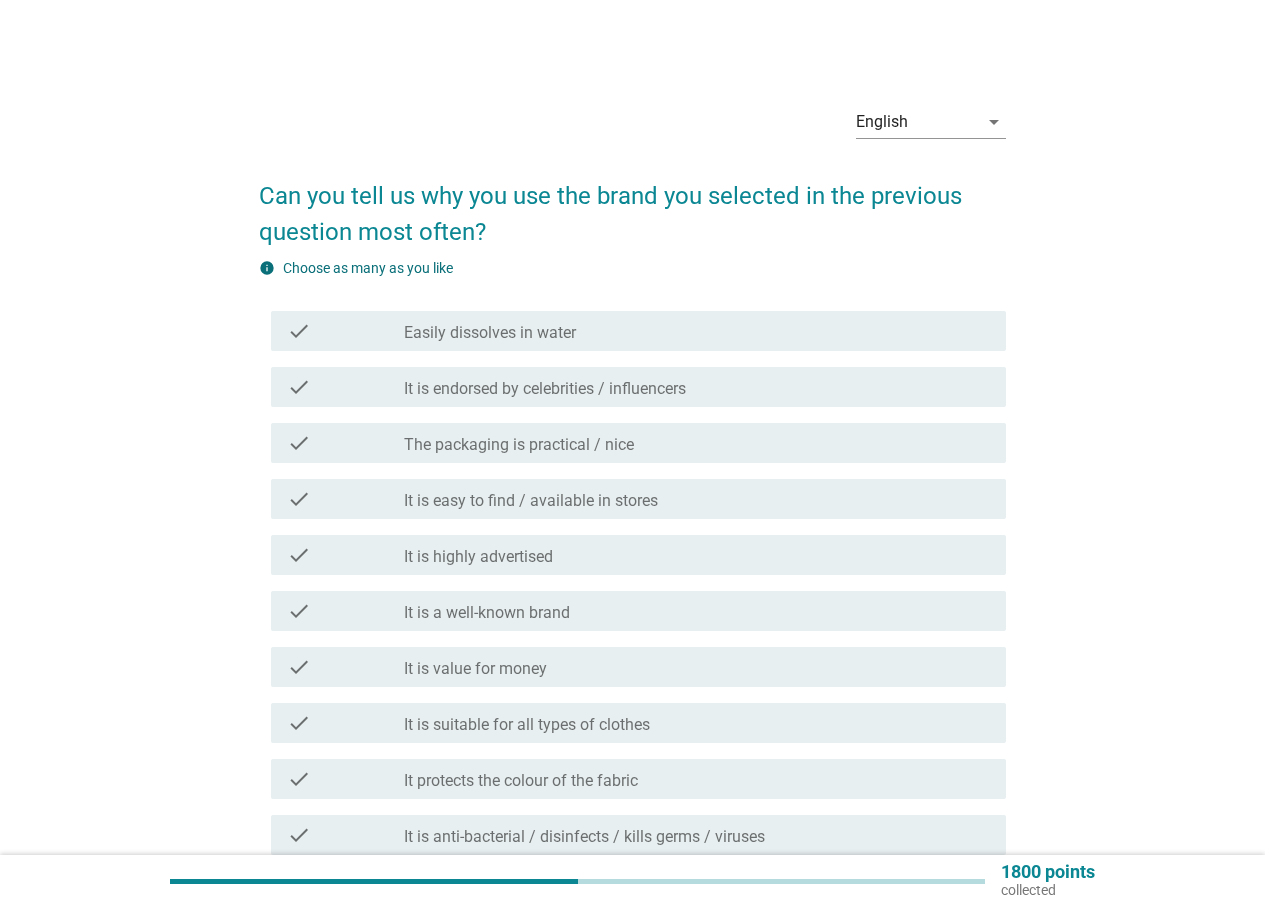 click on "Easily dissolves in water" at bounding box center [490, 333] 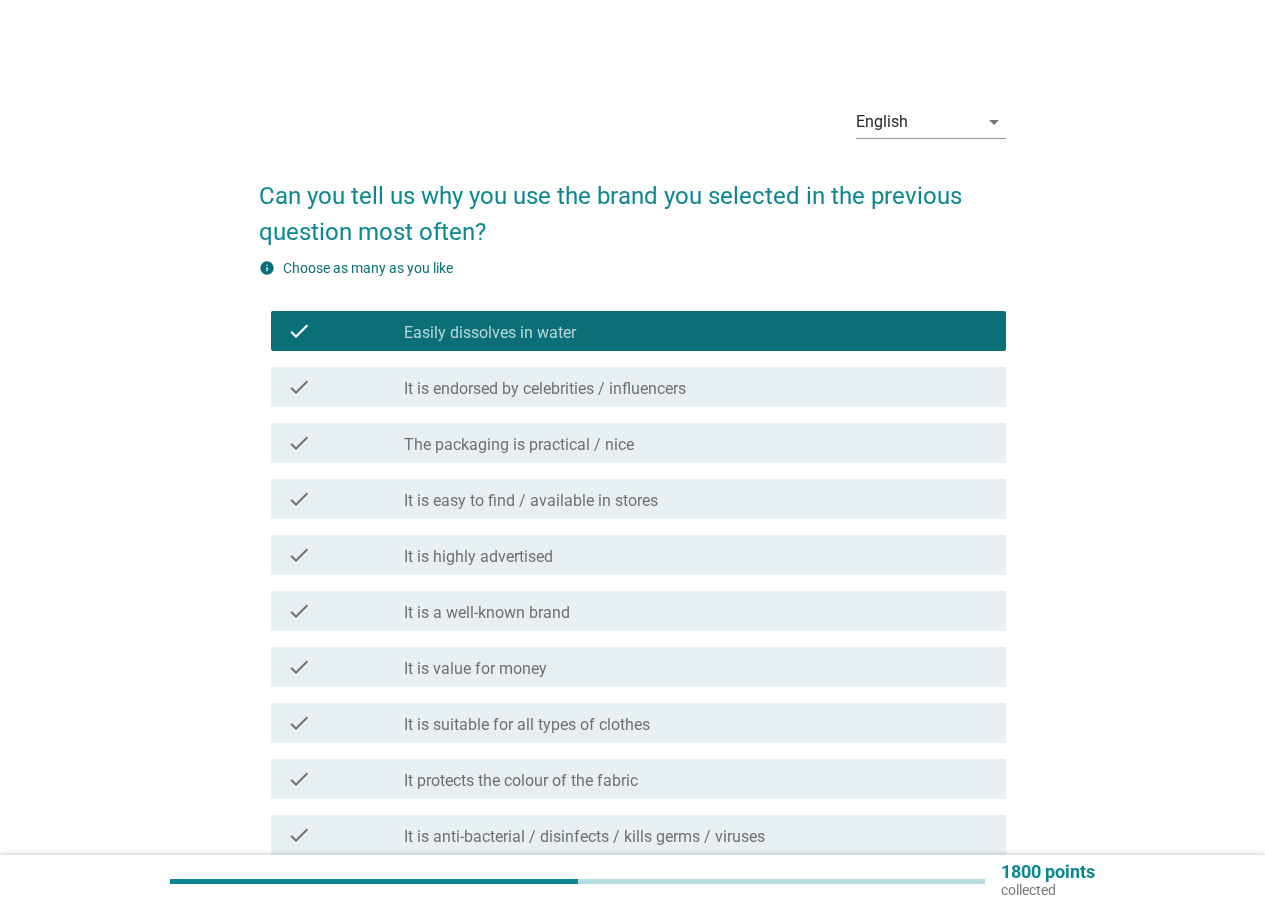 click on "check_box_outline_blank It is value for money" at bounding box center (697, 667) 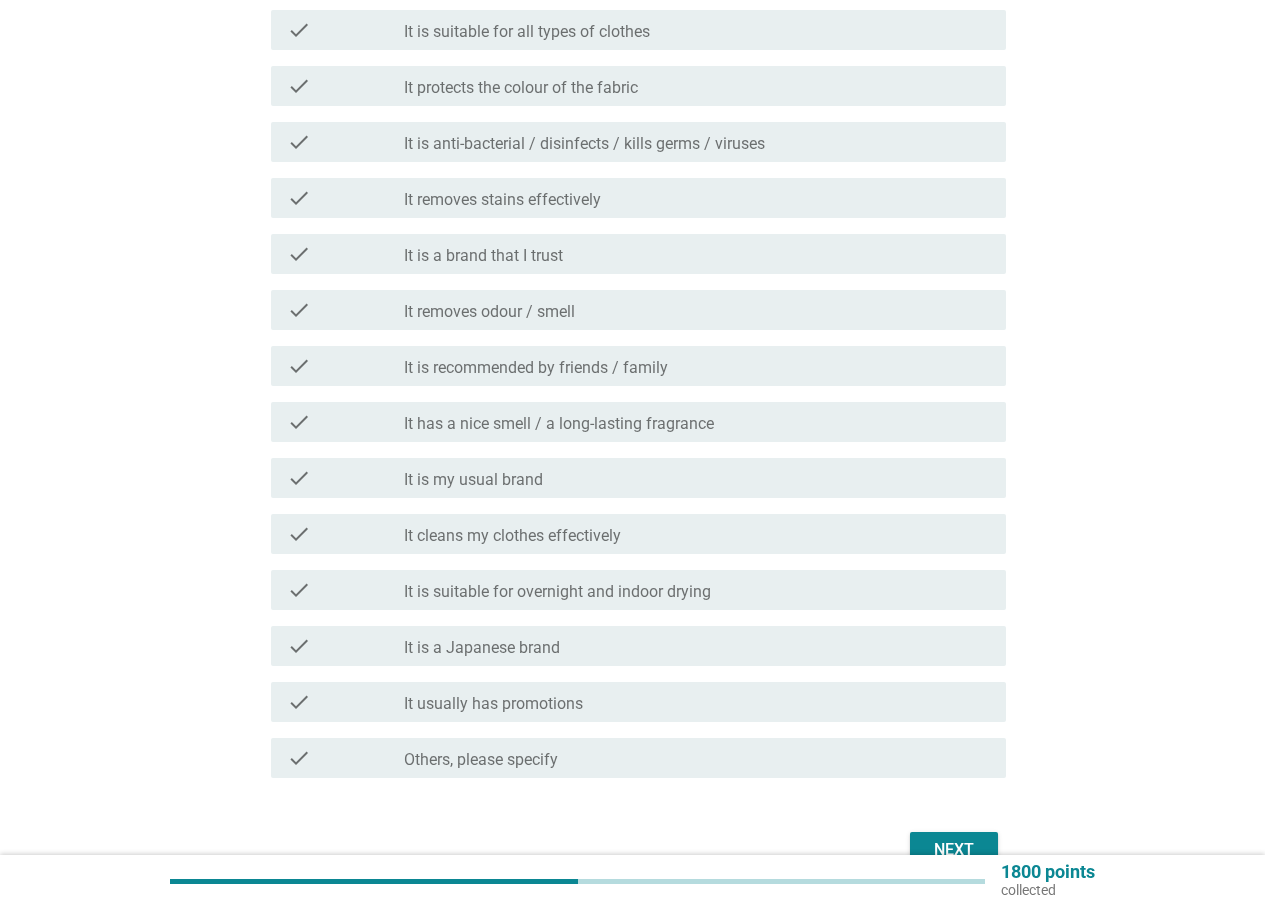 scroll, scrollTop: 700, scrollLeft: 0, axis: vertical 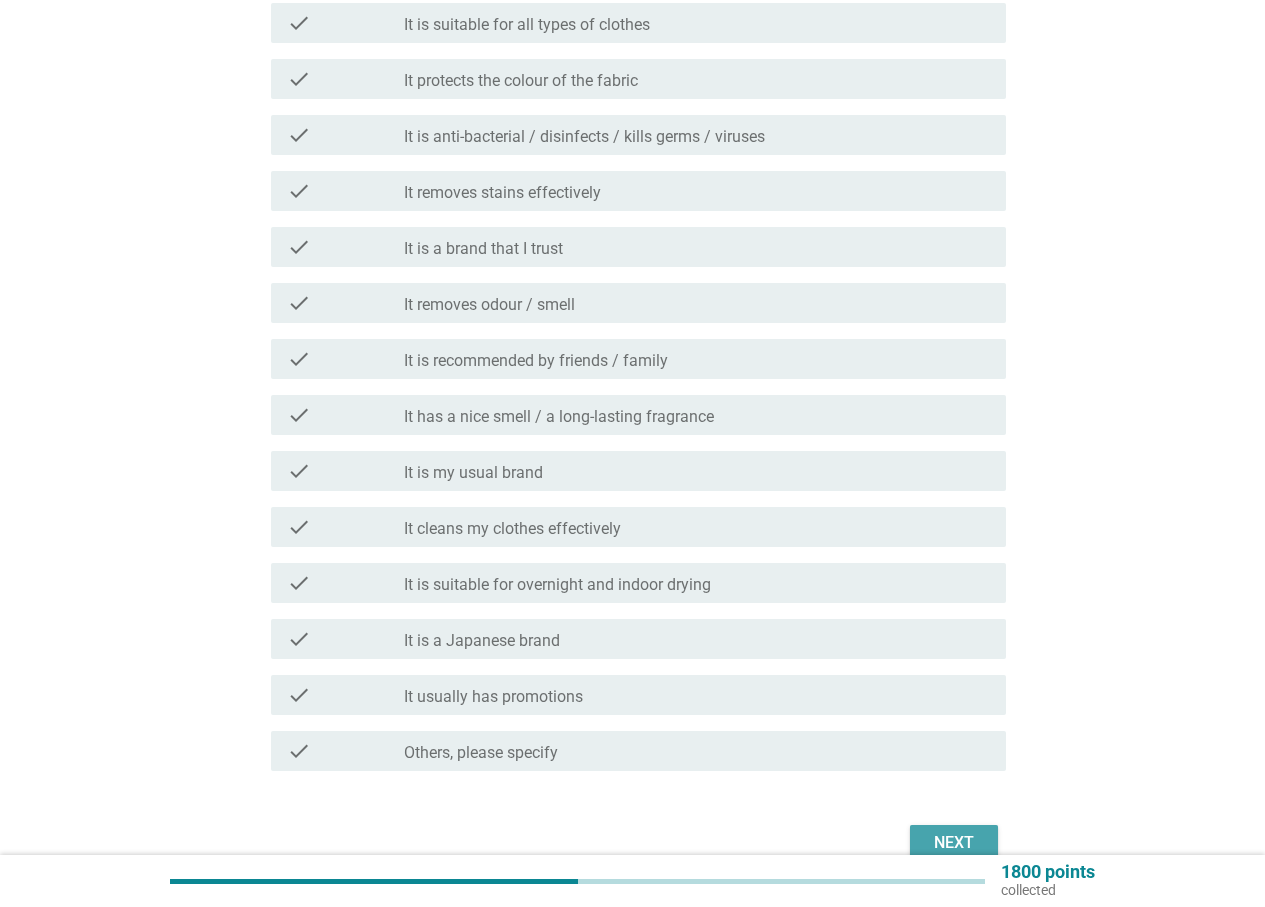 click on "Next" at bounding box center [954, 843] 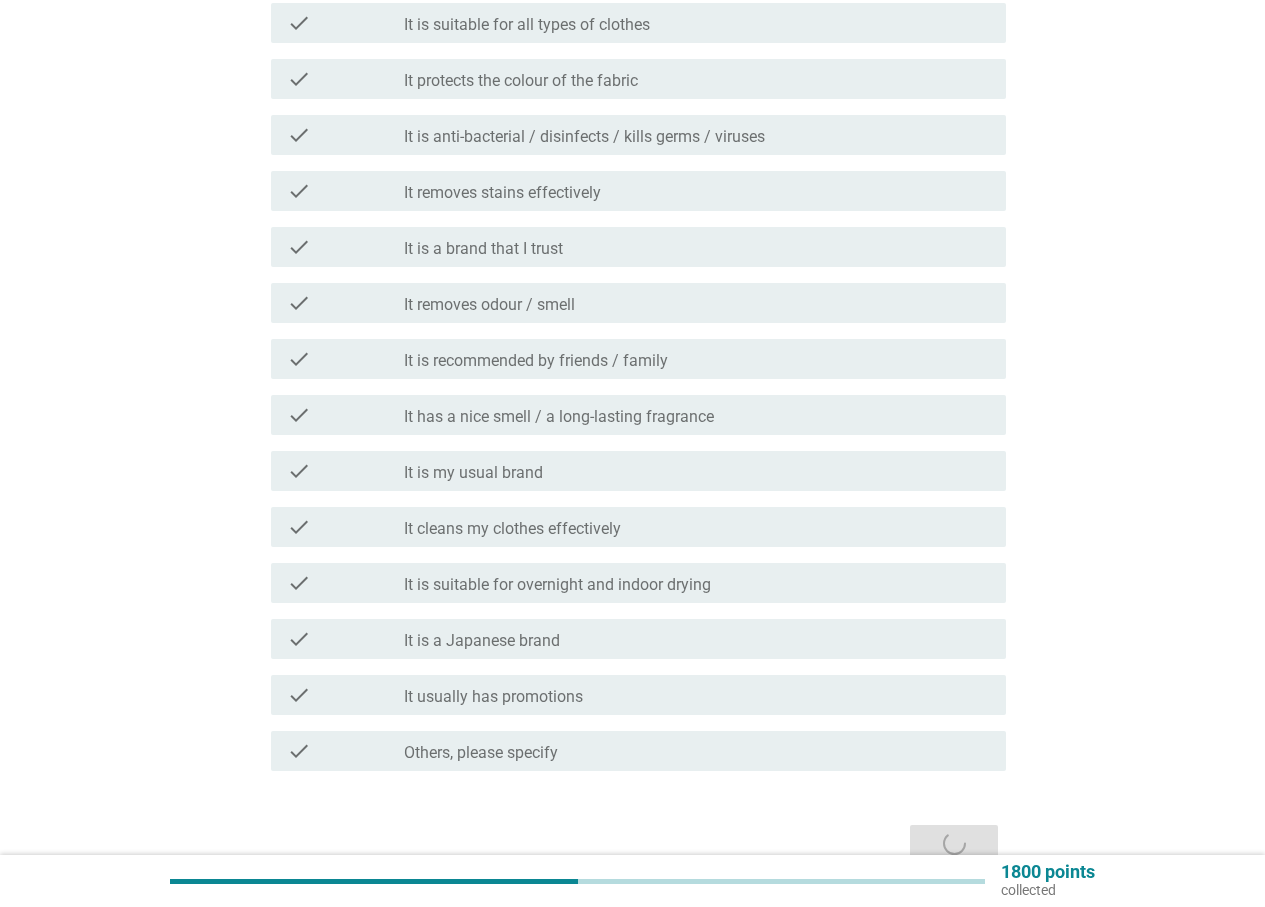 scroll, scrollTop: 0, scrollLeft: 0, axis: both 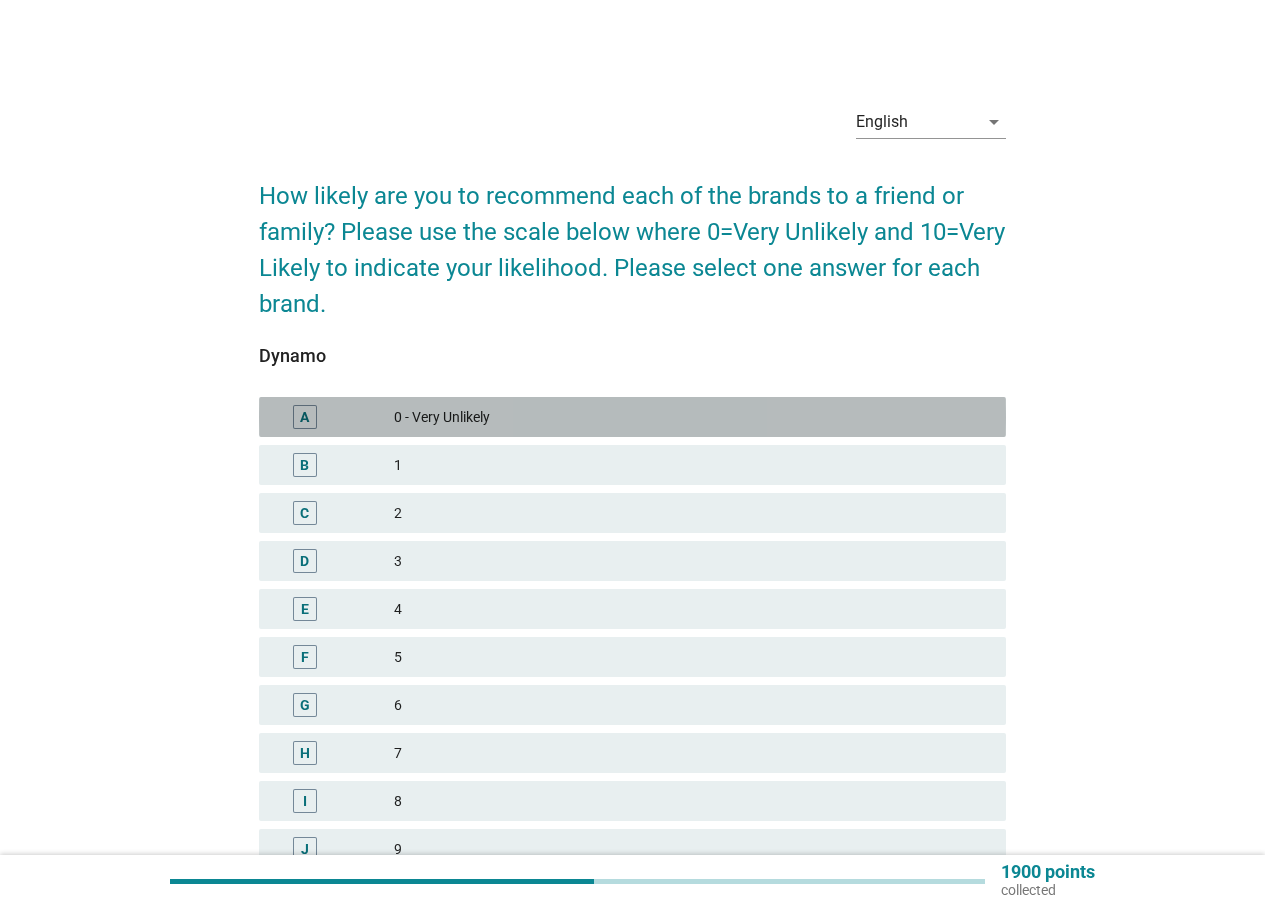 click on "0 - Very Unlikely" at bounding box center [692, 417] 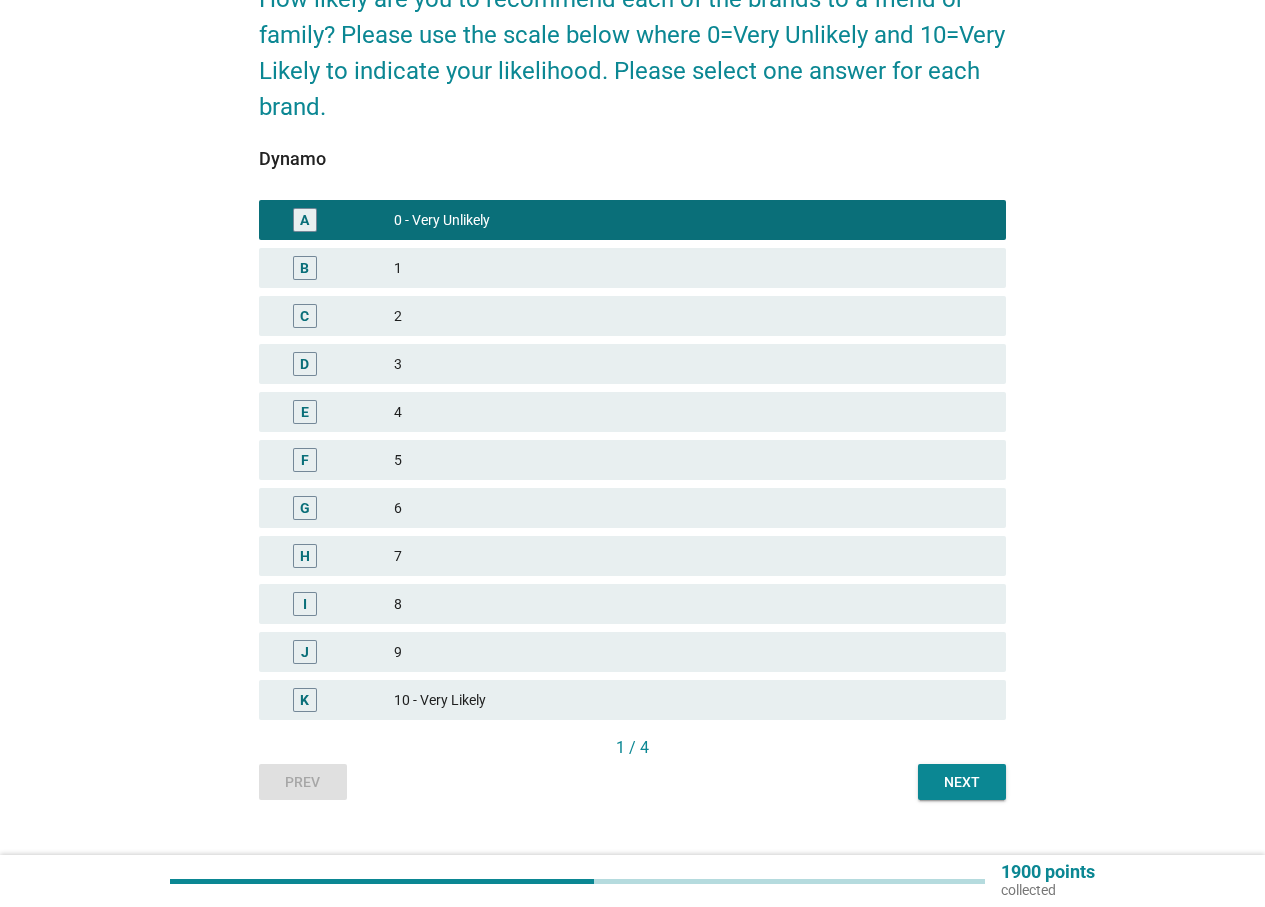 scroll, scrollTop: 232, scrollLeft: 0, axis: vertical 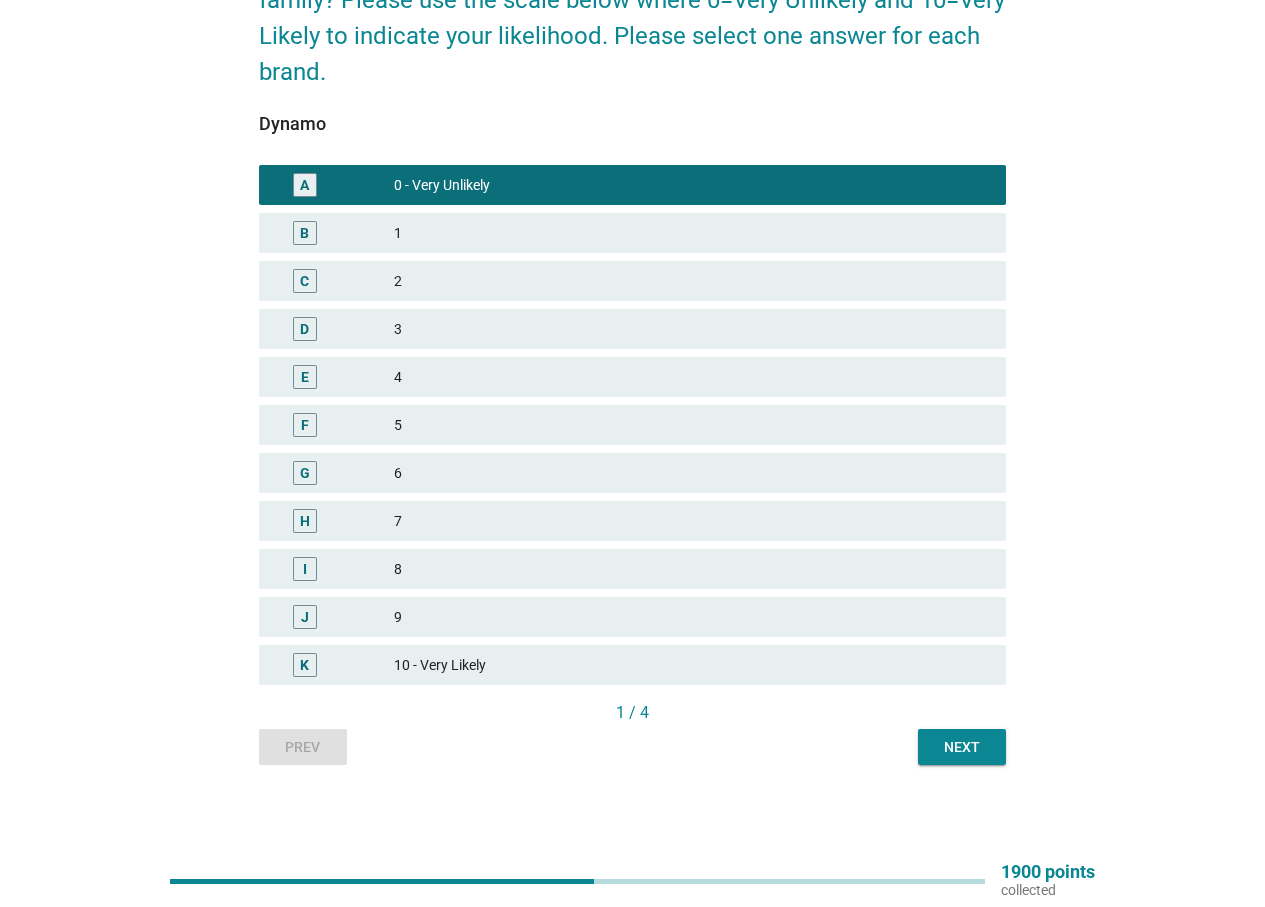 click on "5" at bounding box center [692, 425] 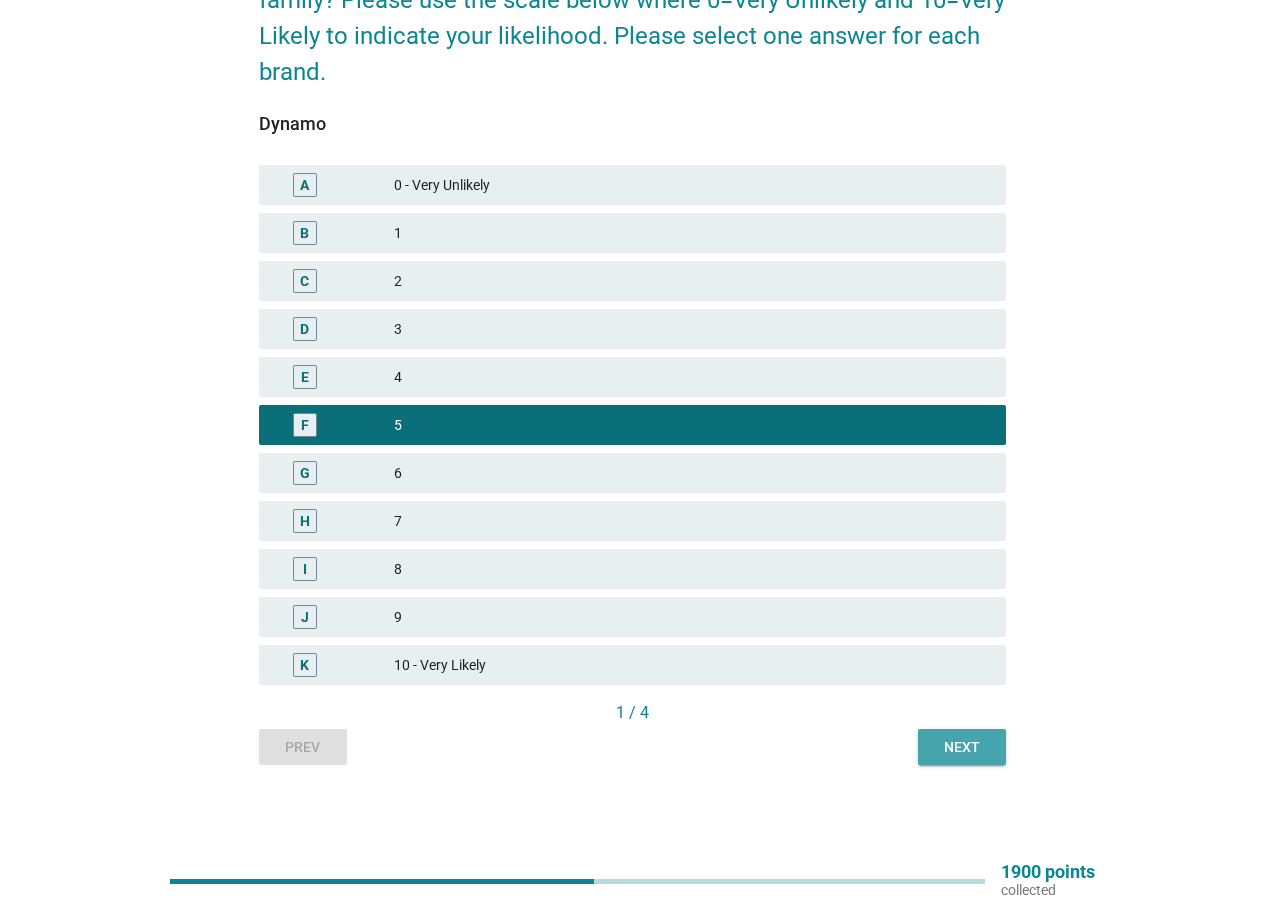 click on "Next" at bounding box center [962, 747] 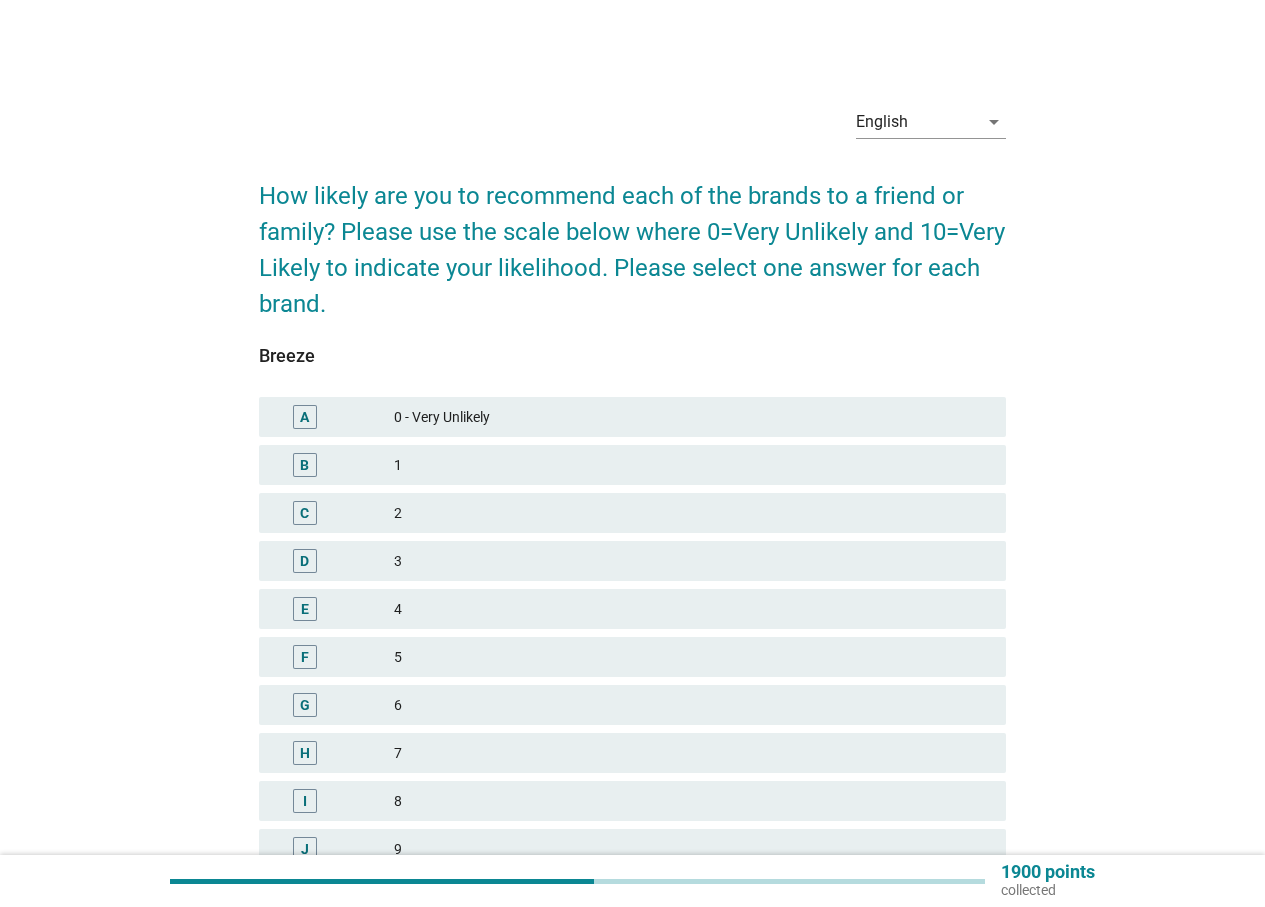 click on "5" at bounding box center [692, 657] 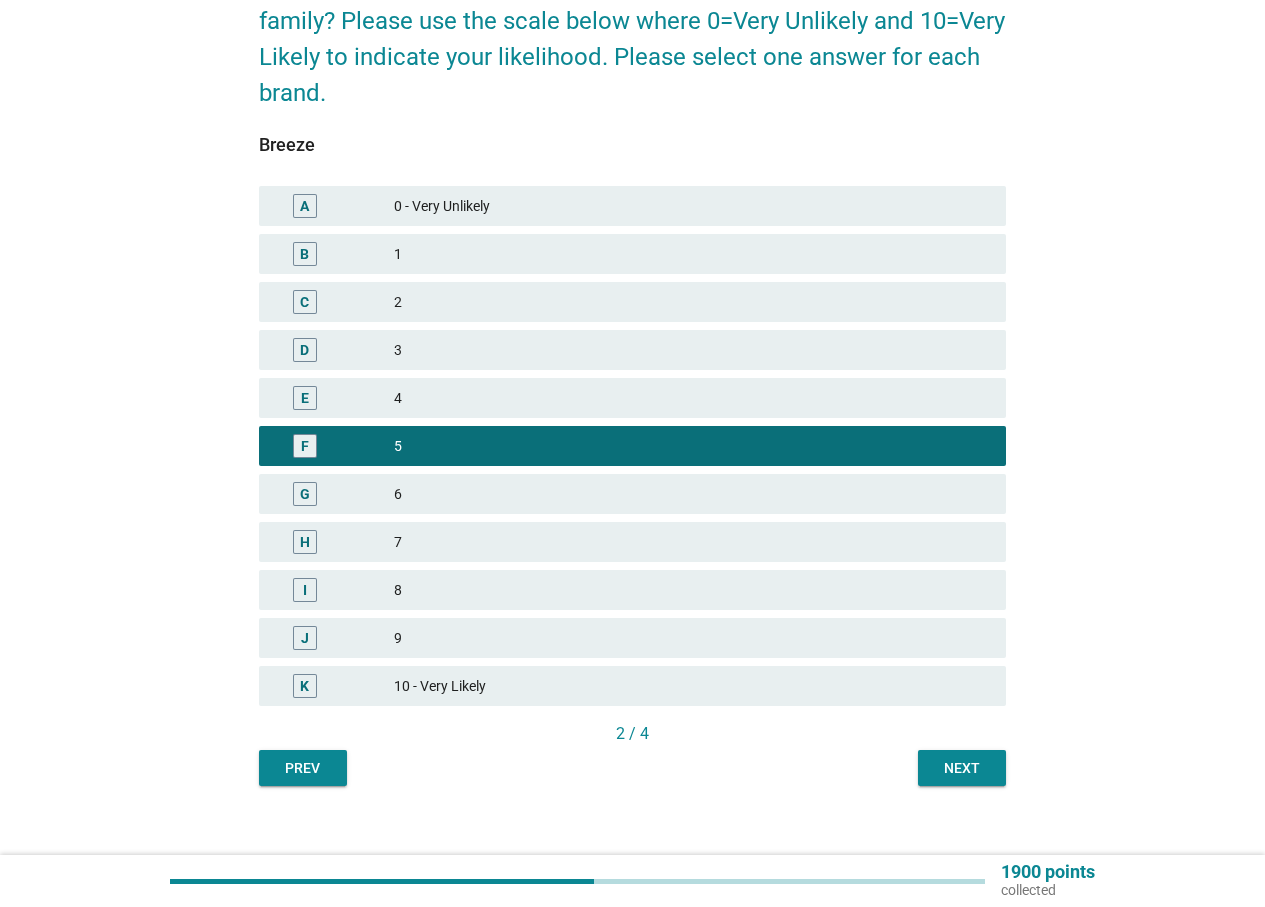 scroll, scrollTop: 232, scrollLeft: 0, axis: vertical 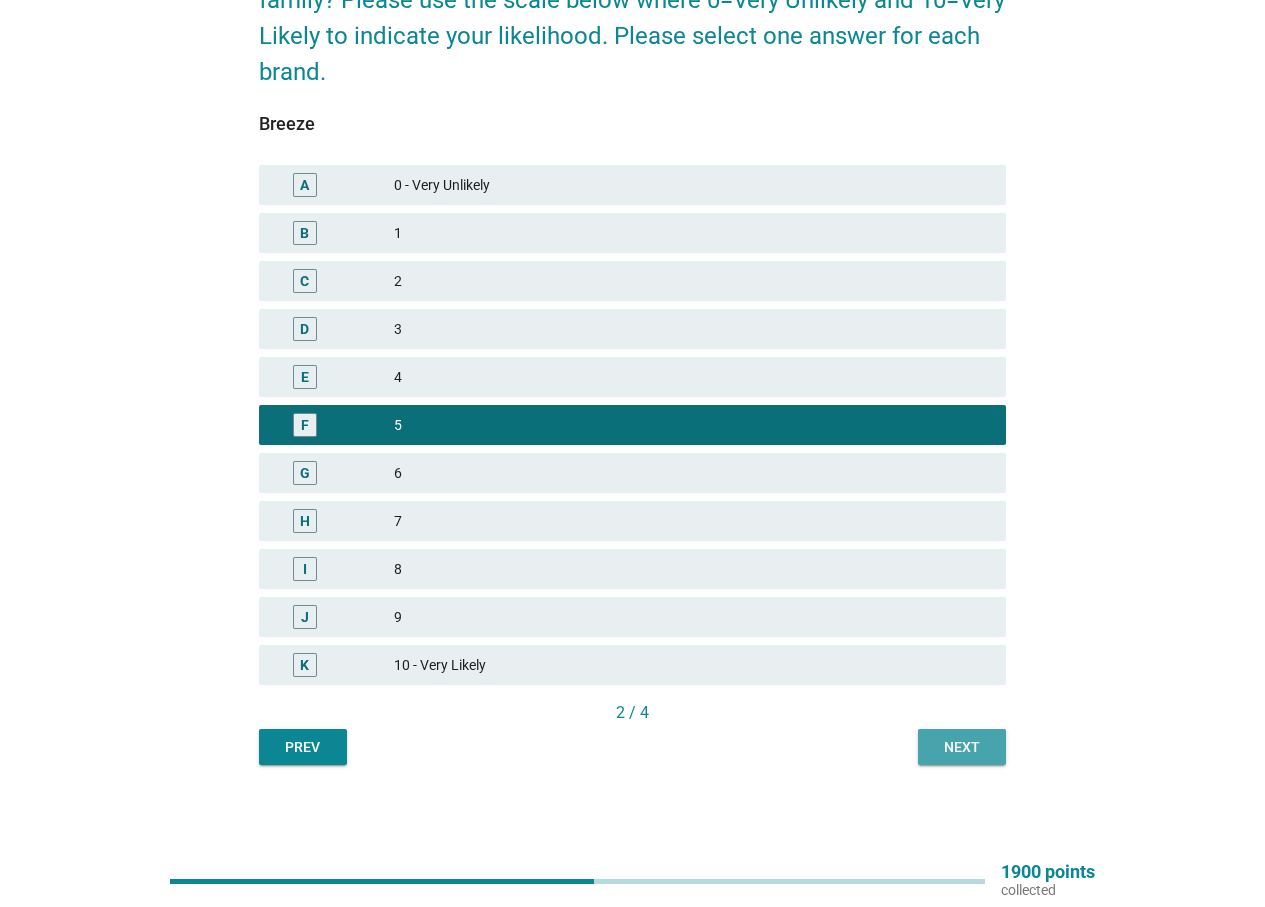 click on "Next" at bounding box center (962, 747) 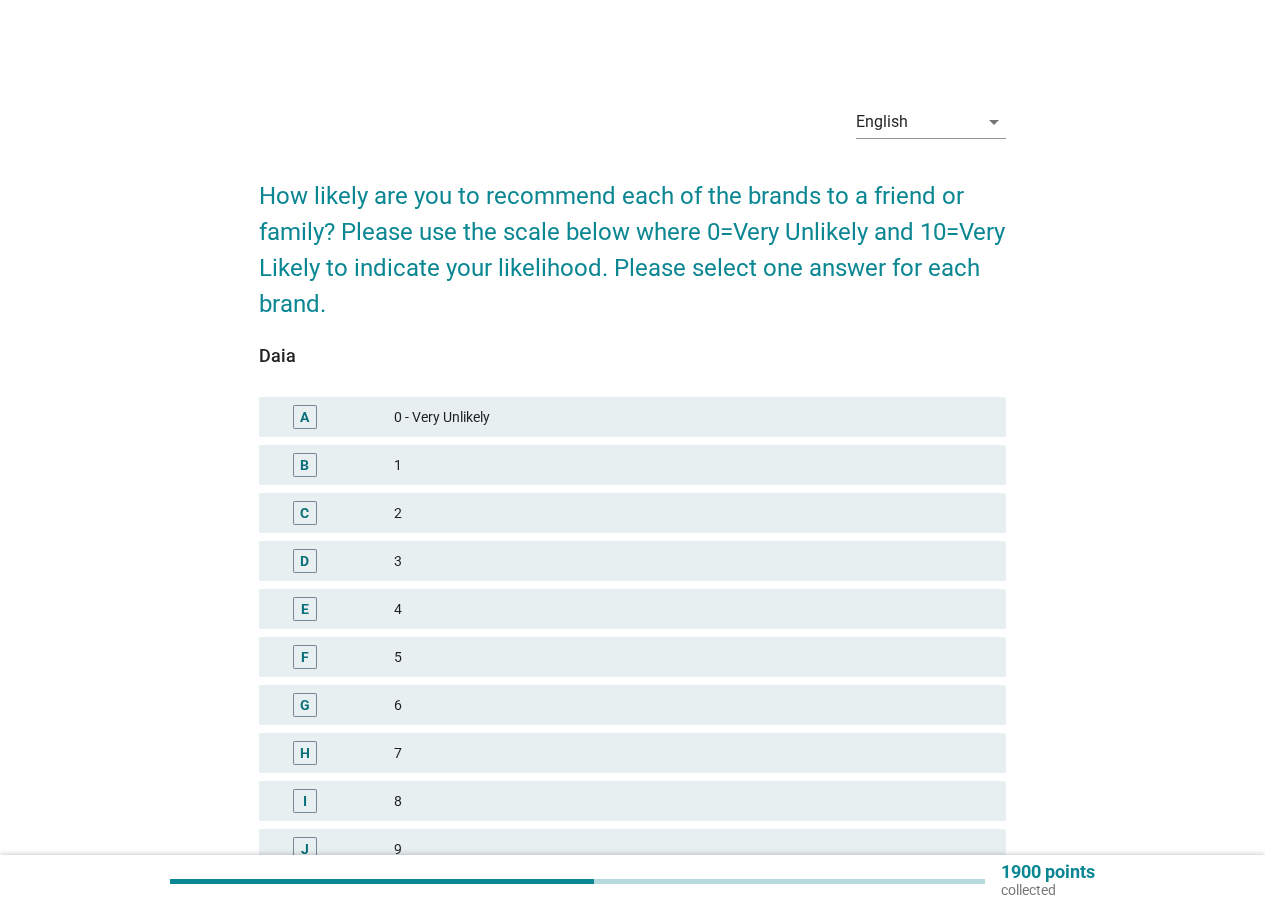 click on "5" at bounding box center [692, 657] 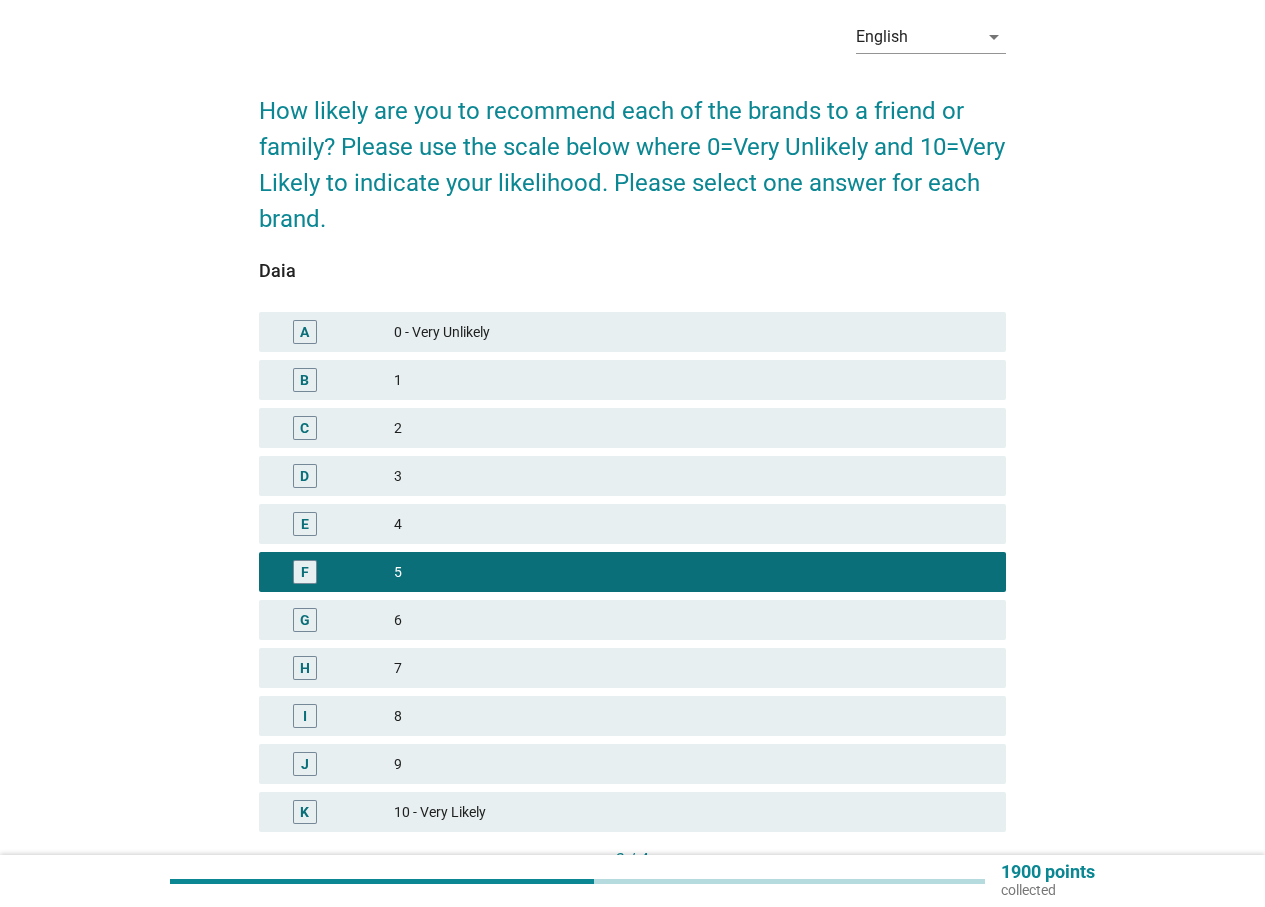 scroll, scrollTop: 200, scrollLeft: 0, axis: vertical 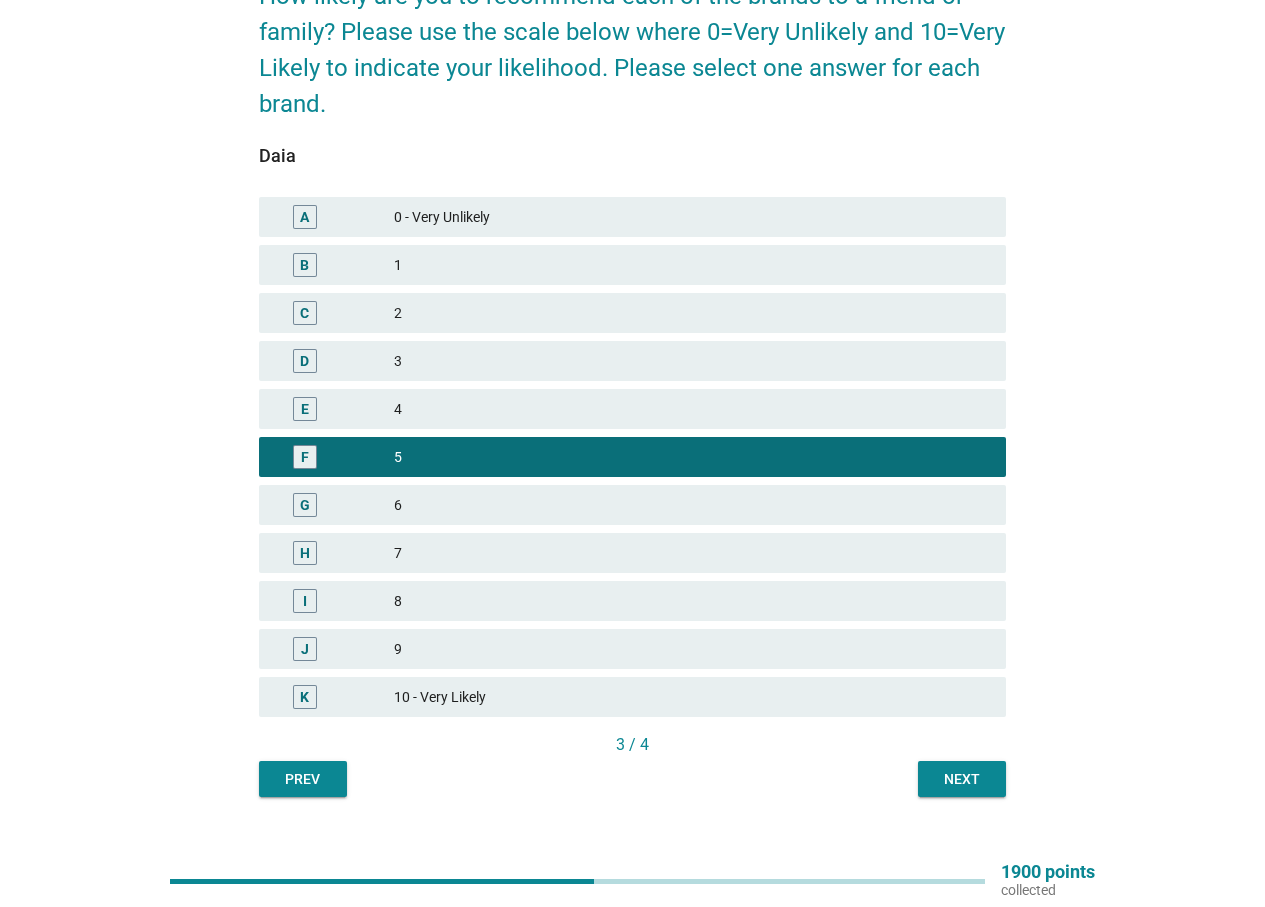 click on "Next" at bounding box center (962, 779) 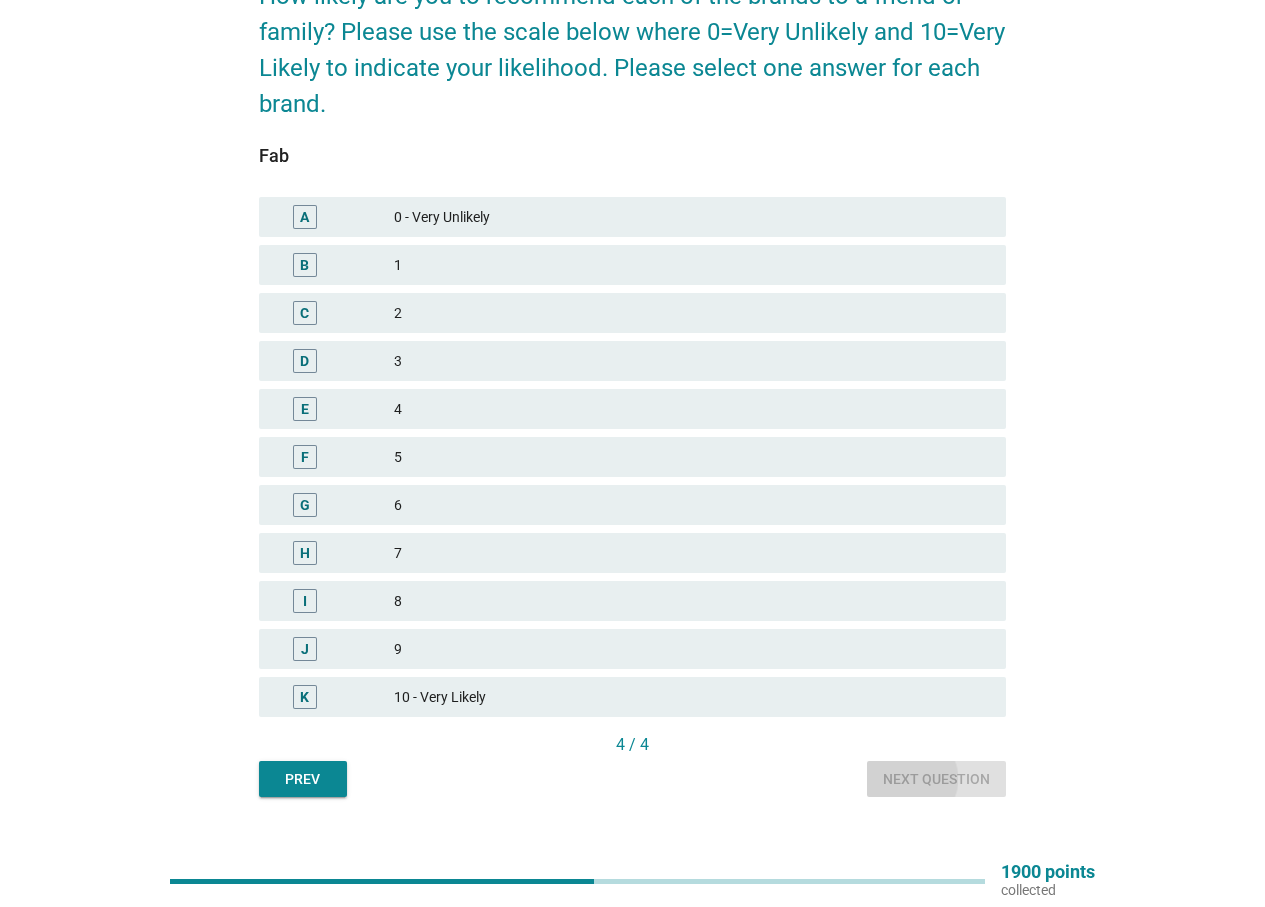 scroll, scrollTop: 0, scrollLeft: 0, axis: both 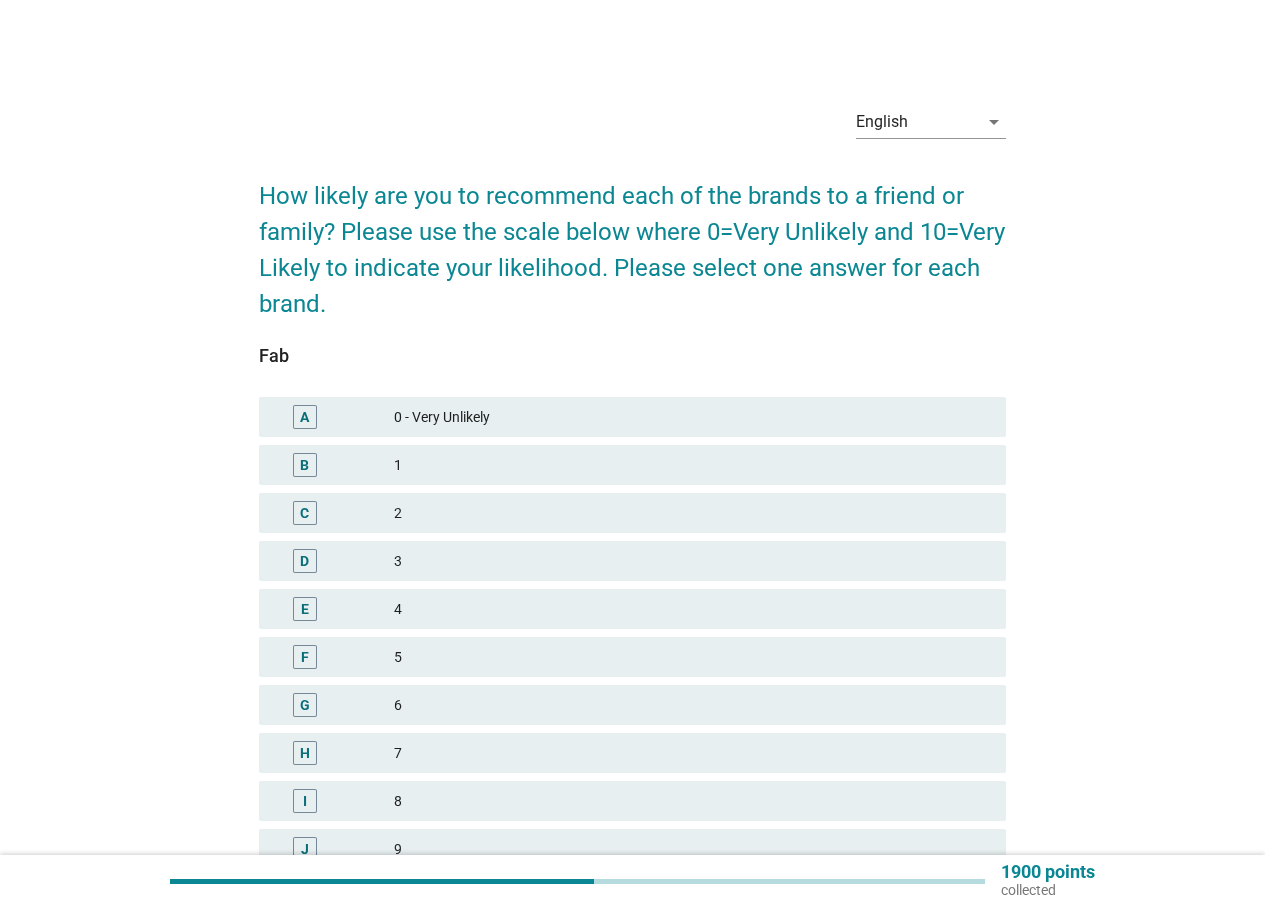 click on "5" at bounding box center (692, 657) 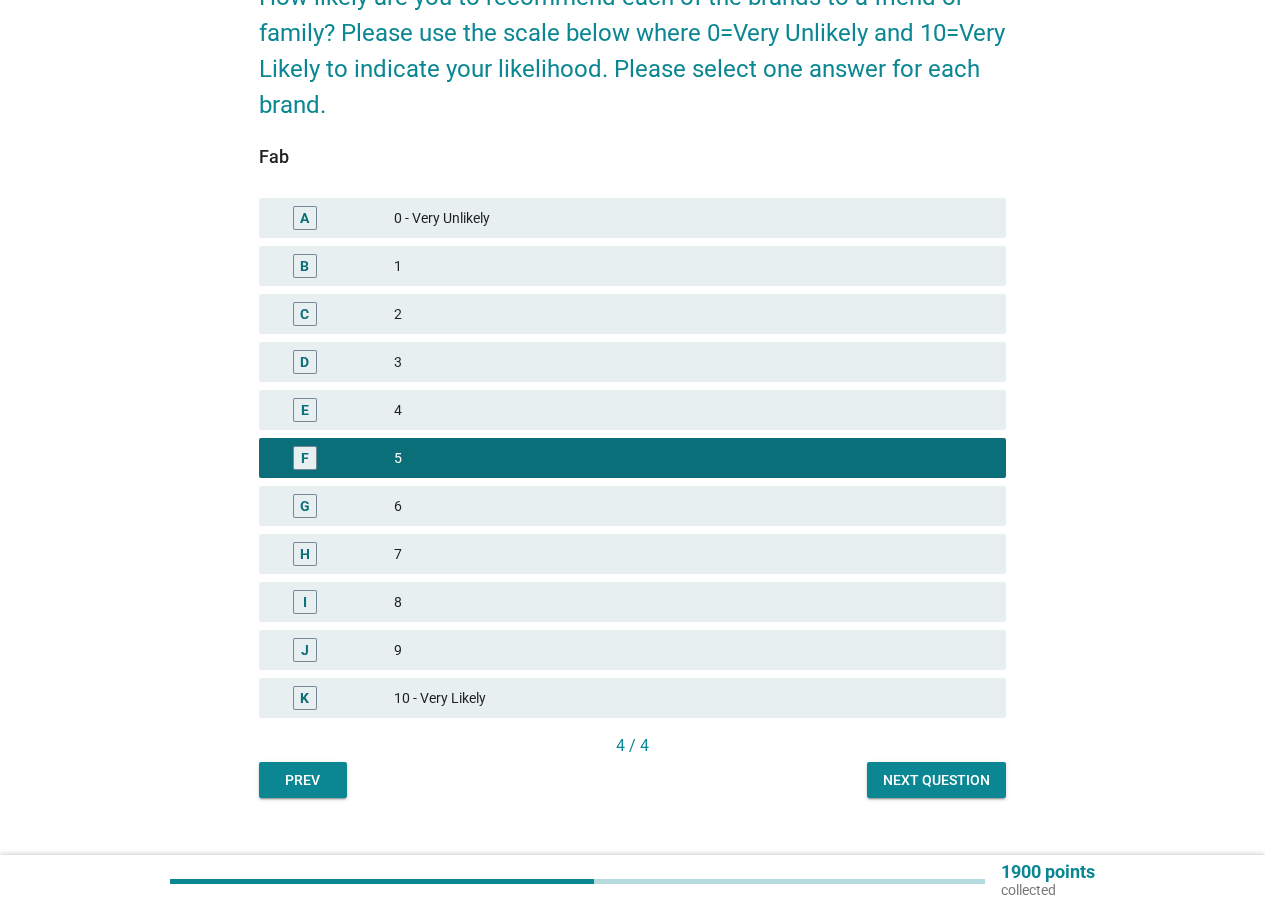 scroll, scrollTop: 232, scrollLeft: 0, axis: vertical 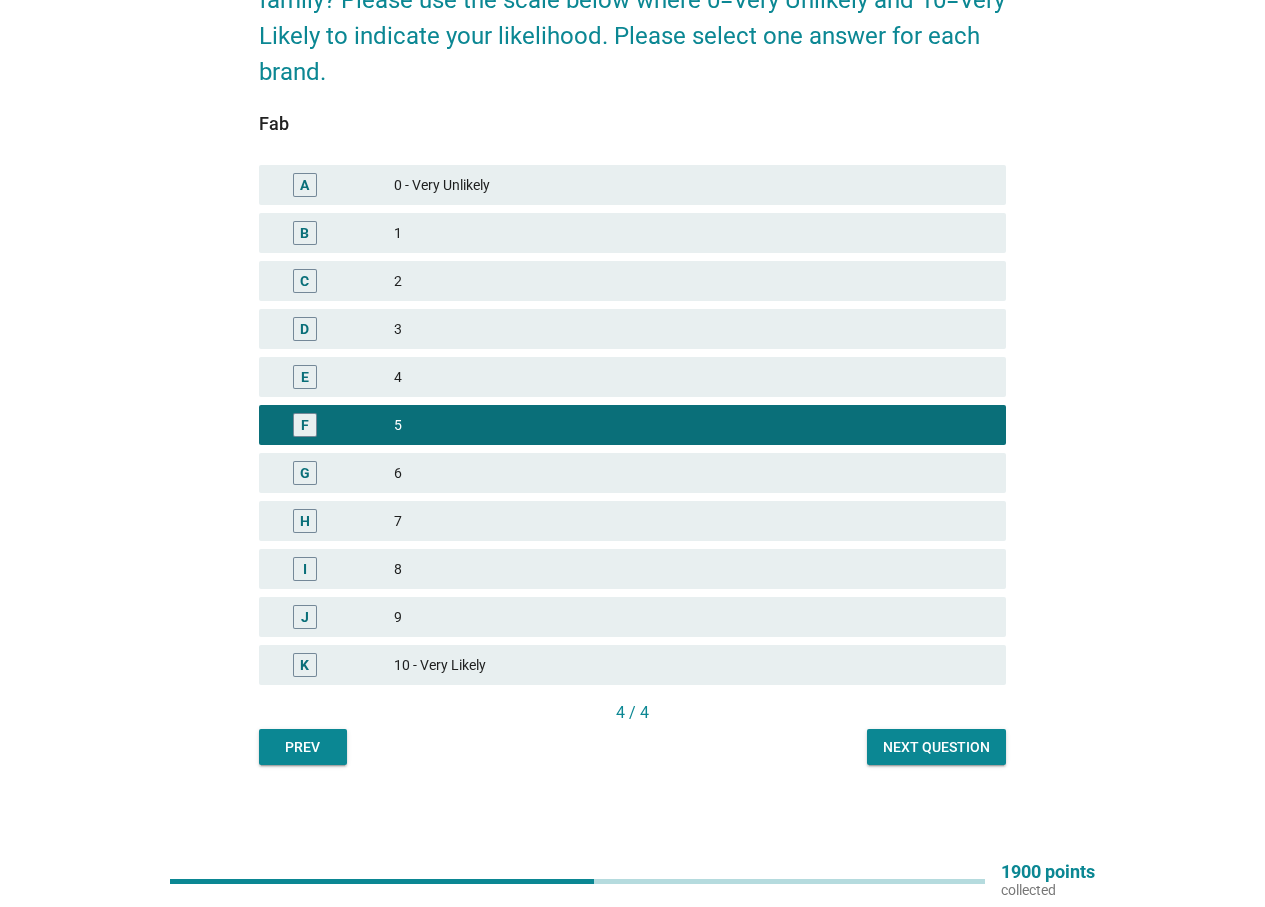 click on "Next question" at bounding box center [936, 747] 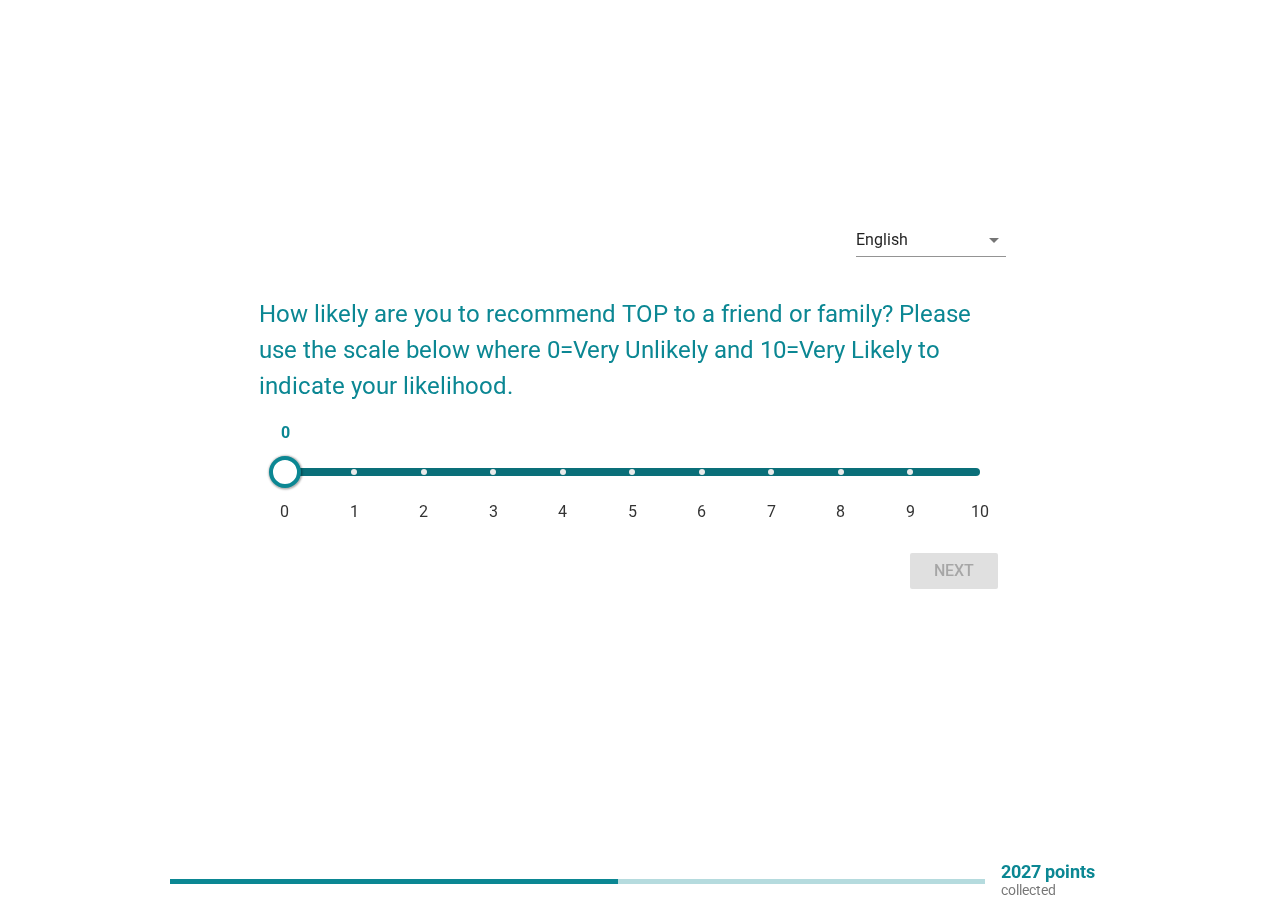 scroll, scrollTop: 0, scrollLeft: 0, axis: both 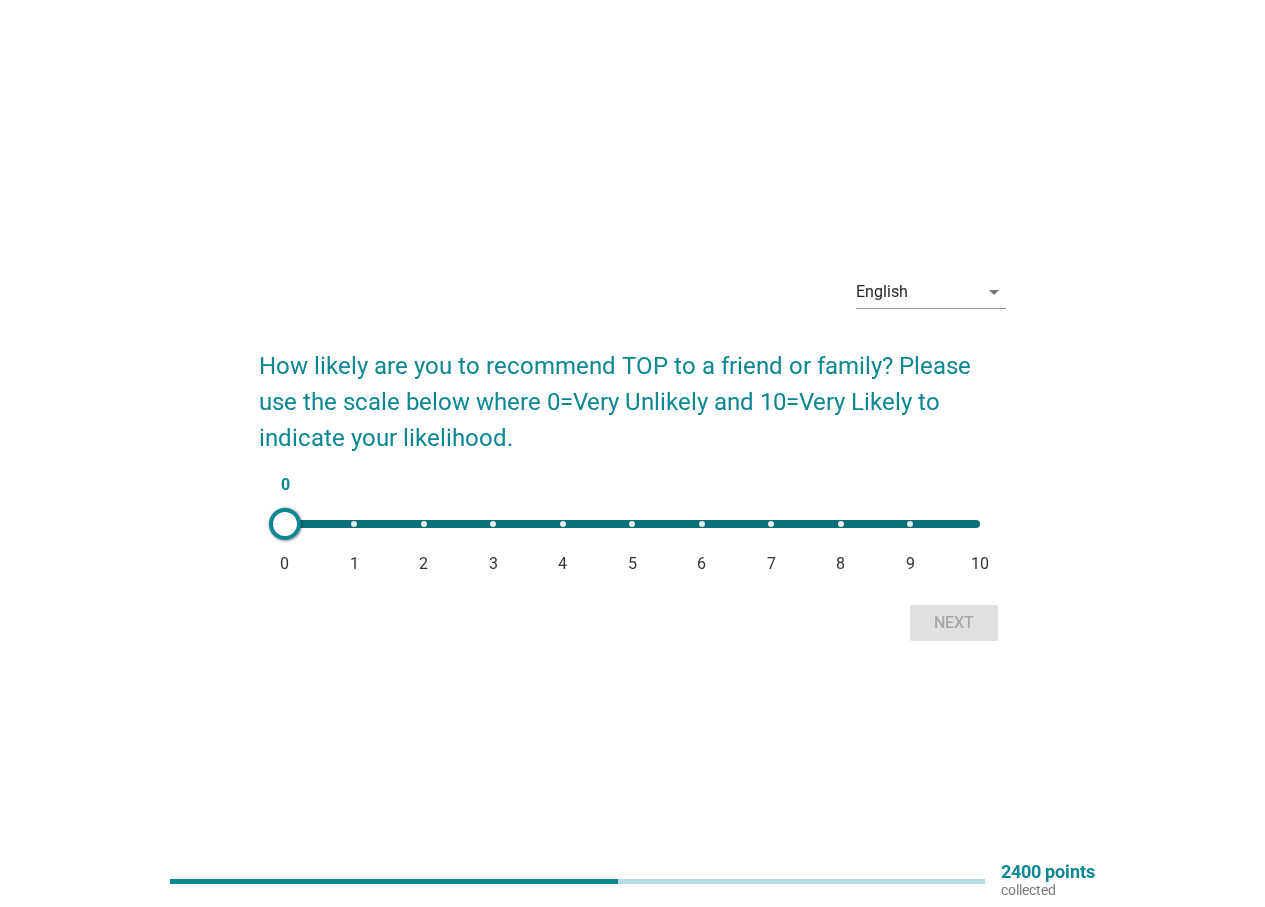 click on "0
0
1
2
3
4
5
6
7
8
9
10" at bounding box center [632, 524] 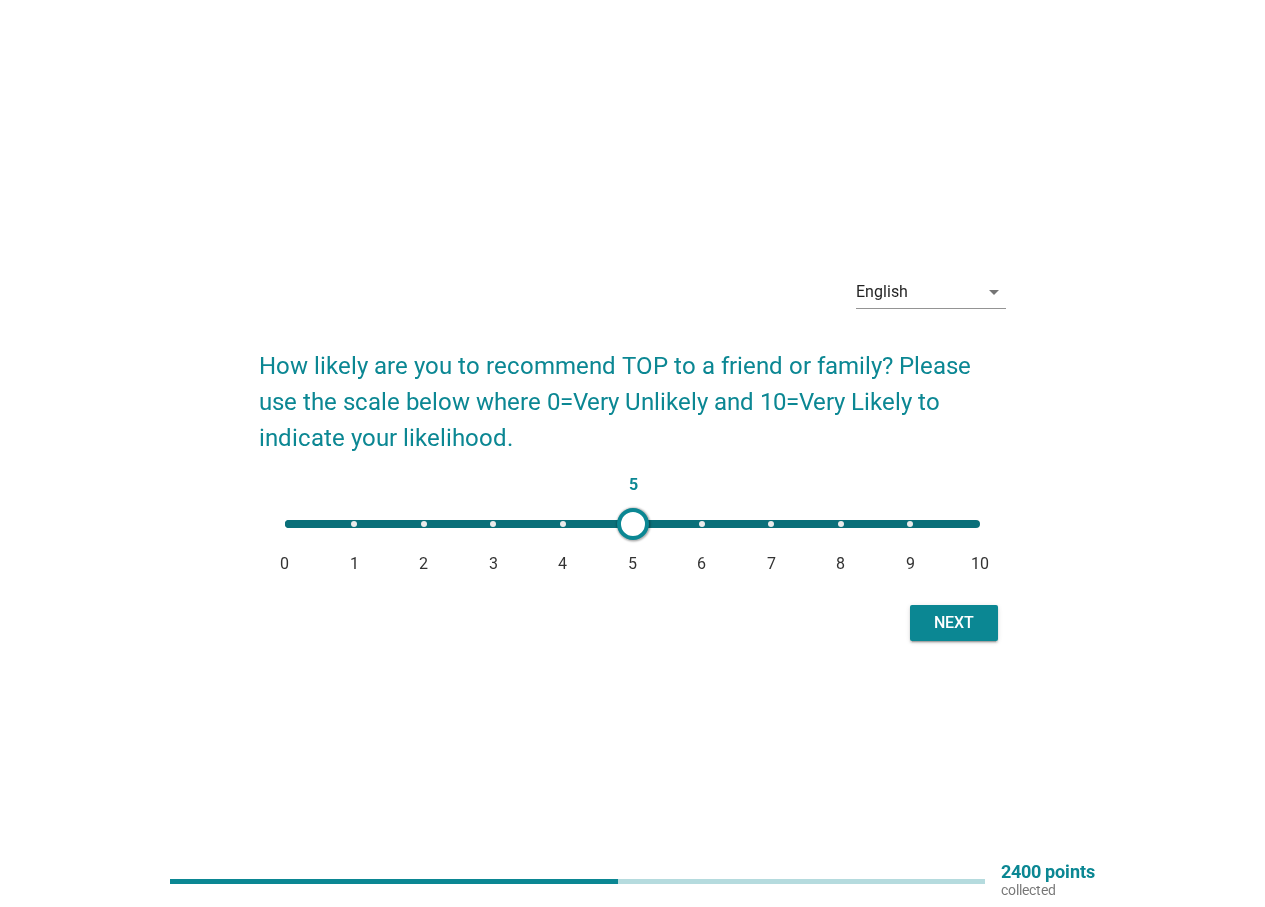 type on "5" 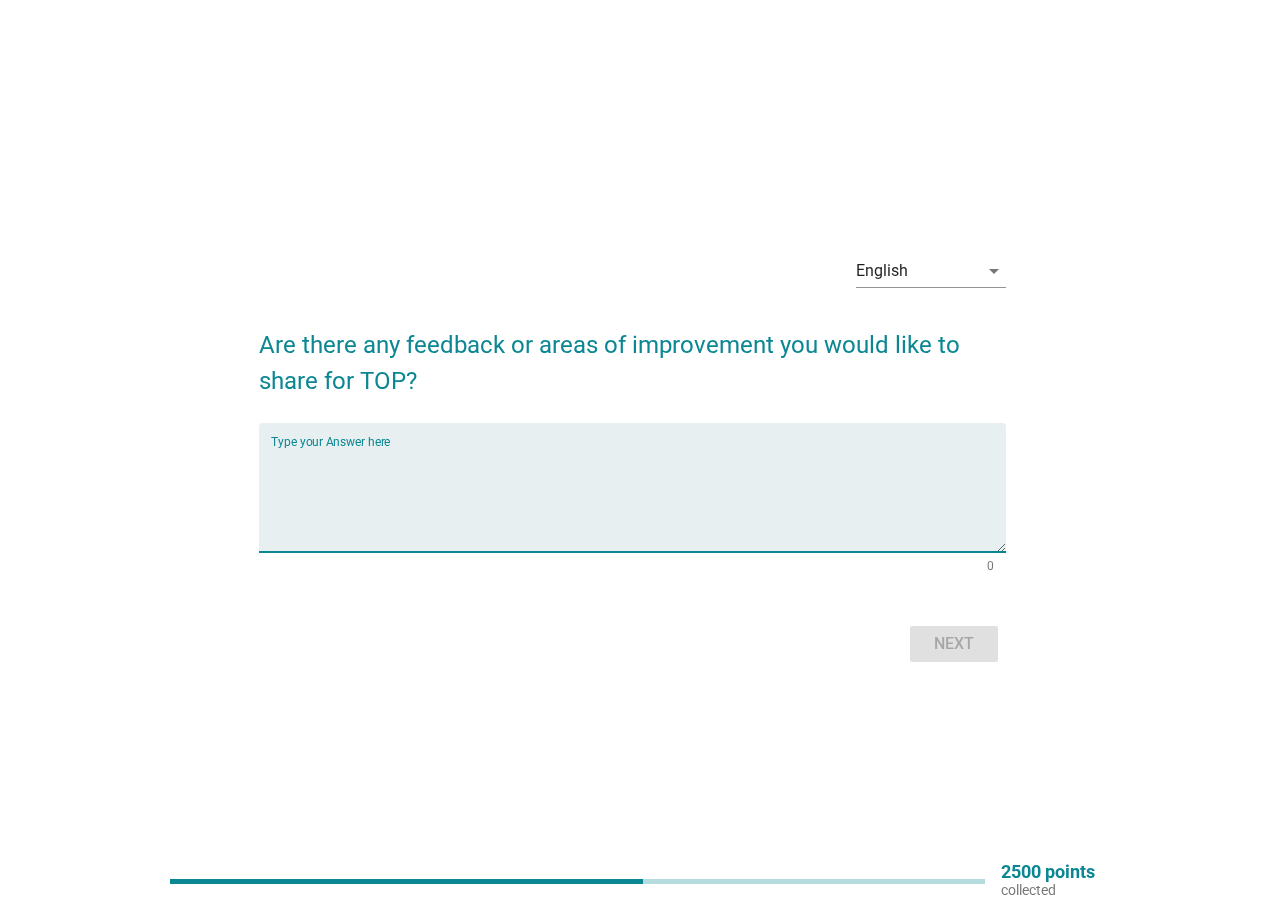 click at bounding box center [638, 499] 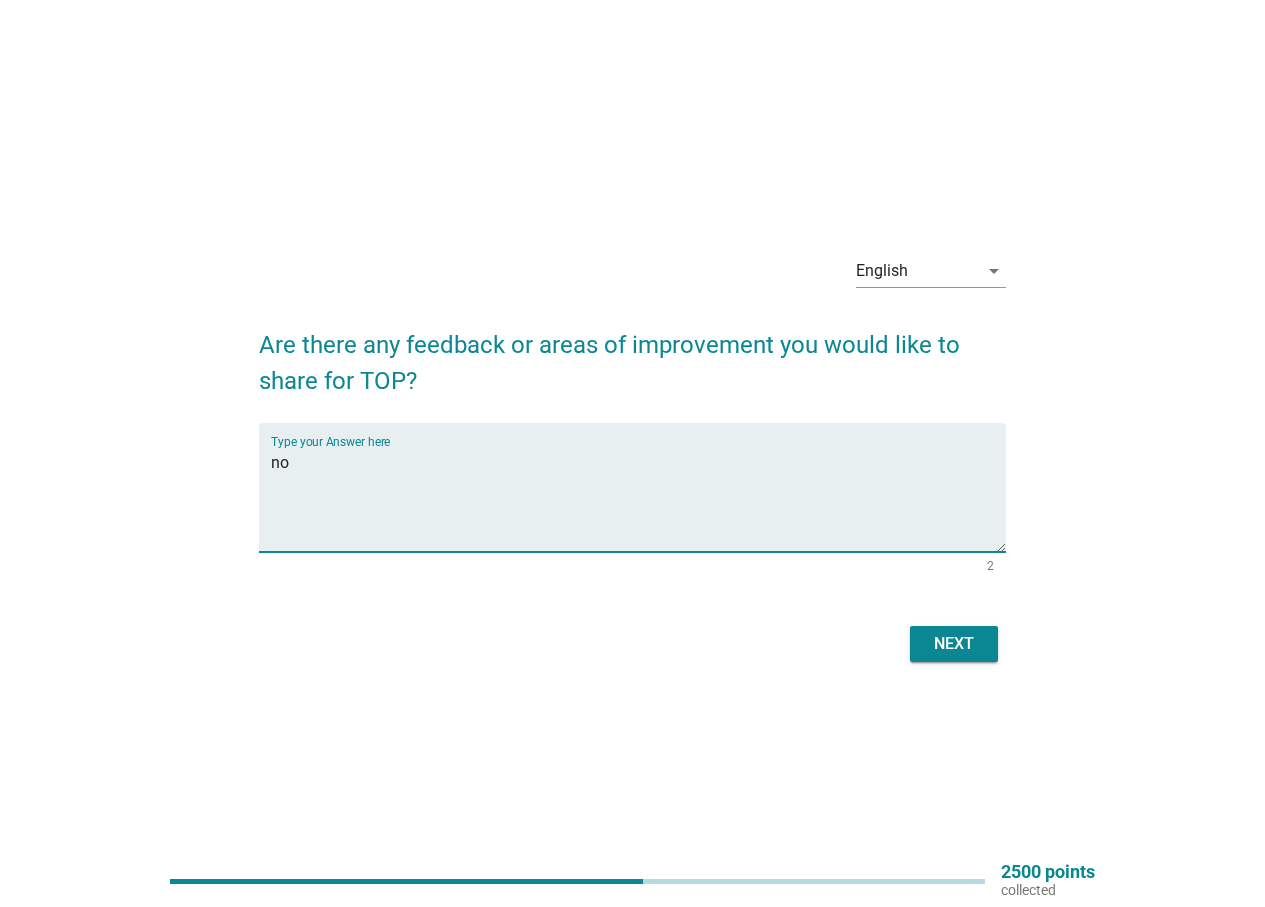 type on "no" 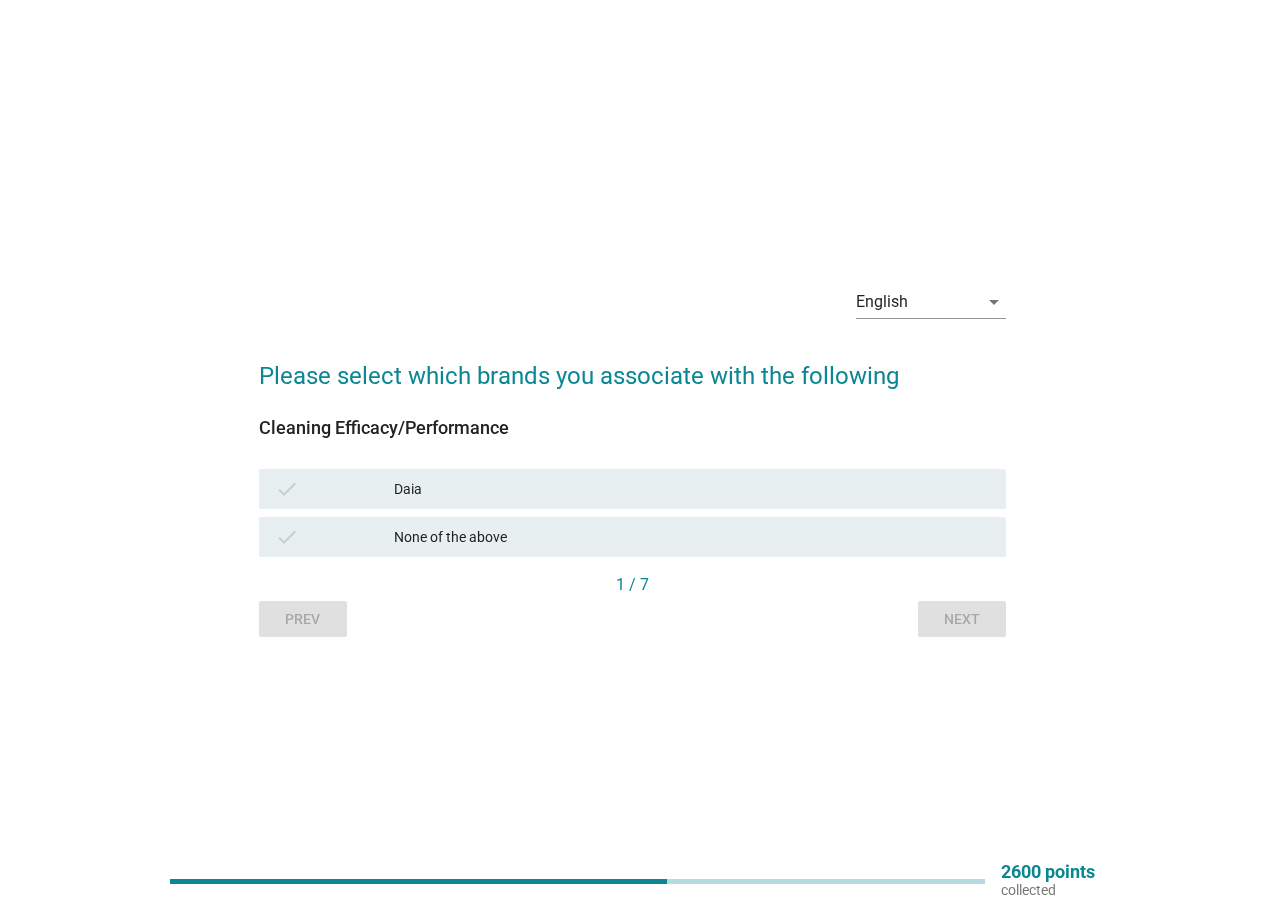 click on "Daia" at bounding box center [692, 489] 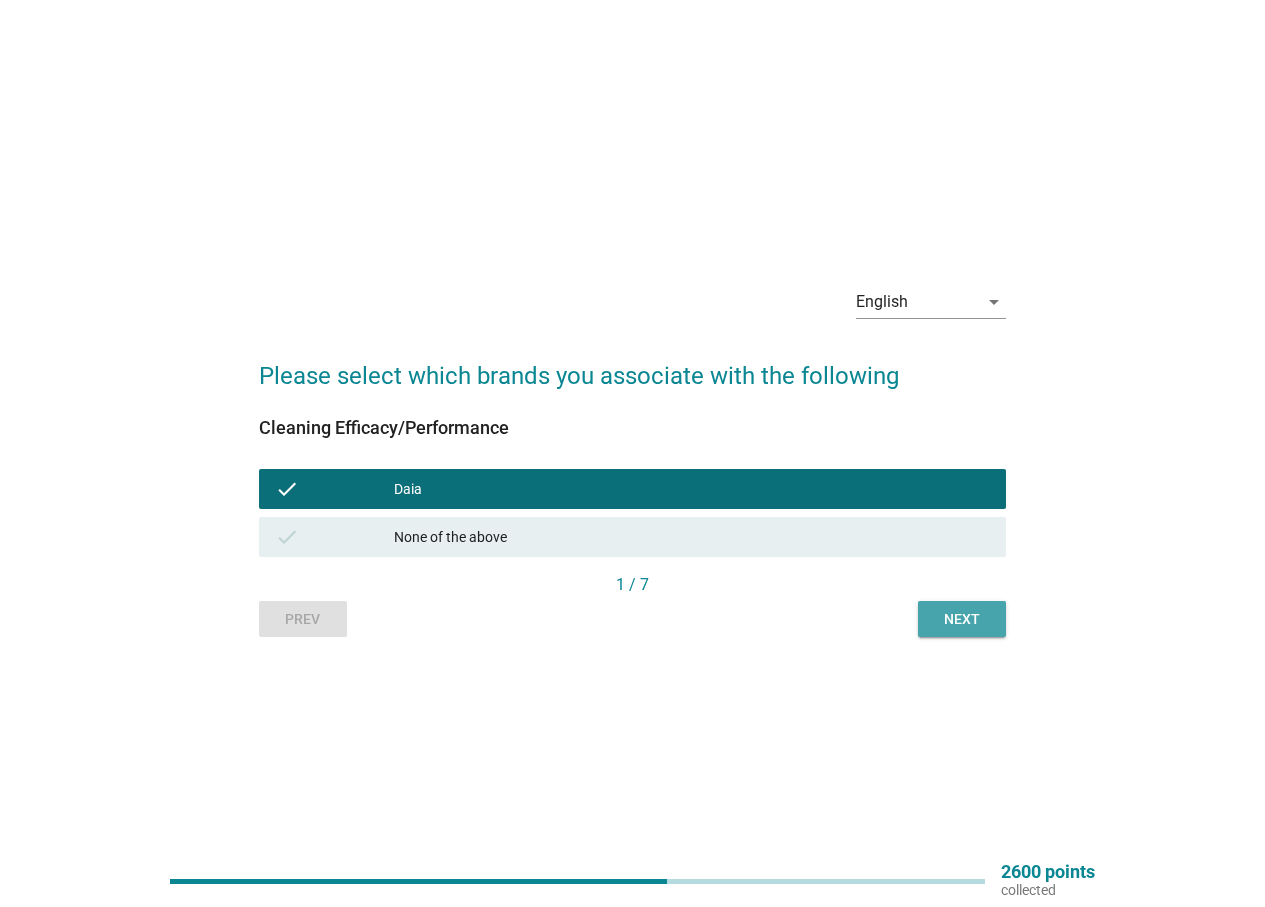 click on "Next" at bounding box center (962, 619) 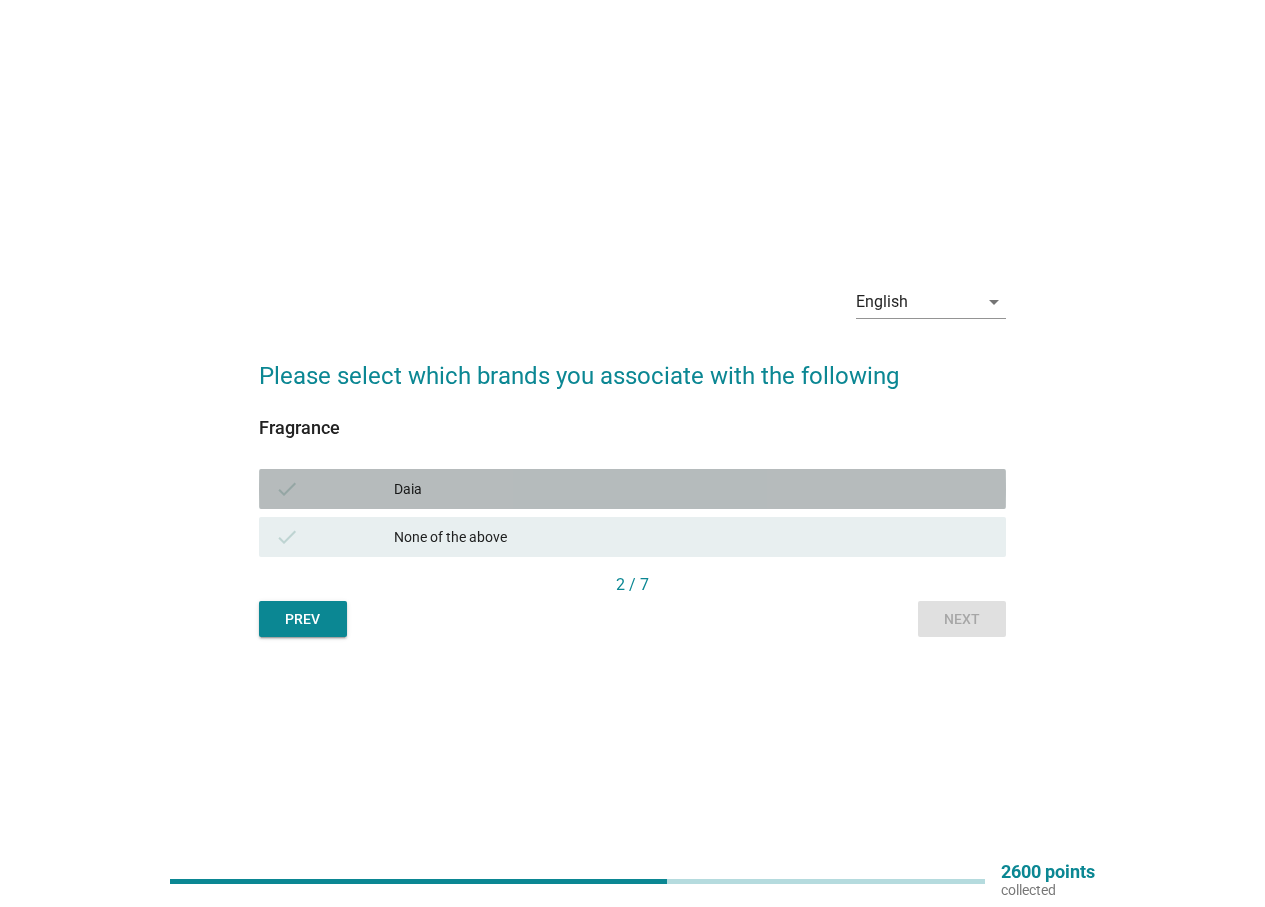 click on "Daia" at bounding box center (692, 489) 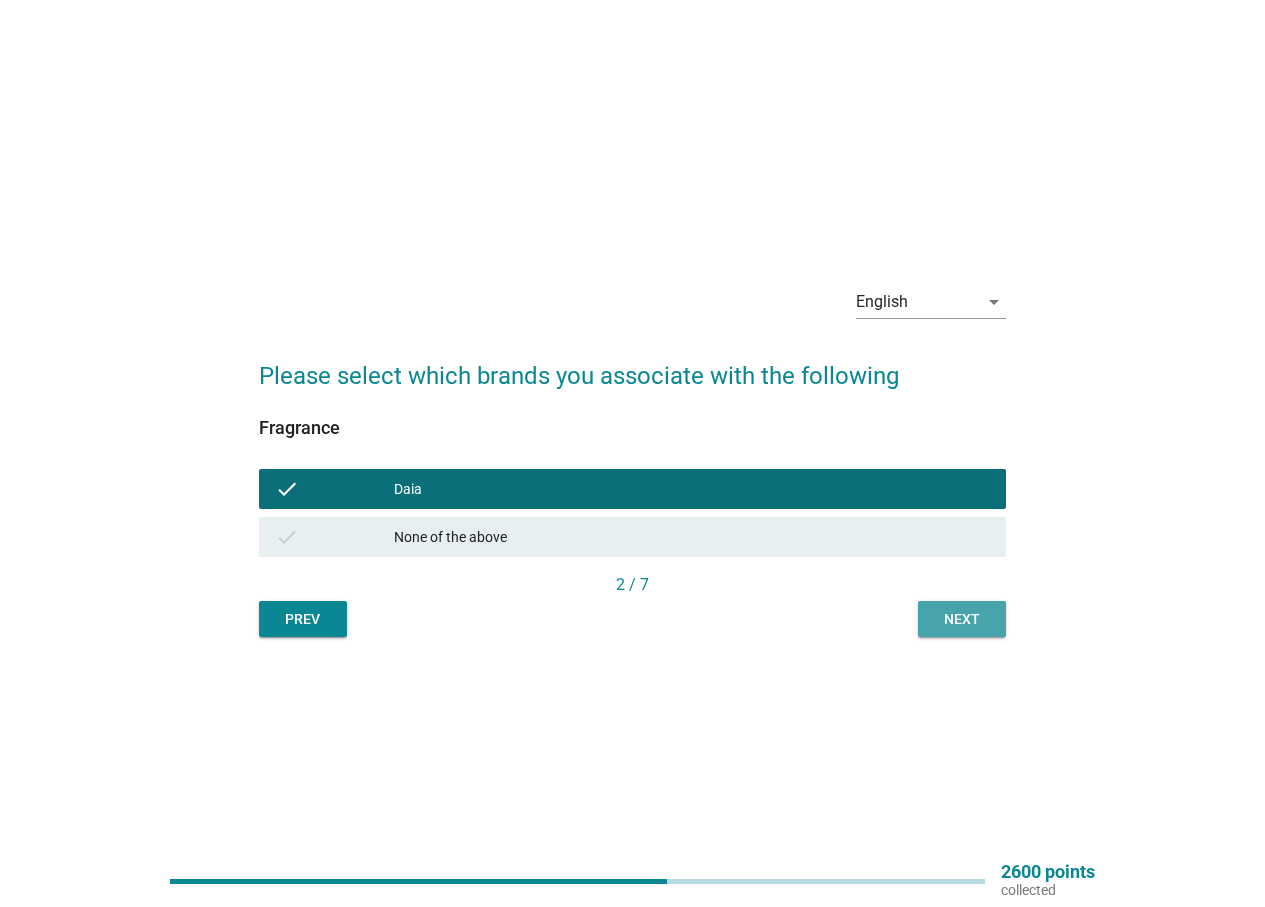 click on "Next" at bounding box center (962, 619) 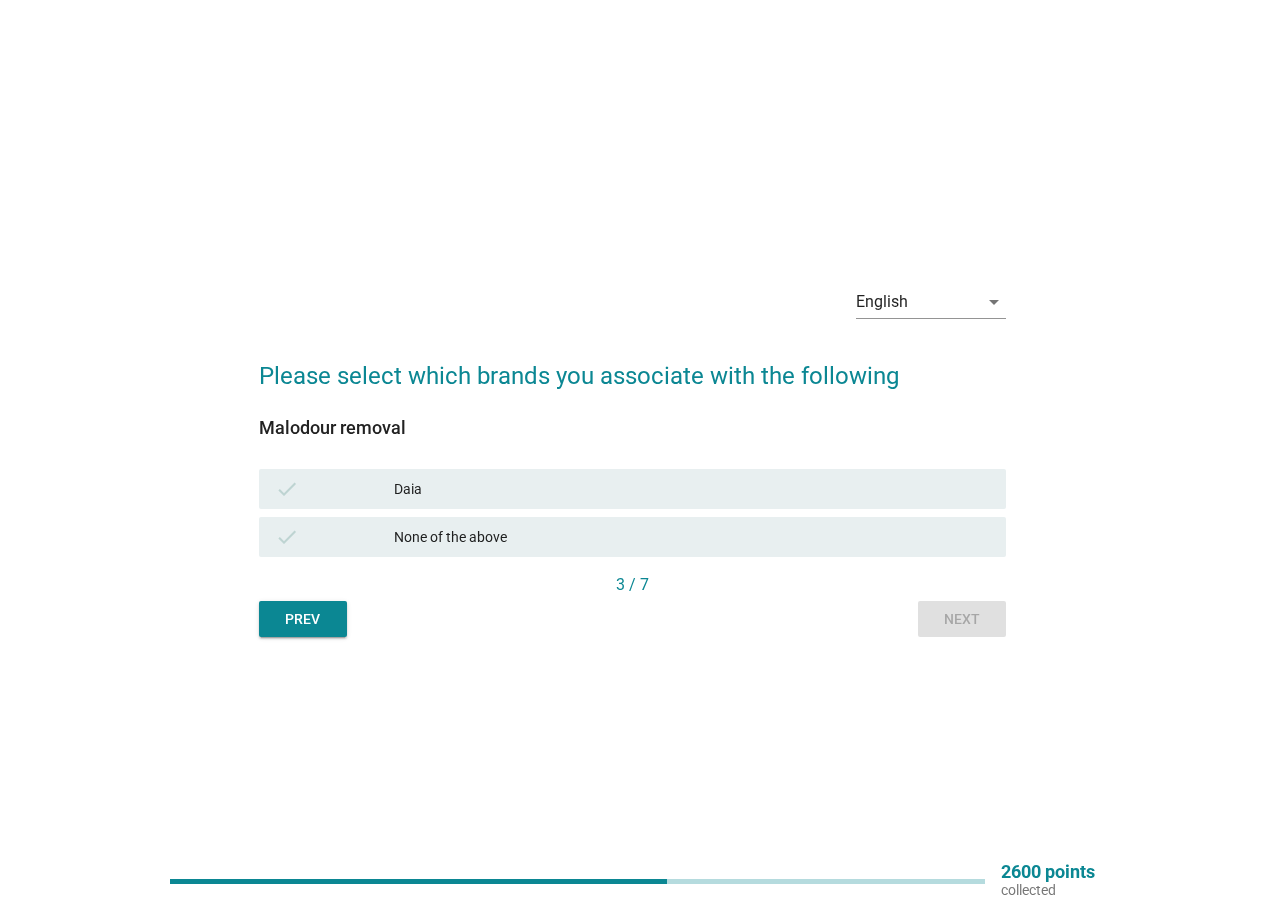 click on "check   None of the above" at bounding box center [632, 537] 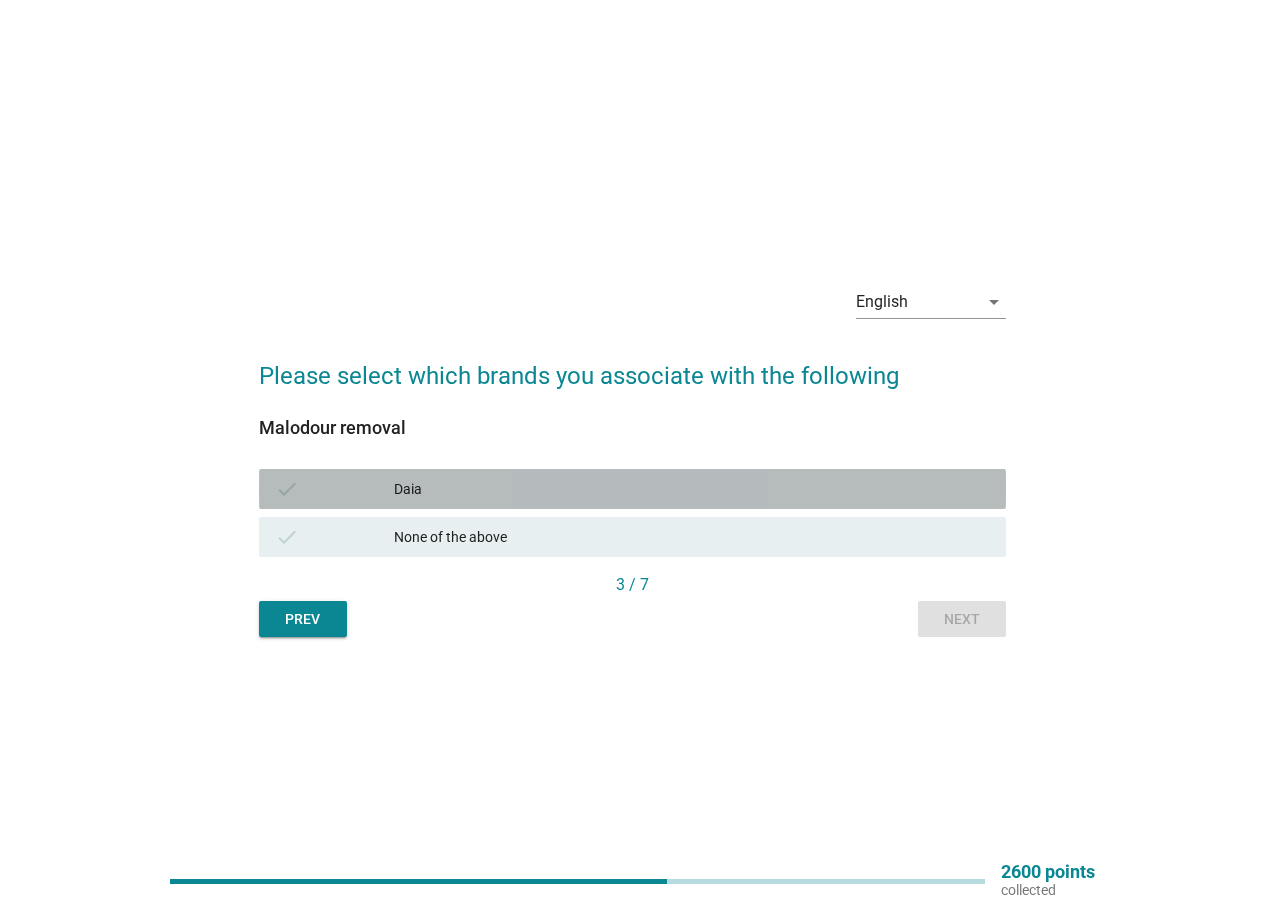 click on "Daia" at bounding box center (692, 489) 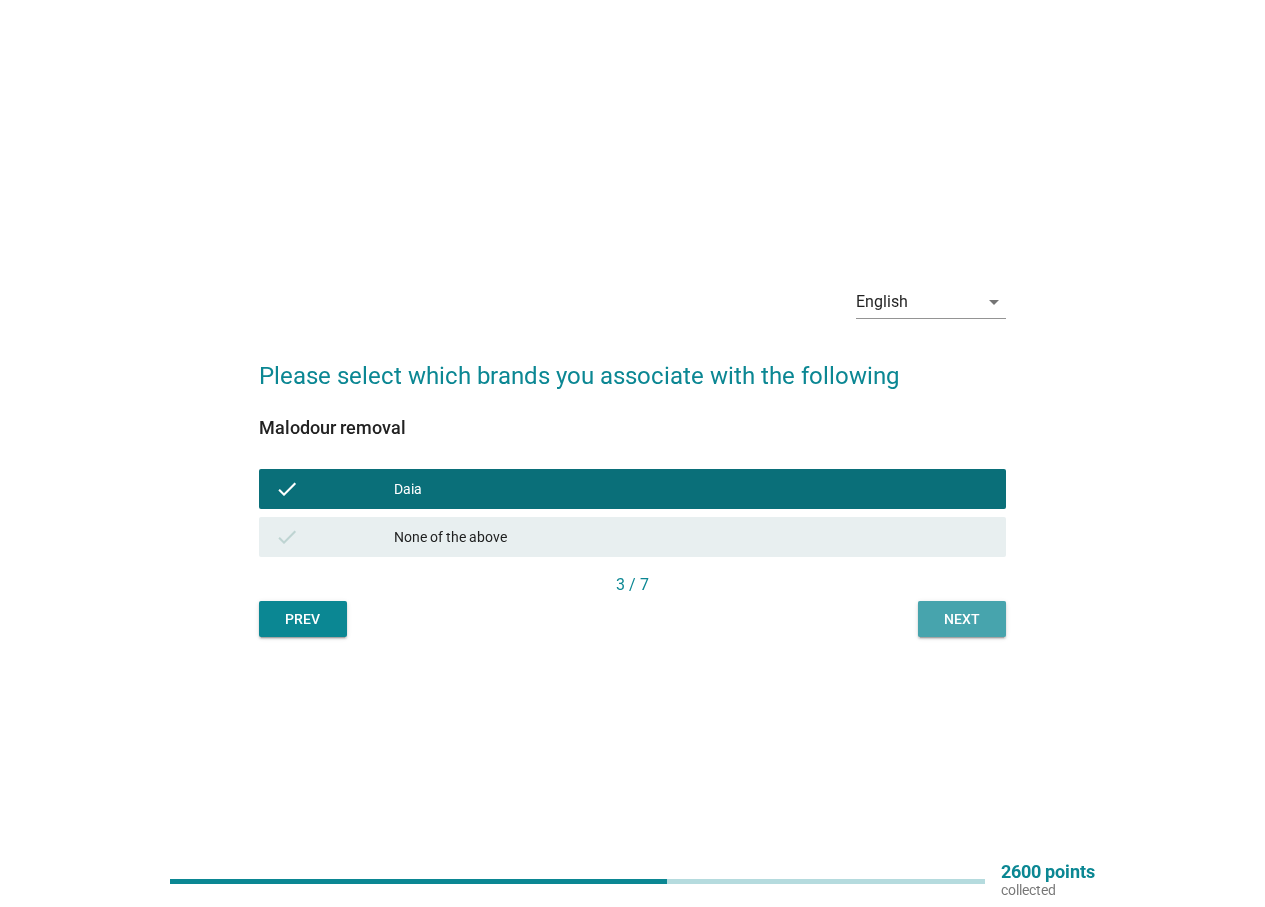 click on "Next" at bounding box center (962, 619) 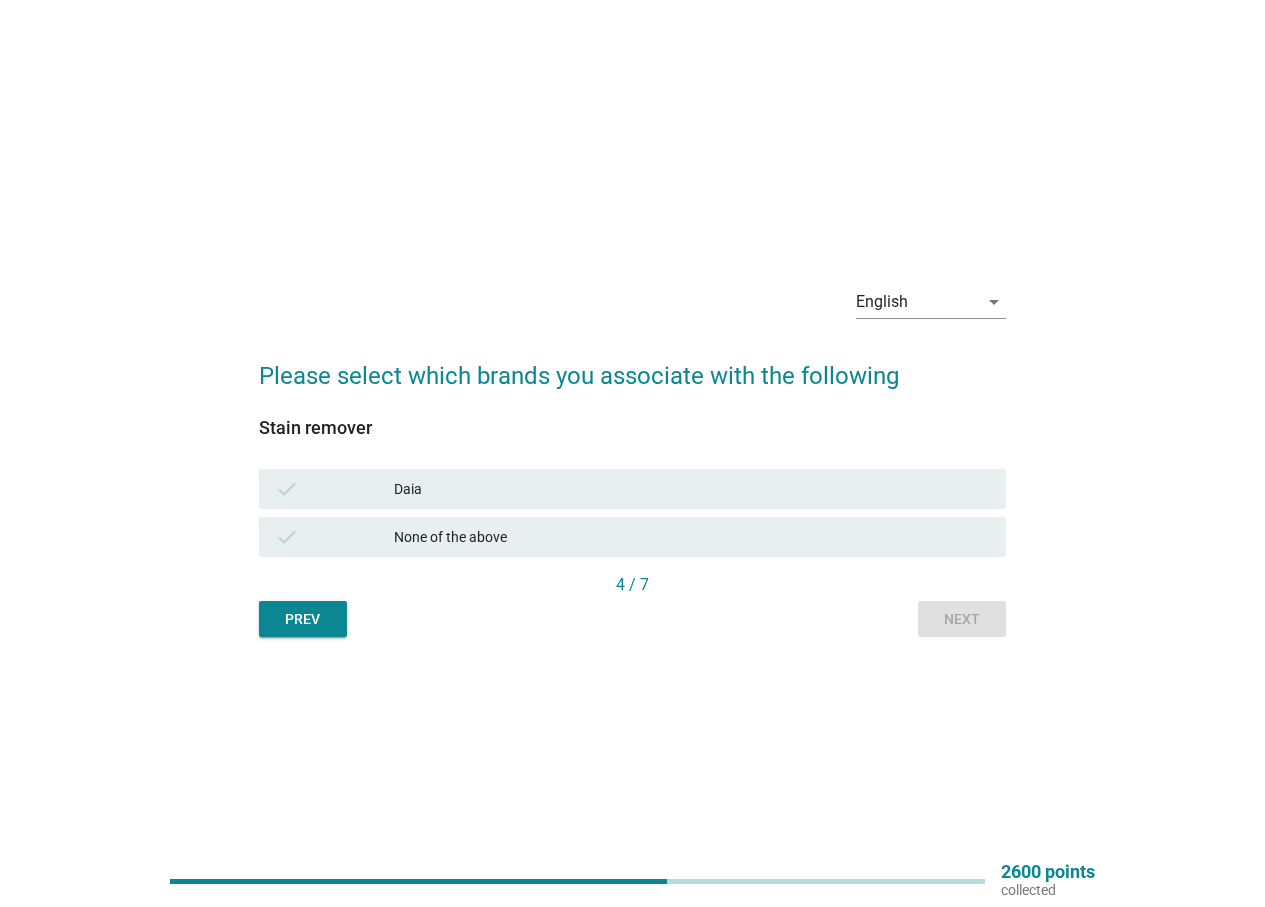 click on "Daia" at bounding box center [692, 489] 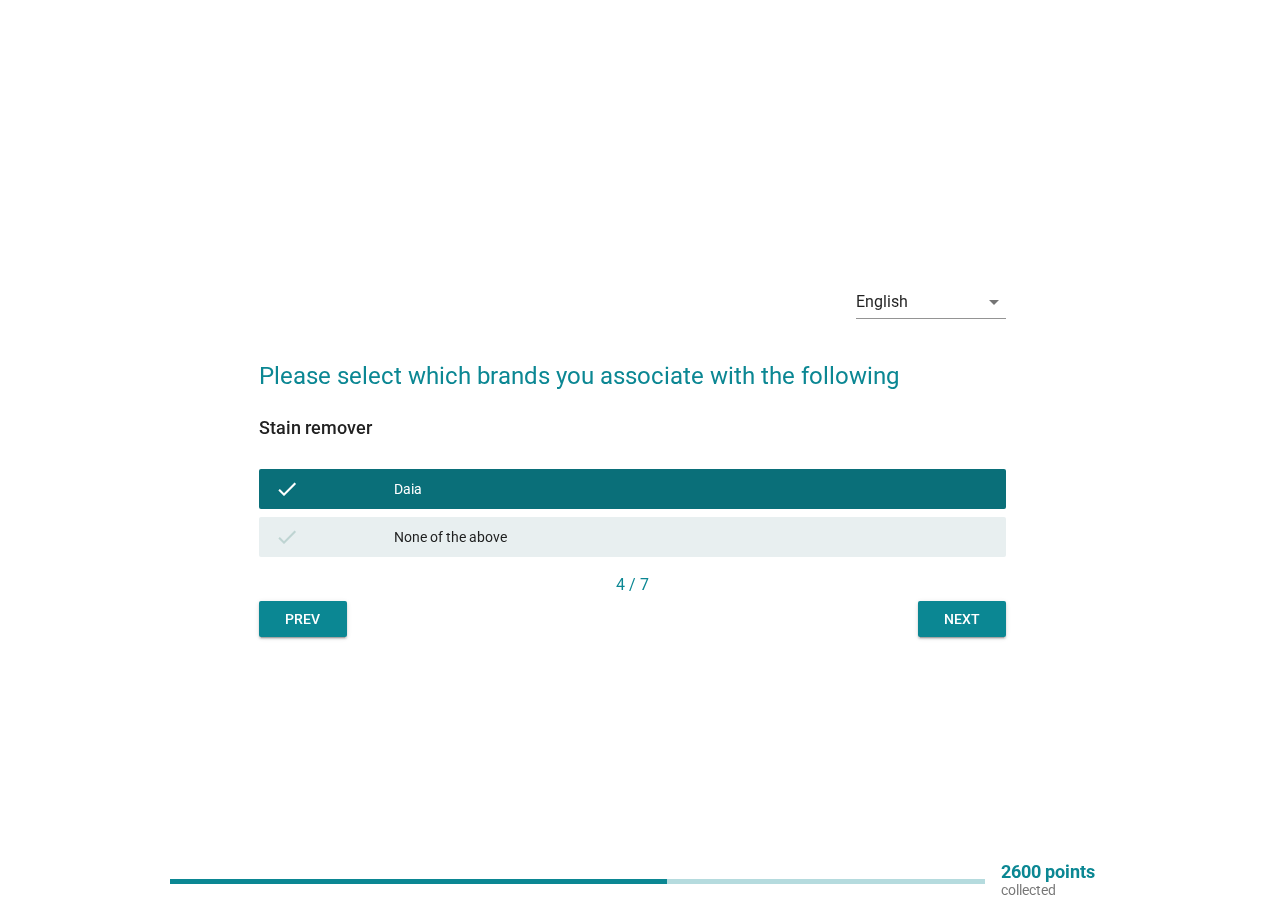 click on "Next" at bounding box center [962, 619] 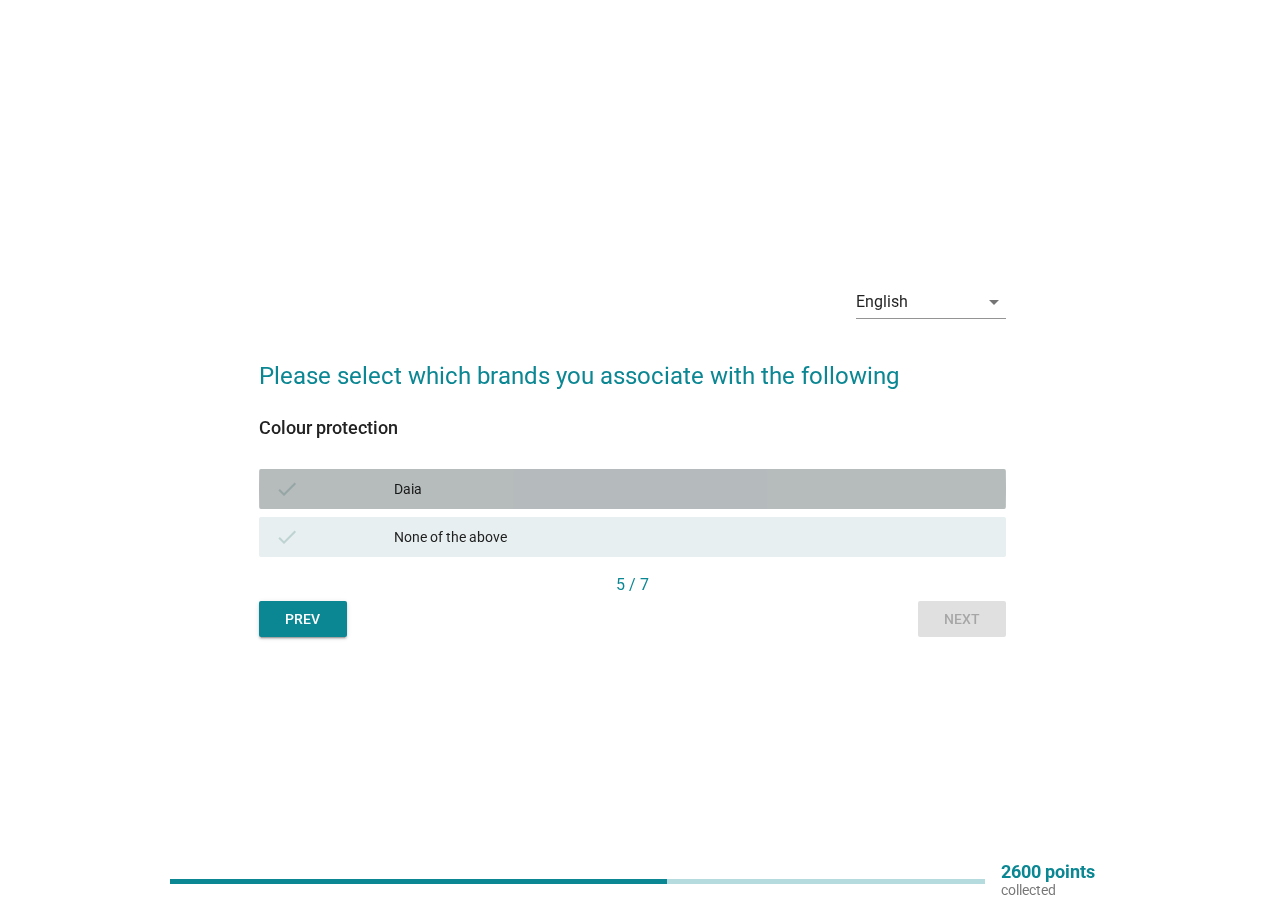 click on "Daia" at bounding box center [692, 489] 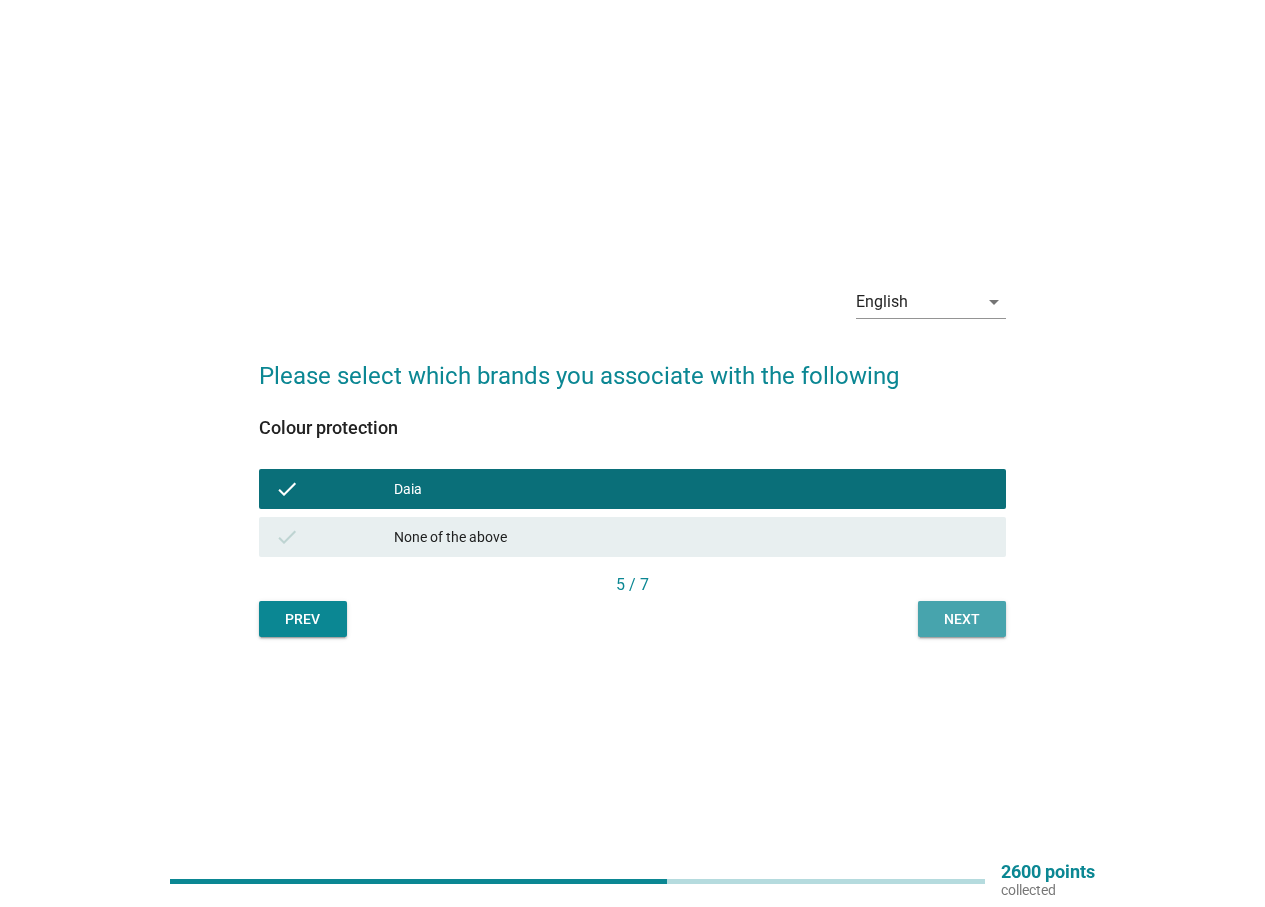 click on "Next" at bounding box center [962, 619] 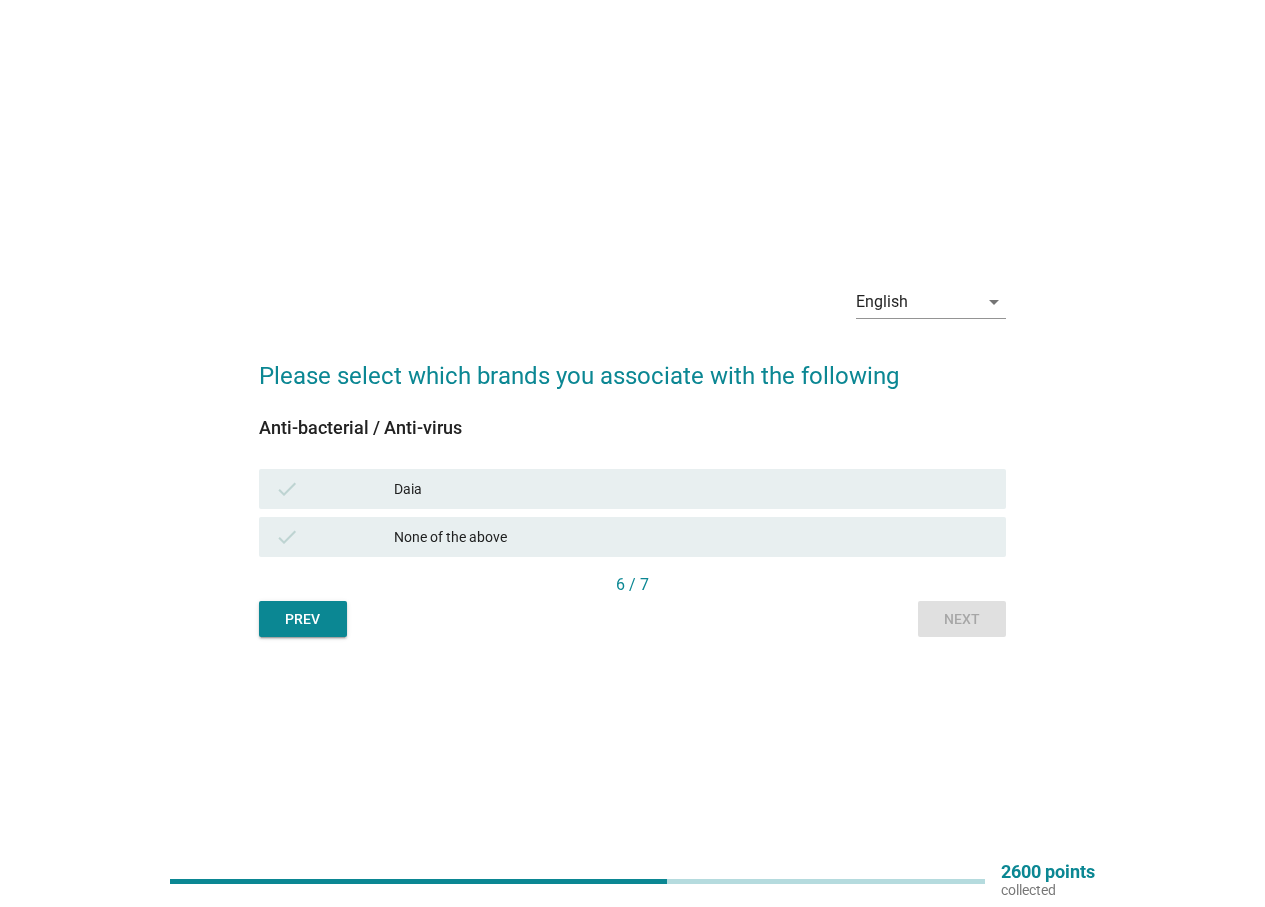 click on "Daia" at bounding box center [692, 489] 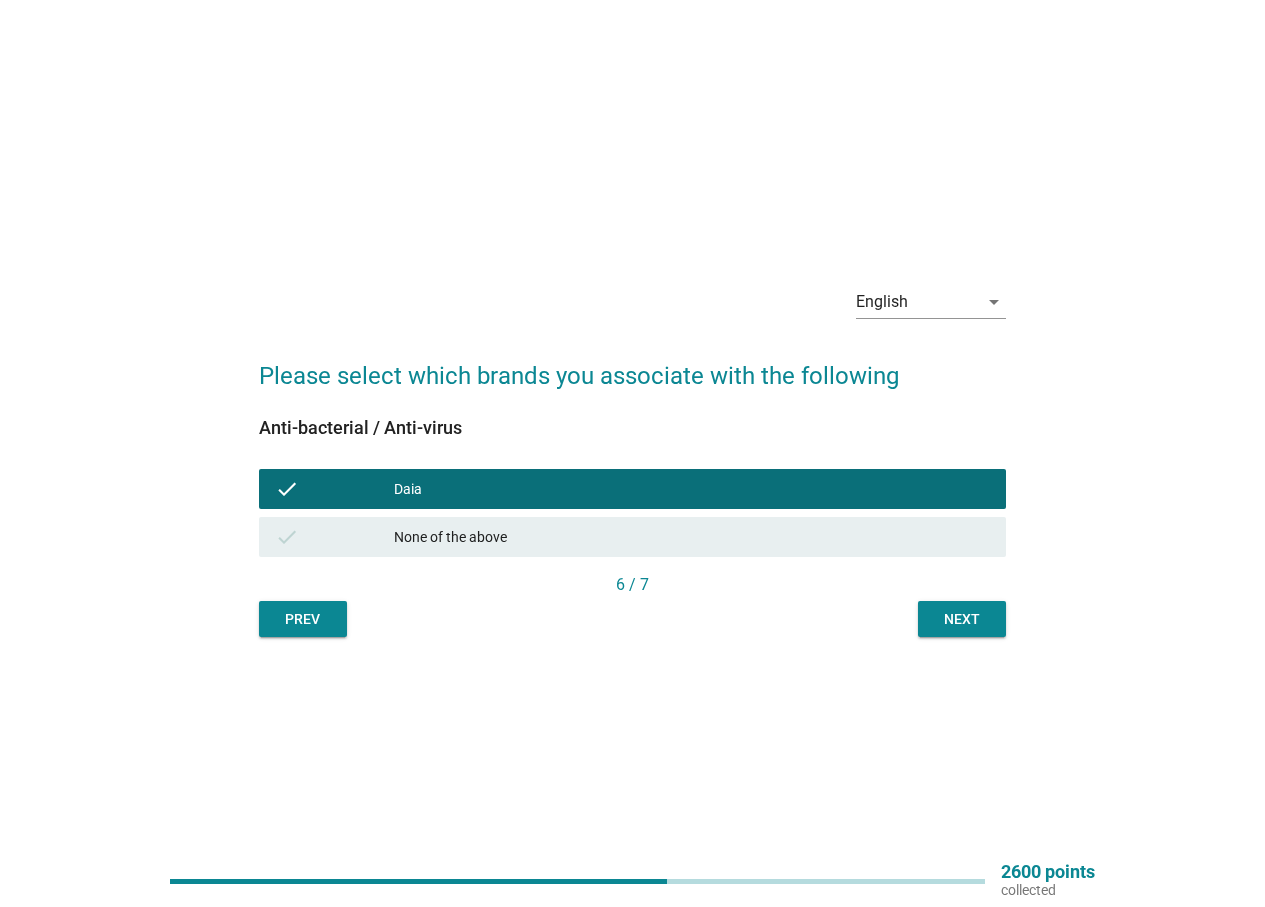 click on "Next" at bounding box center (962, 619) 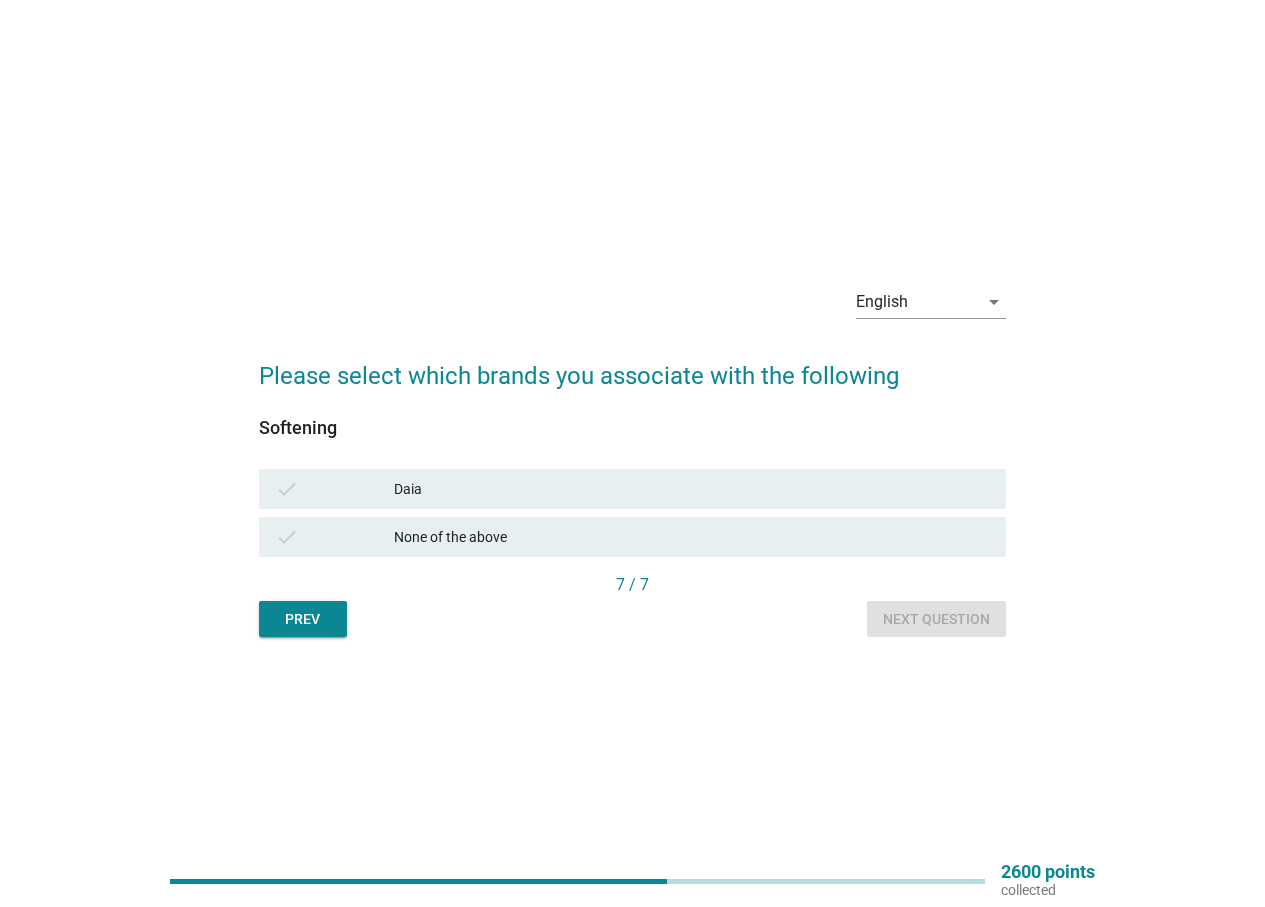 click on "Daia" at bounding box center (692, 489) 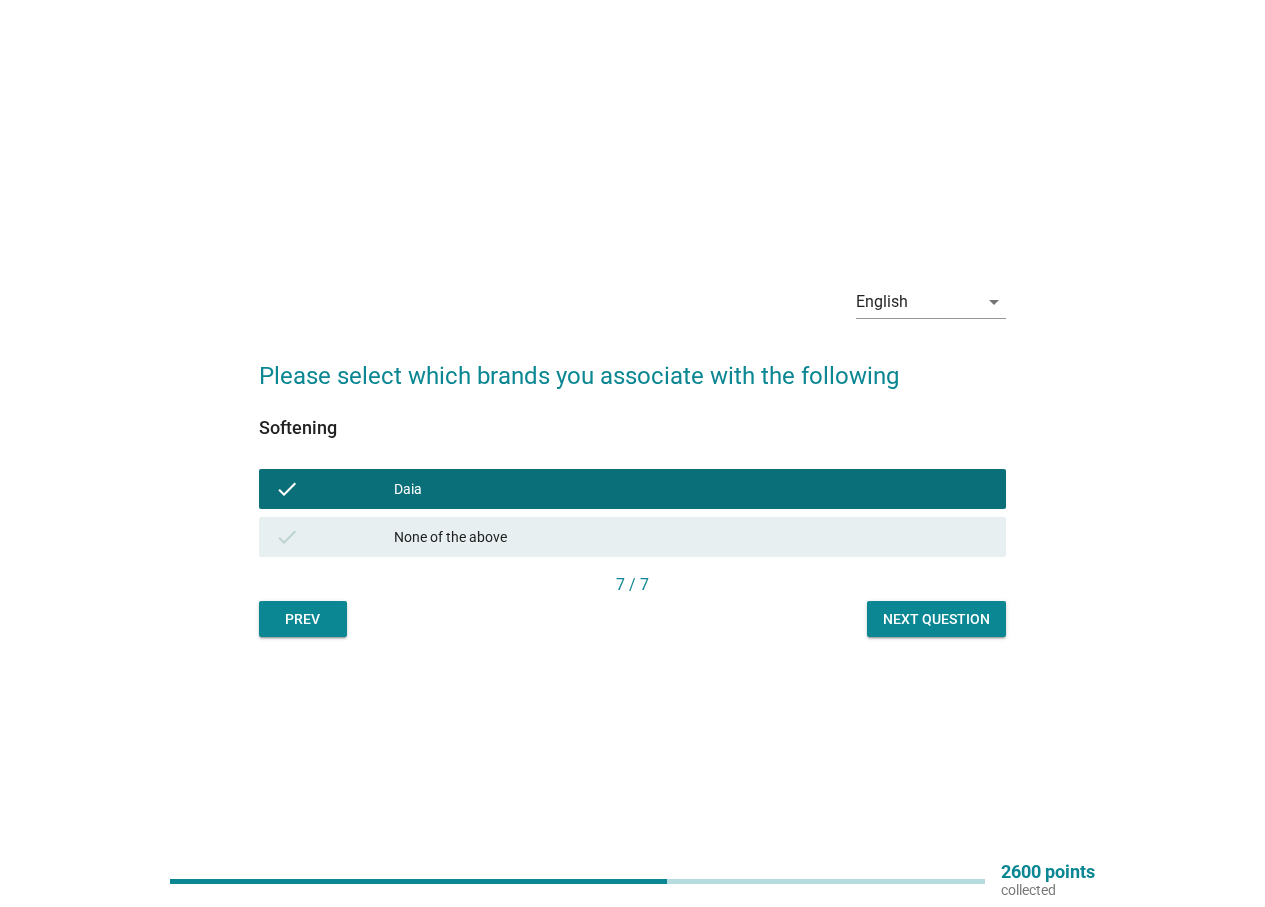 click on "Next question" at bounding box center [936, 619] 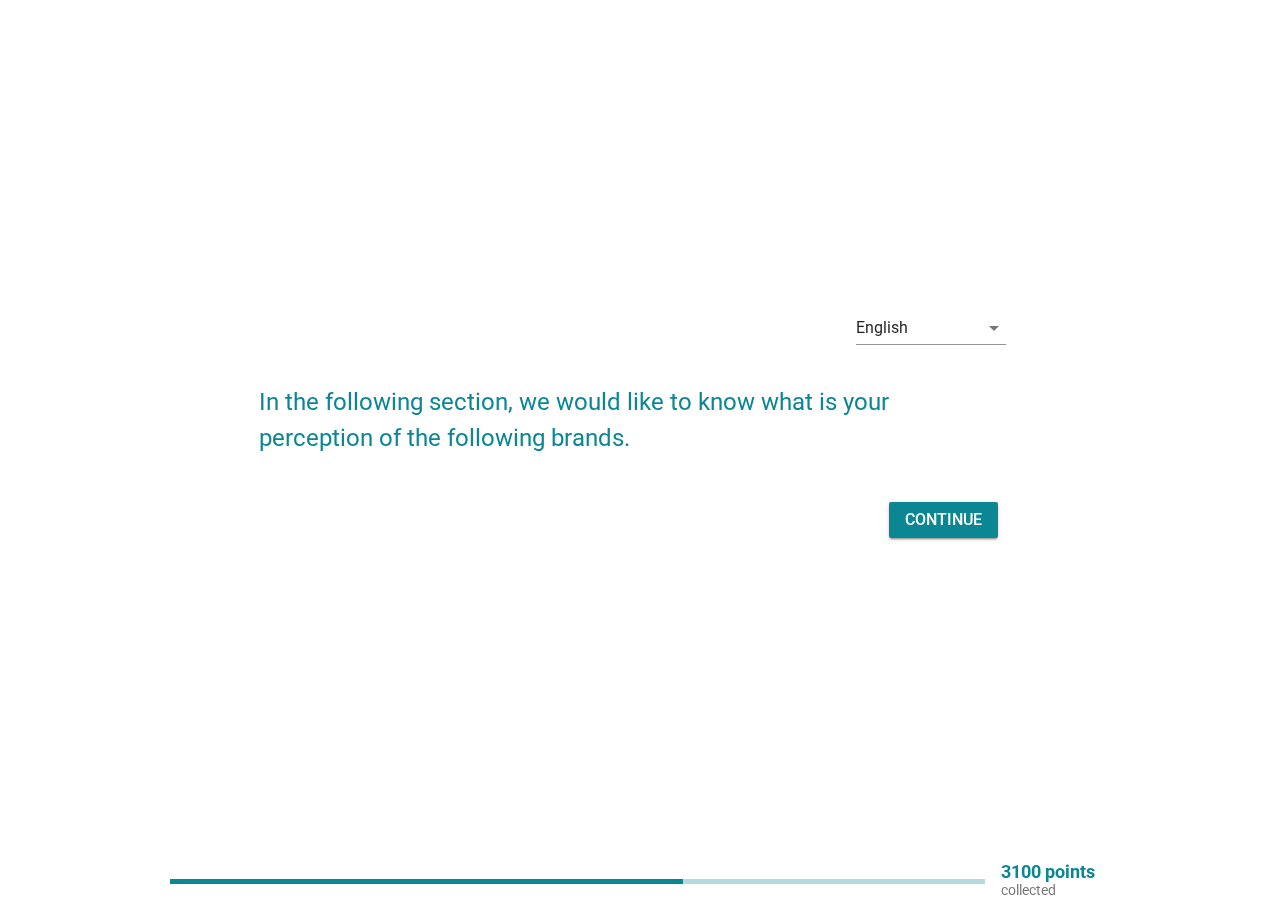 scroll, scrollTop: 52, scrollLeft: 0, axis: vertical 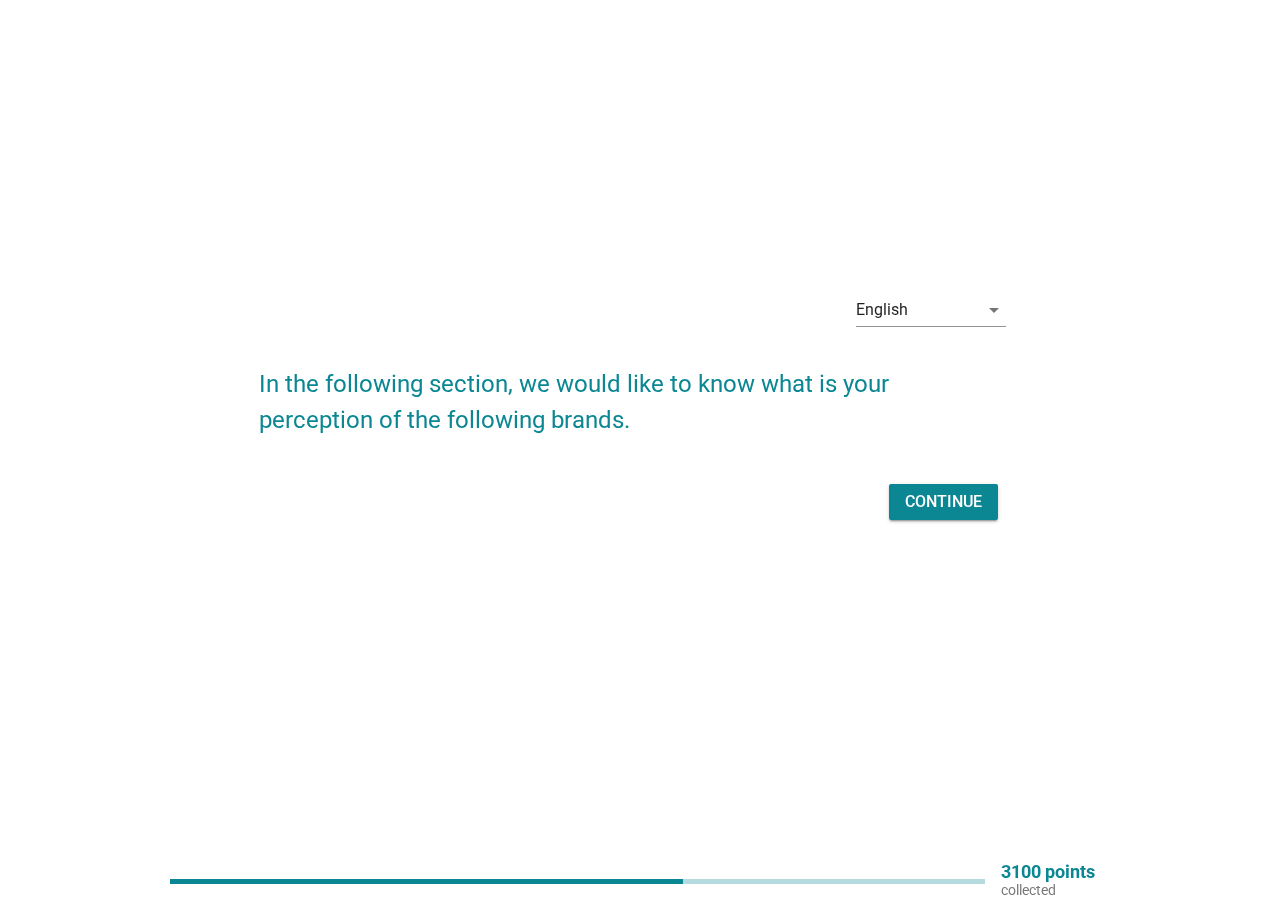 click on "Continue" at bounding box center (943, 502) 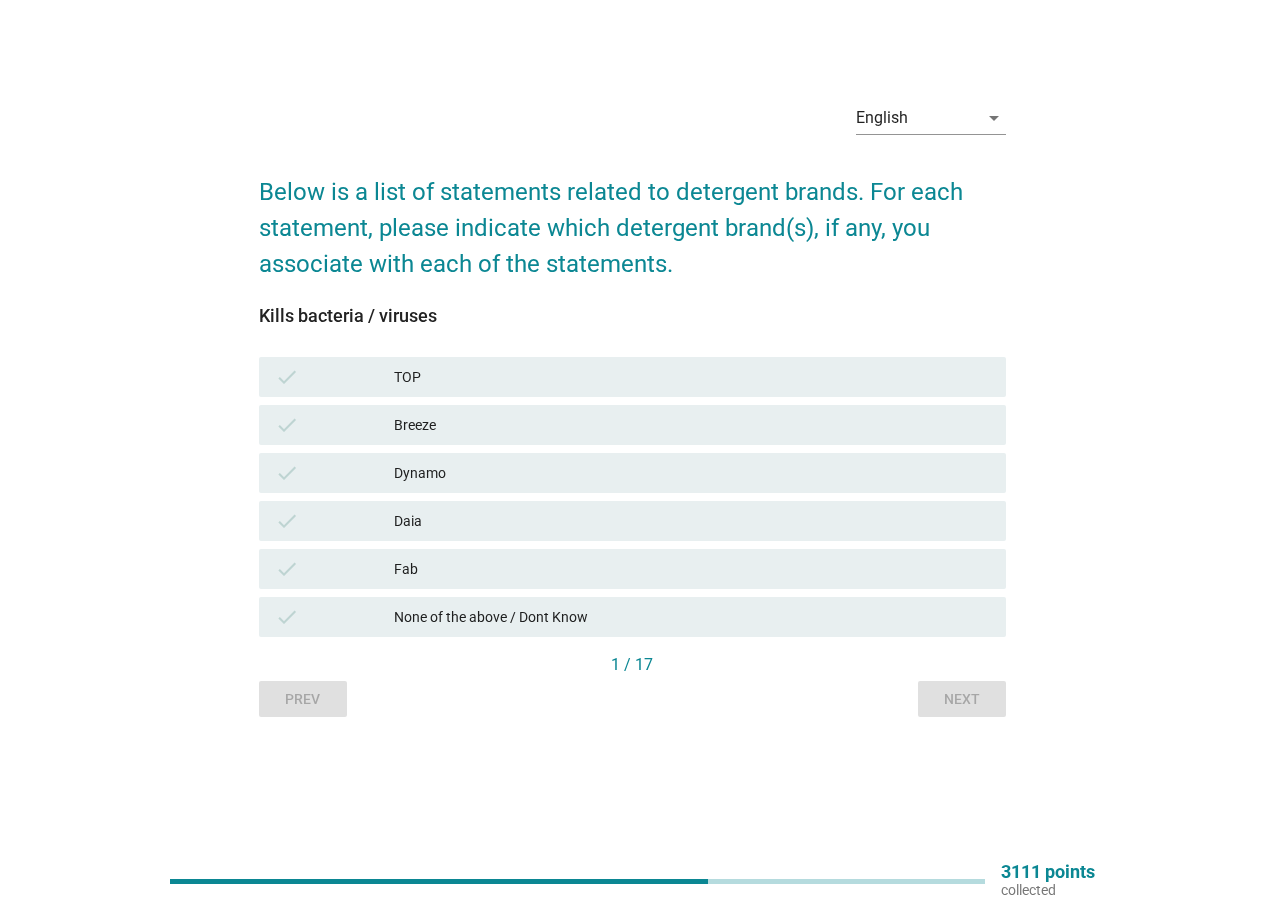 scroll, scrollTop: 0, scrollLeft: 0, axis: both 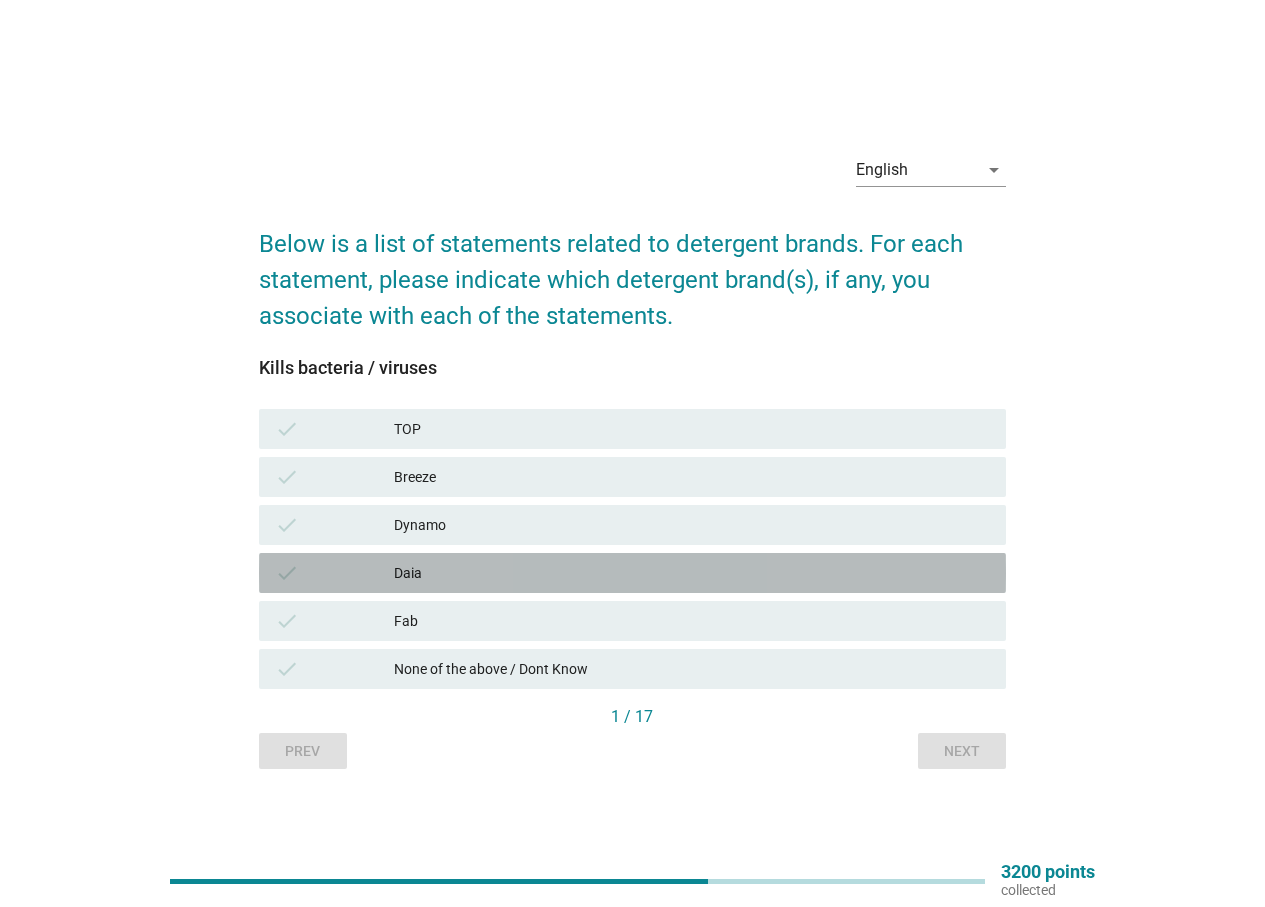 click on "Daia" at bounding box center (692, 573) 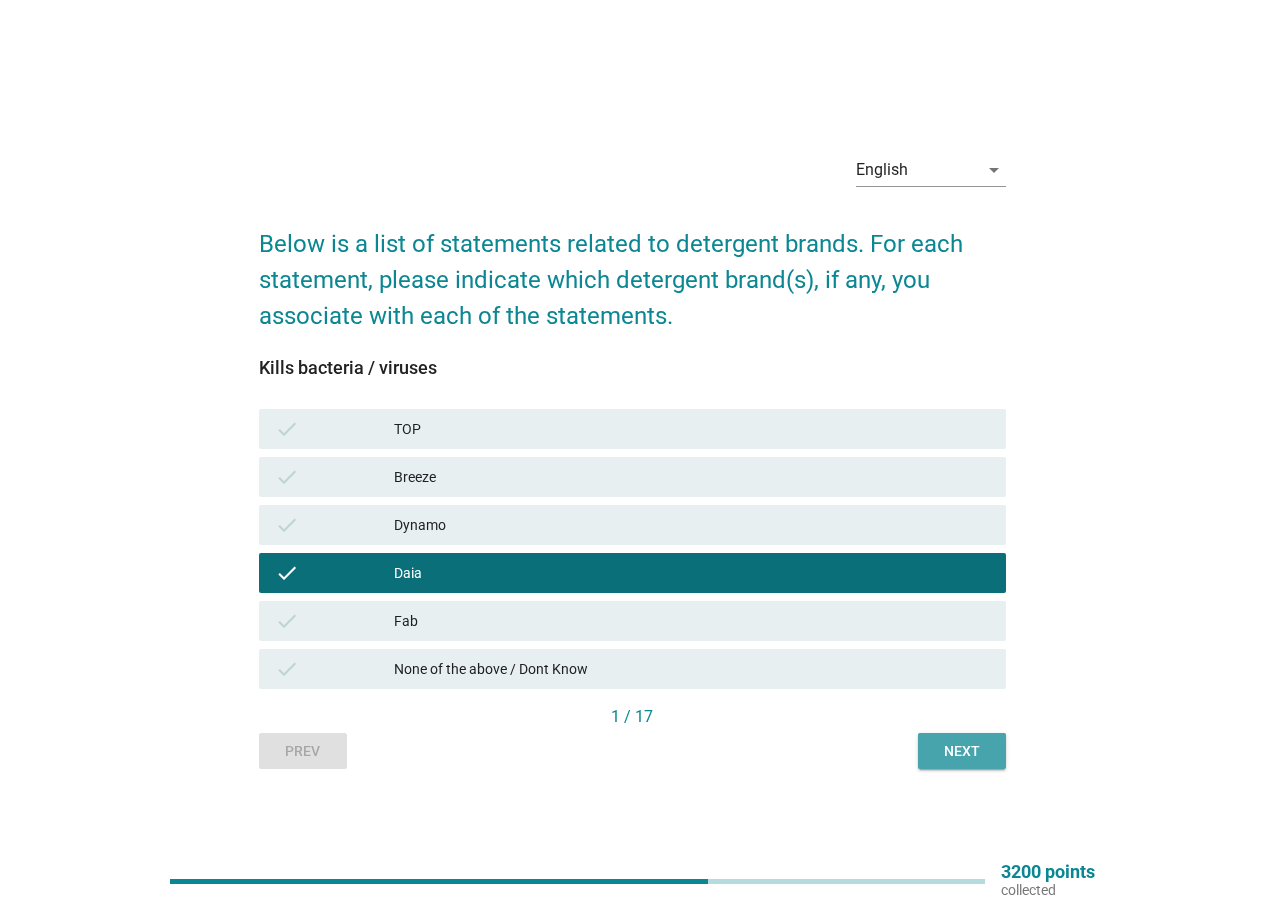 click on "Next" at bounding box center [962, 751] 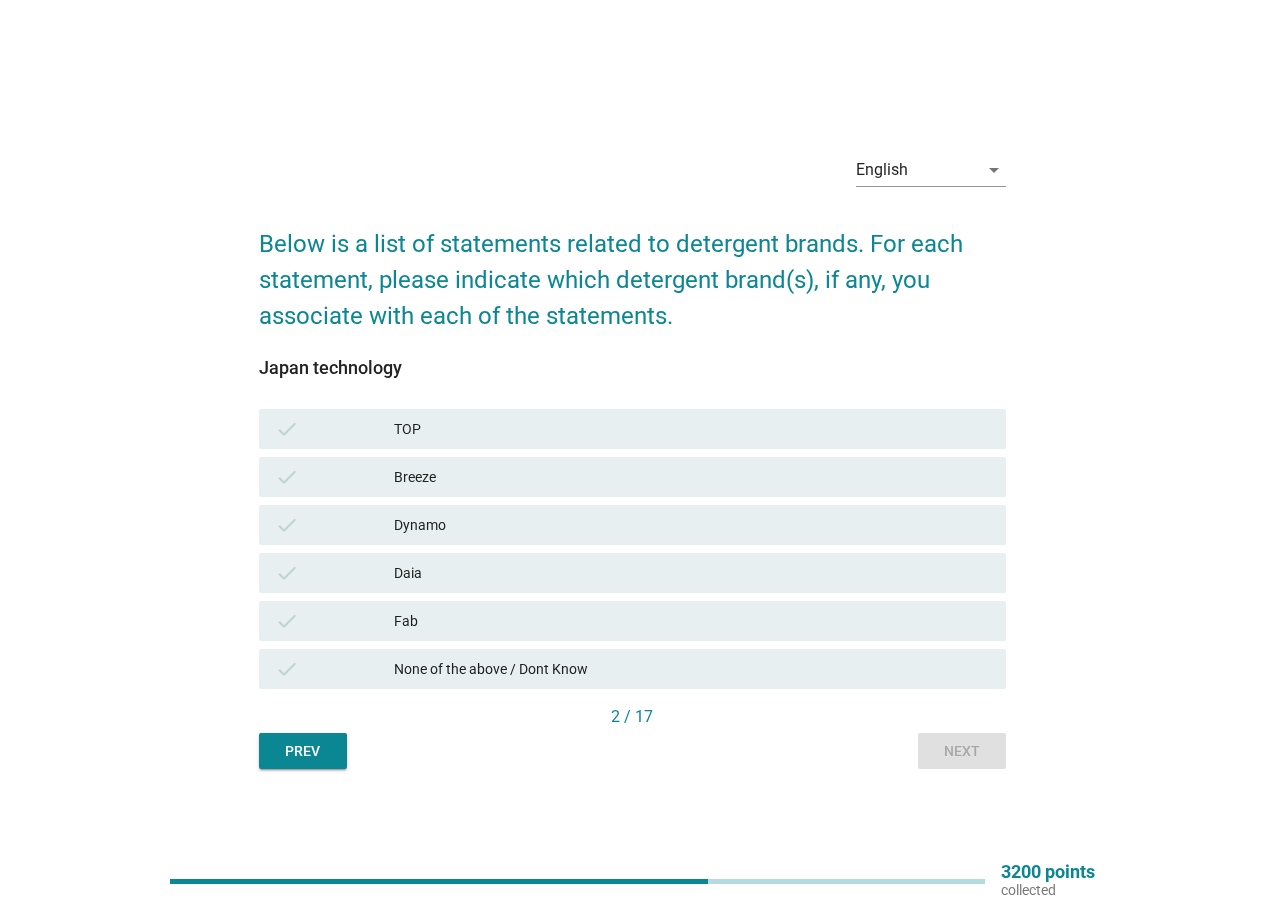 click on "Daia" at bounding box center [692, 573] 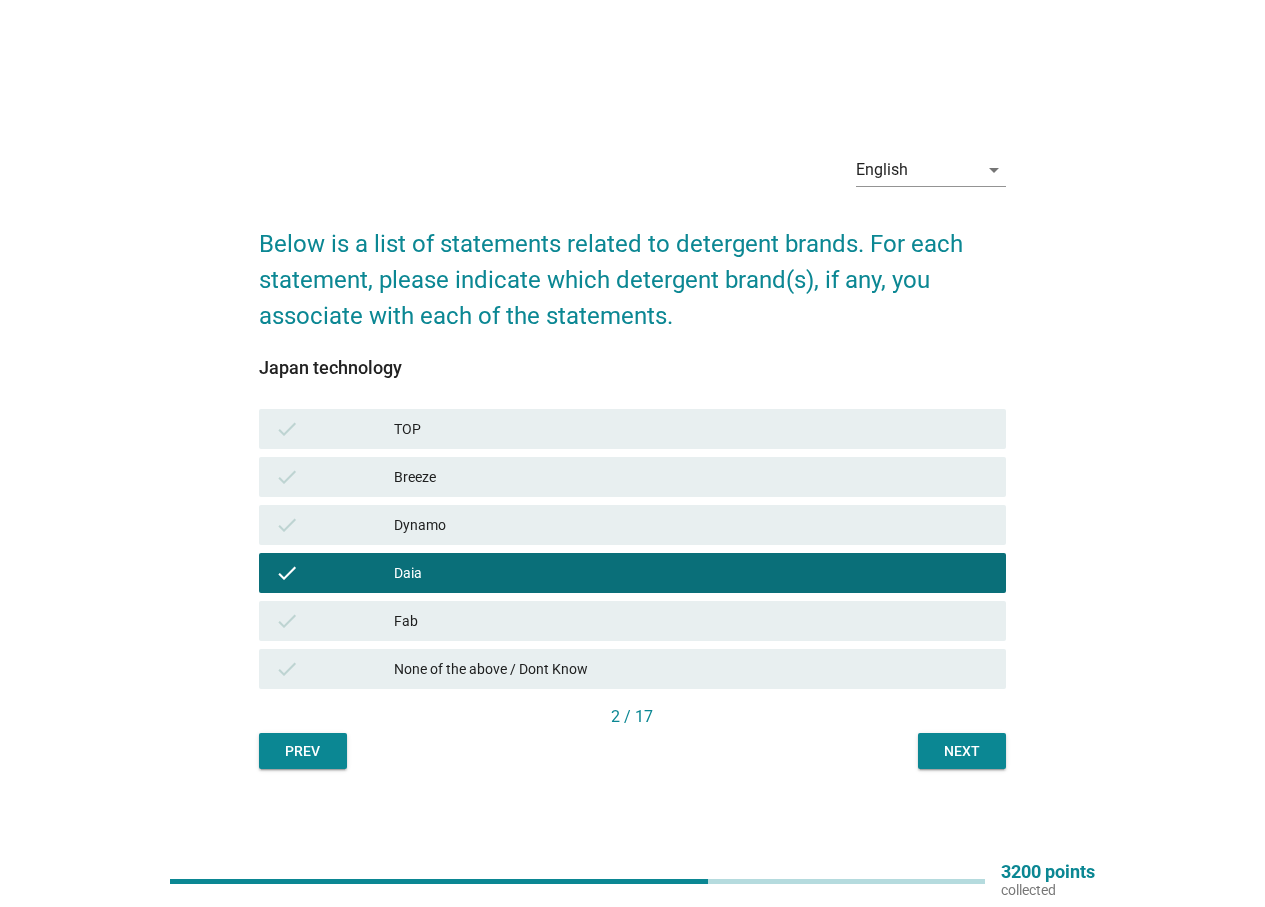 click on "Next" at bounding box center (962, 751) 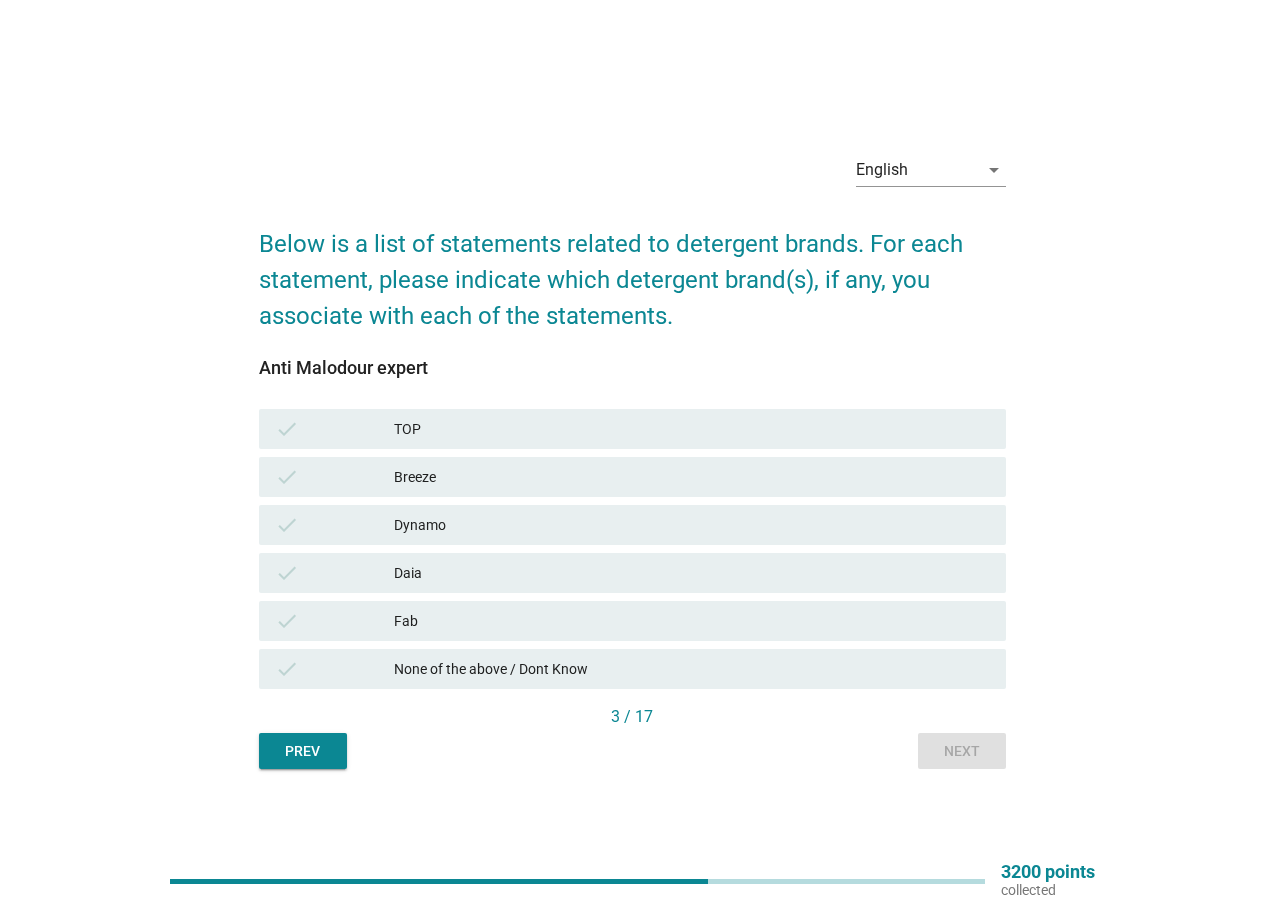 click on "Daia" at bounding box center (692, 573) 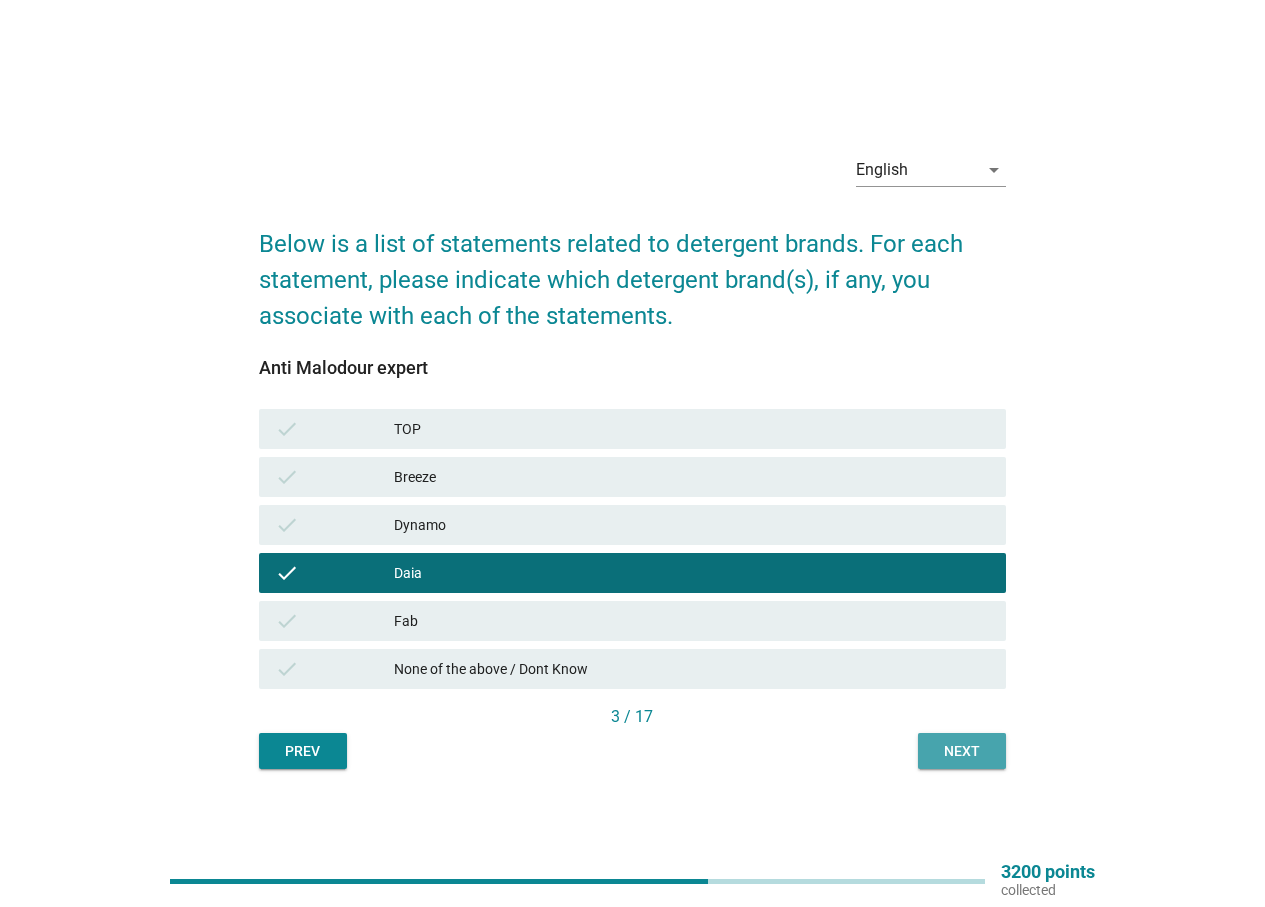 click on "Next" at bounding box center (962, 751) 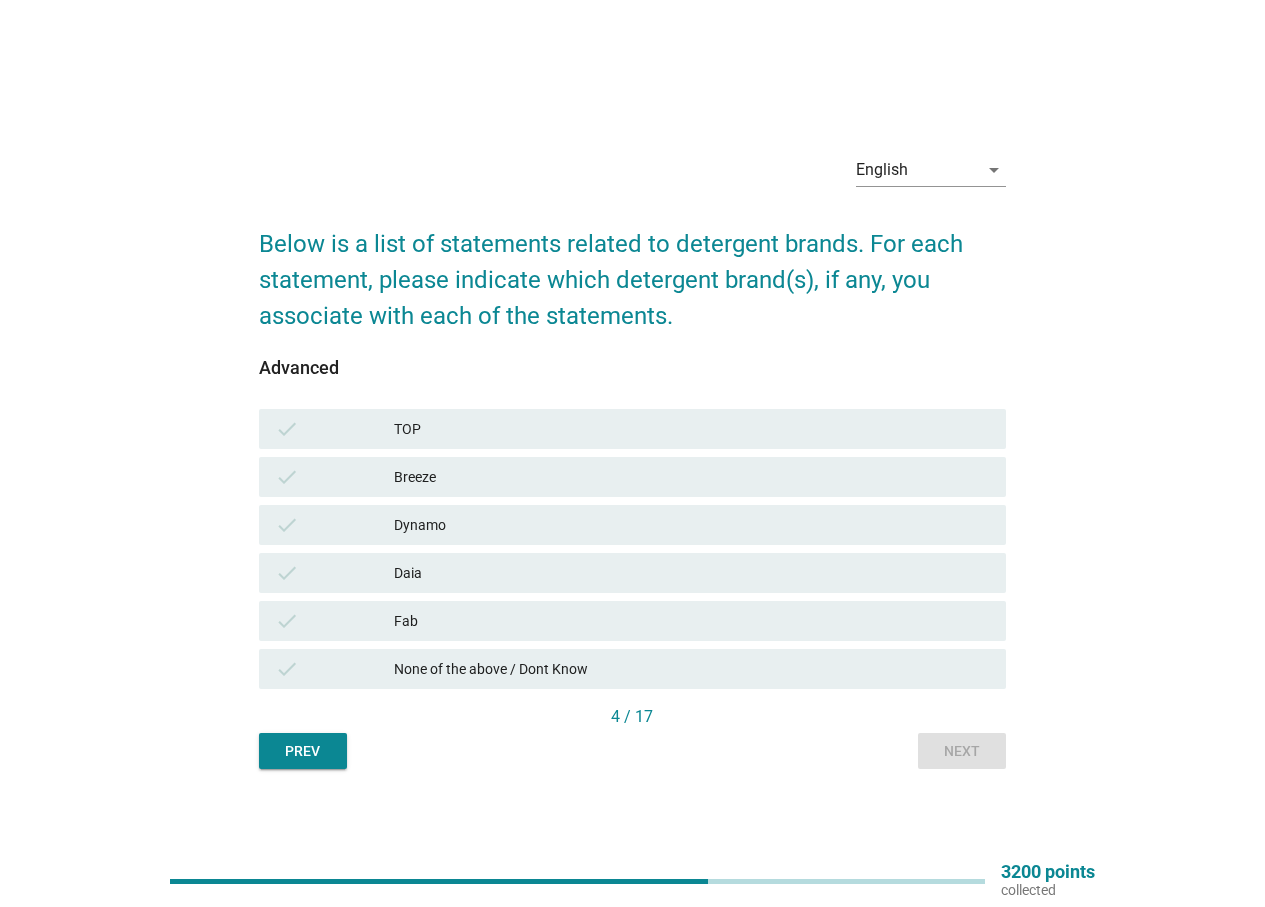 click on "Daia" at bounding box center (692, 573) 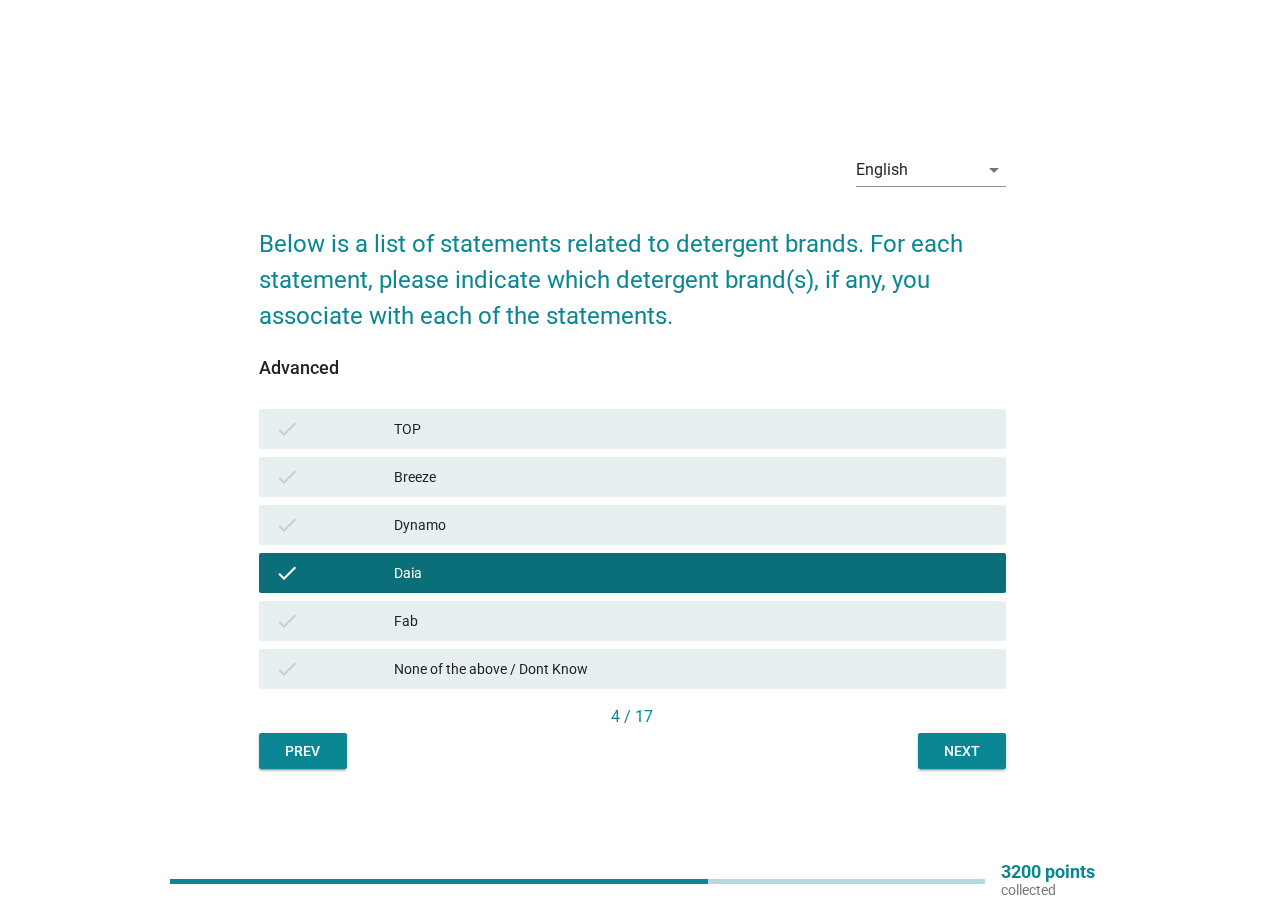 click on "Next" at bounding box center [962, 751] 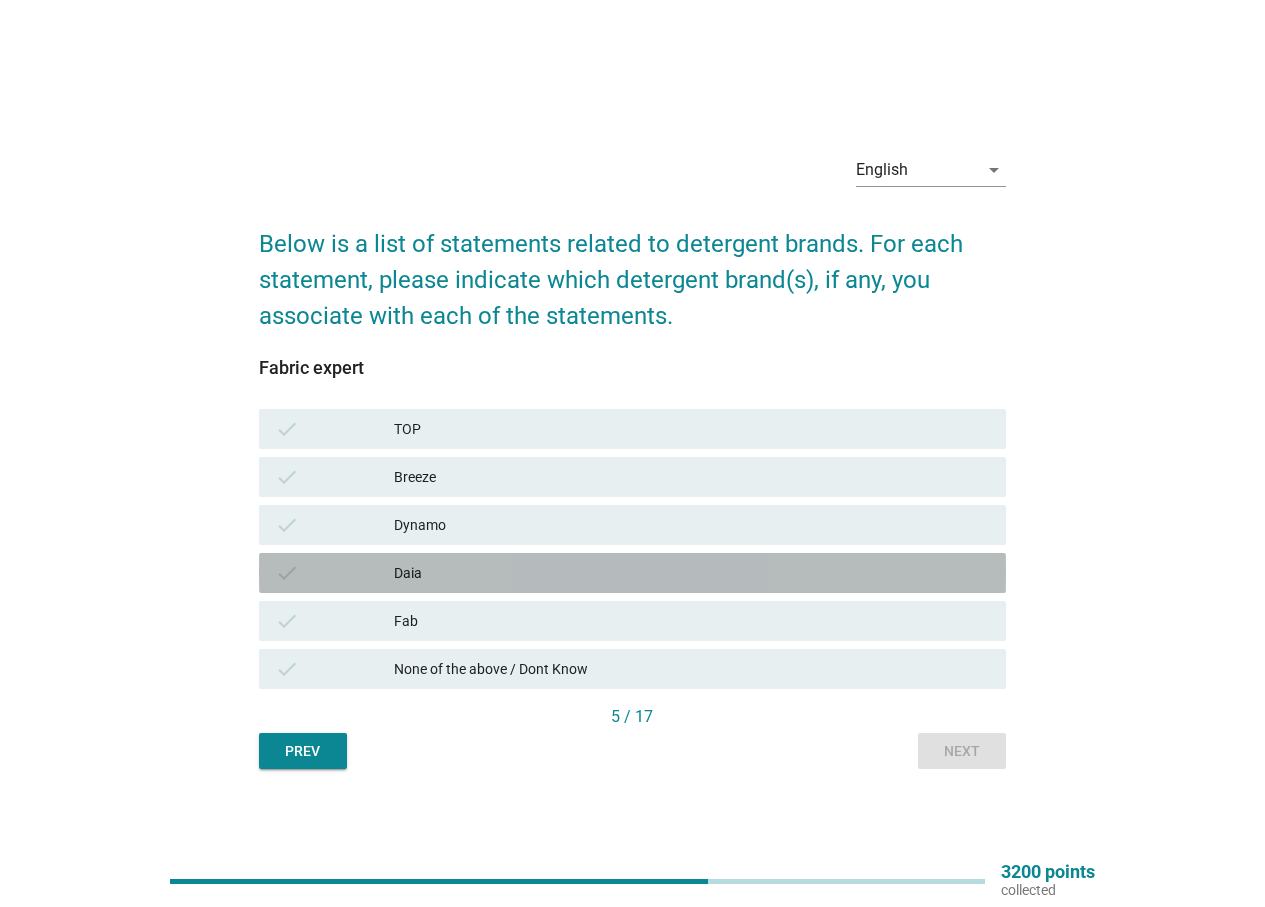 click on "Daia" at bounding box center [692, 573] 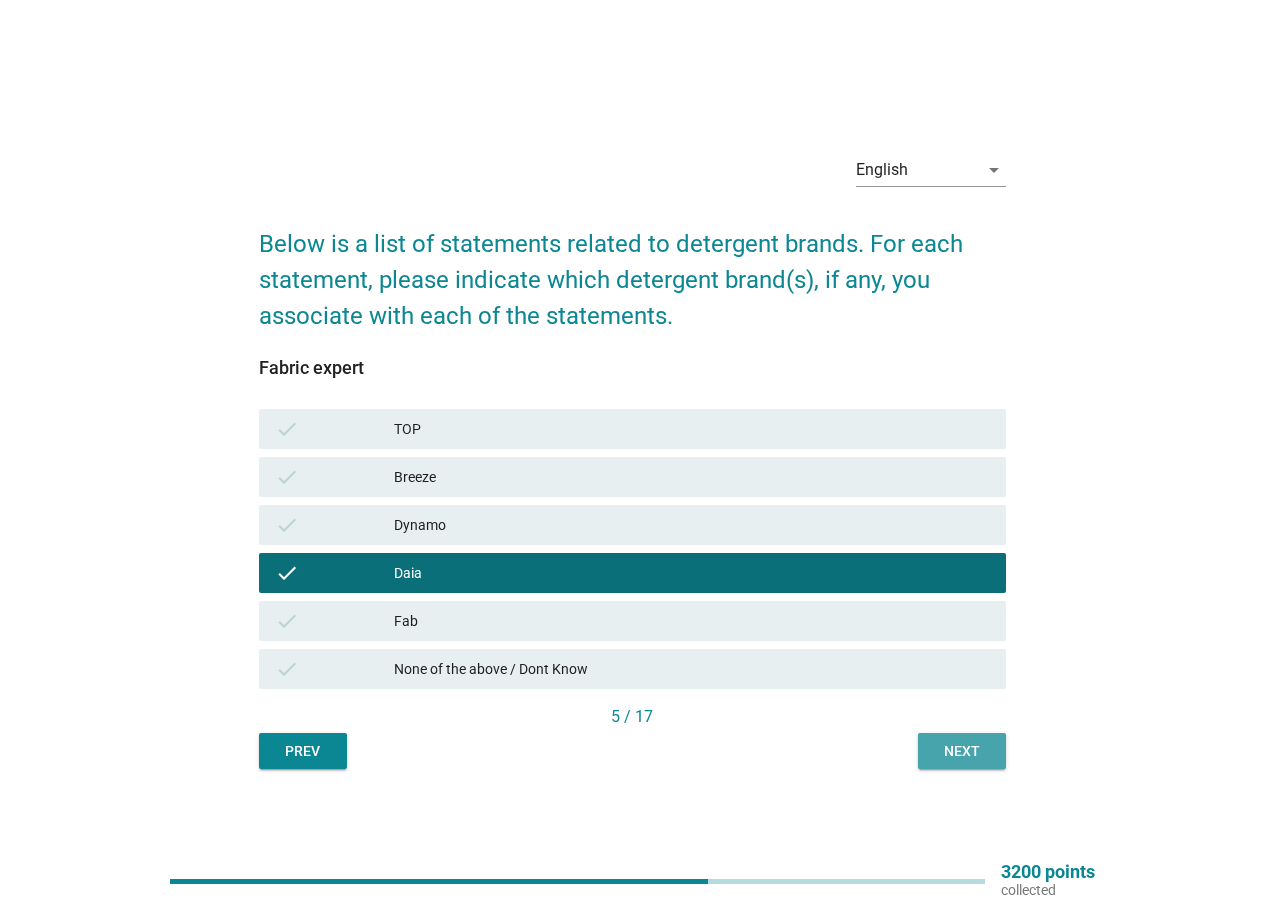 click on "Next" at bounding box center (962, 751) 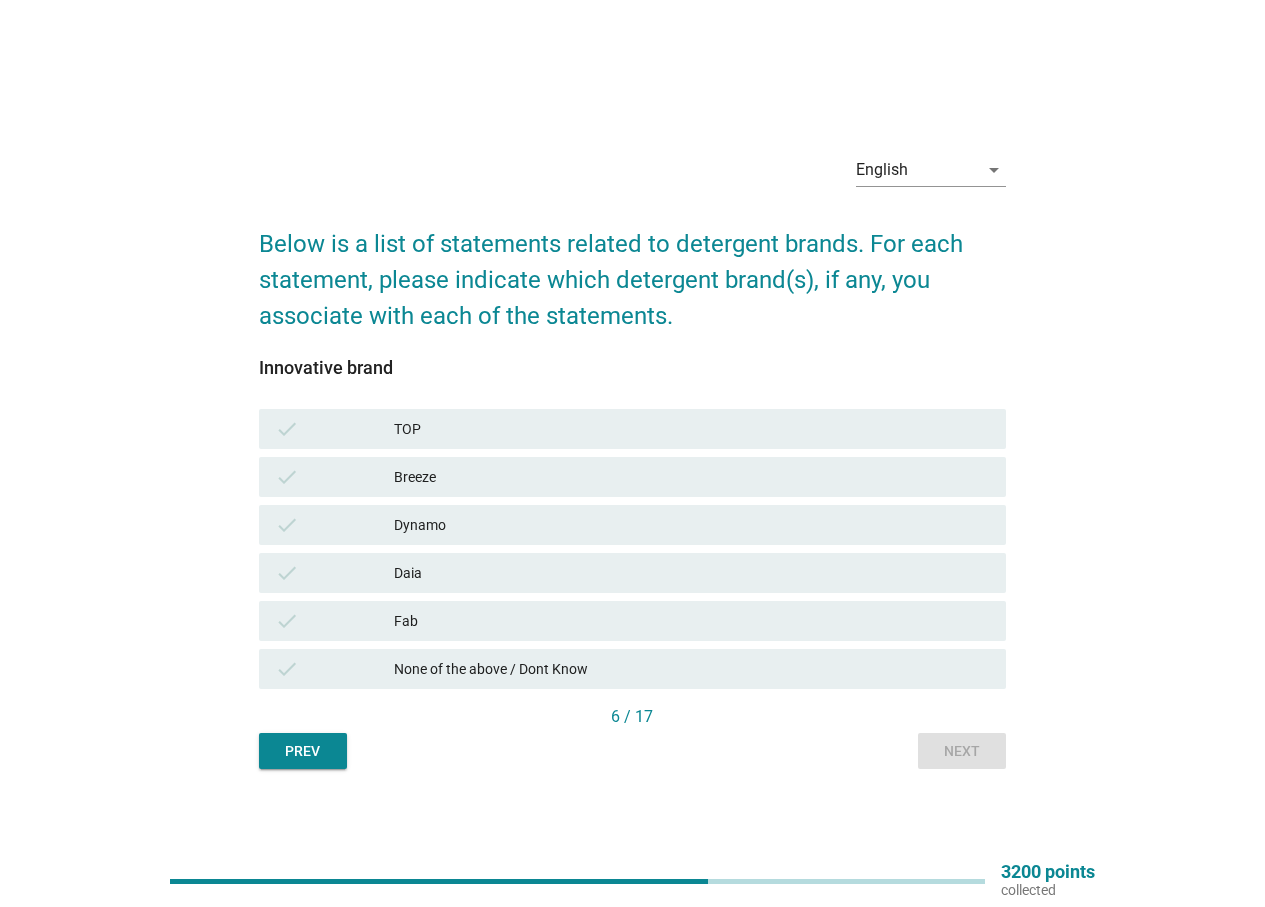 click on "Daia" at bounding box center (692, 573) 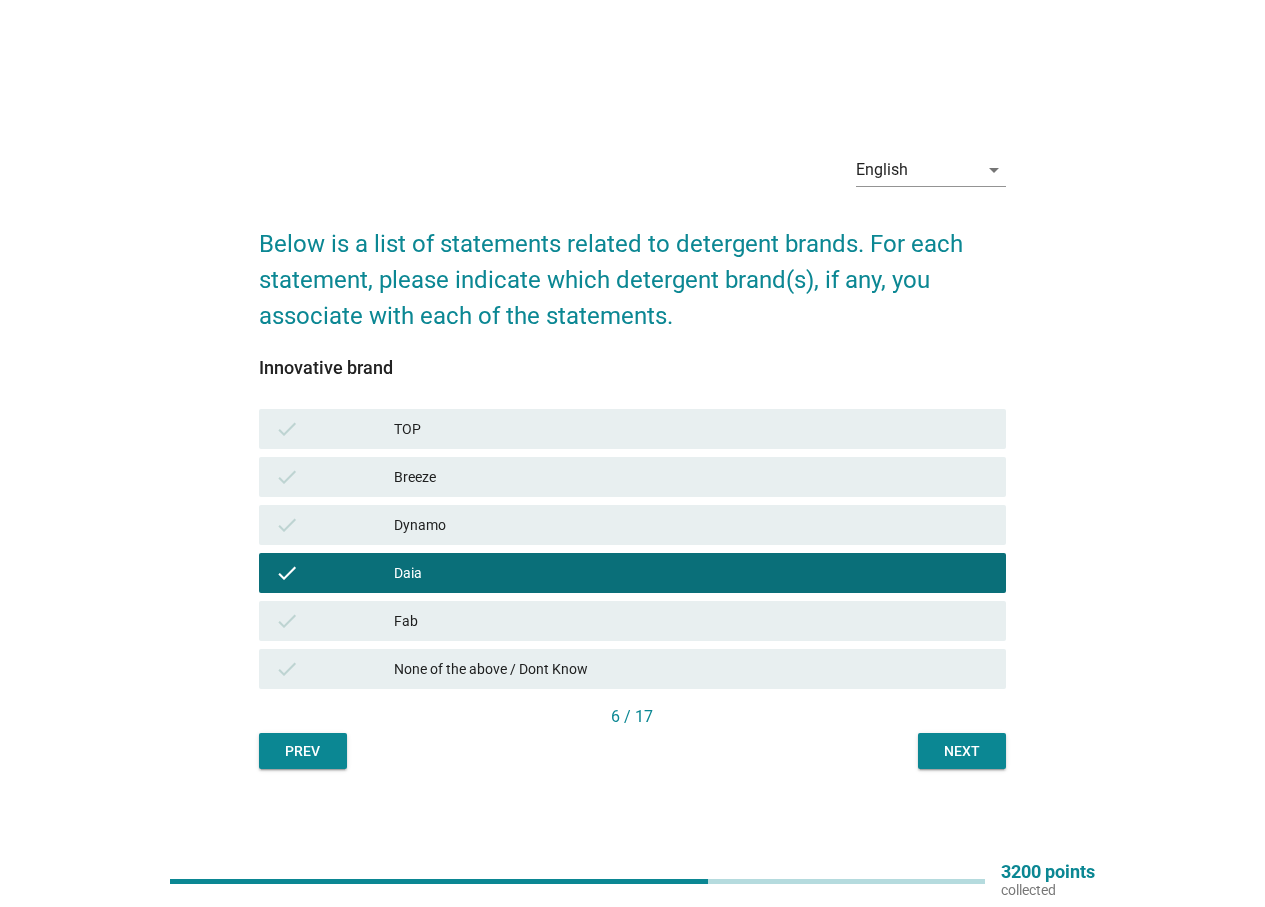 click on "Next" at bounding box center [962, 751] 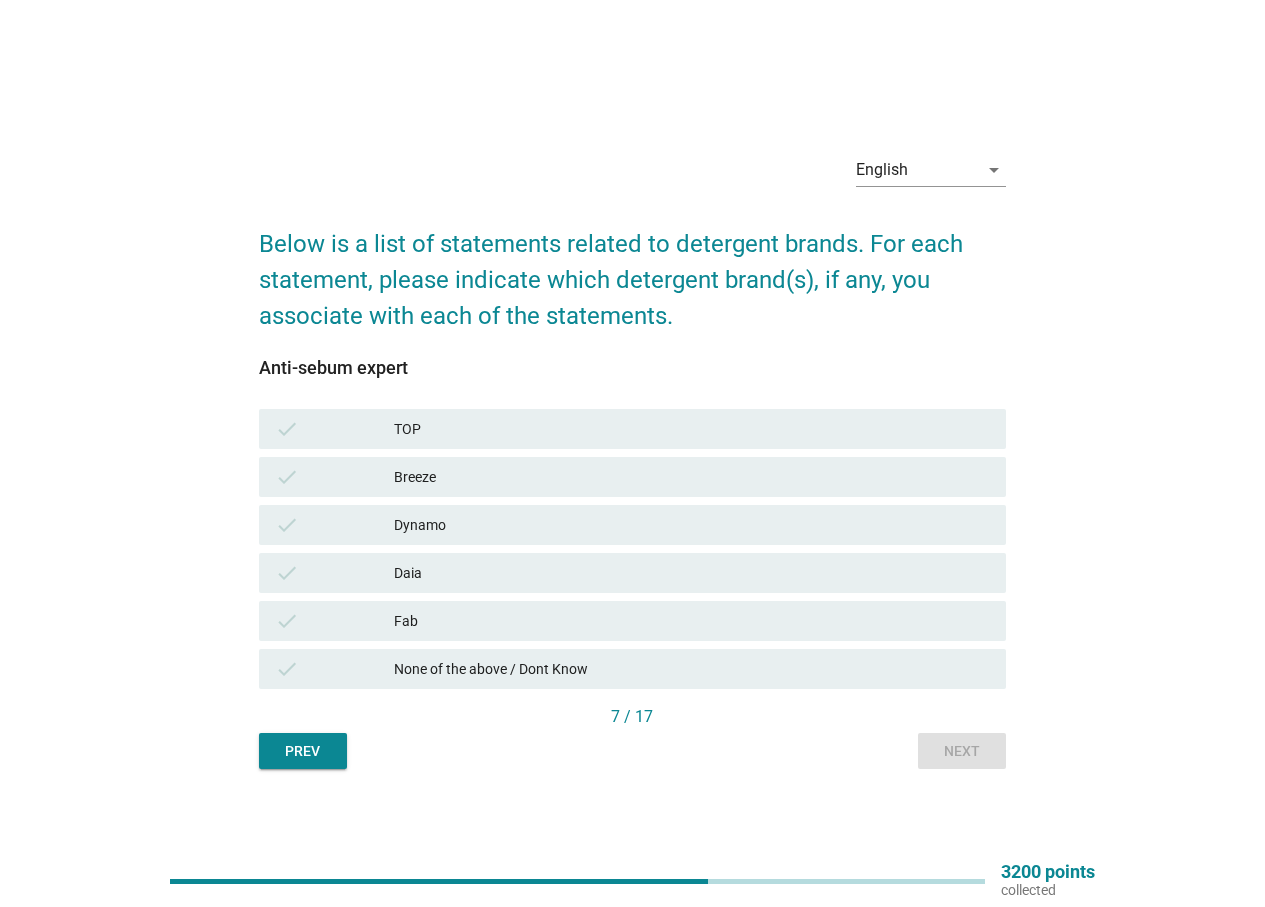 click on "Daia" at bounding box center (692, 573) 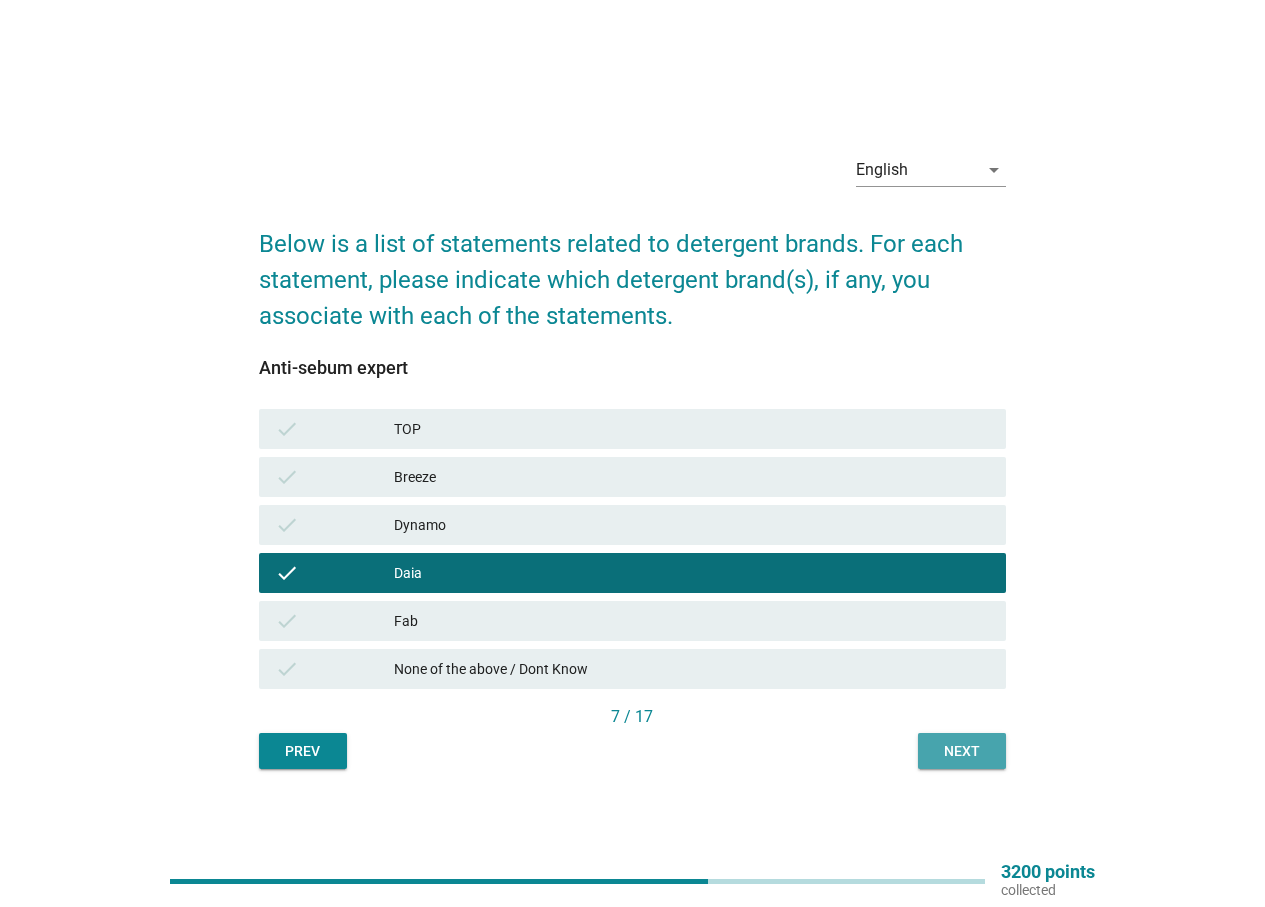 click on "Next" at bounding box center (962, 751) 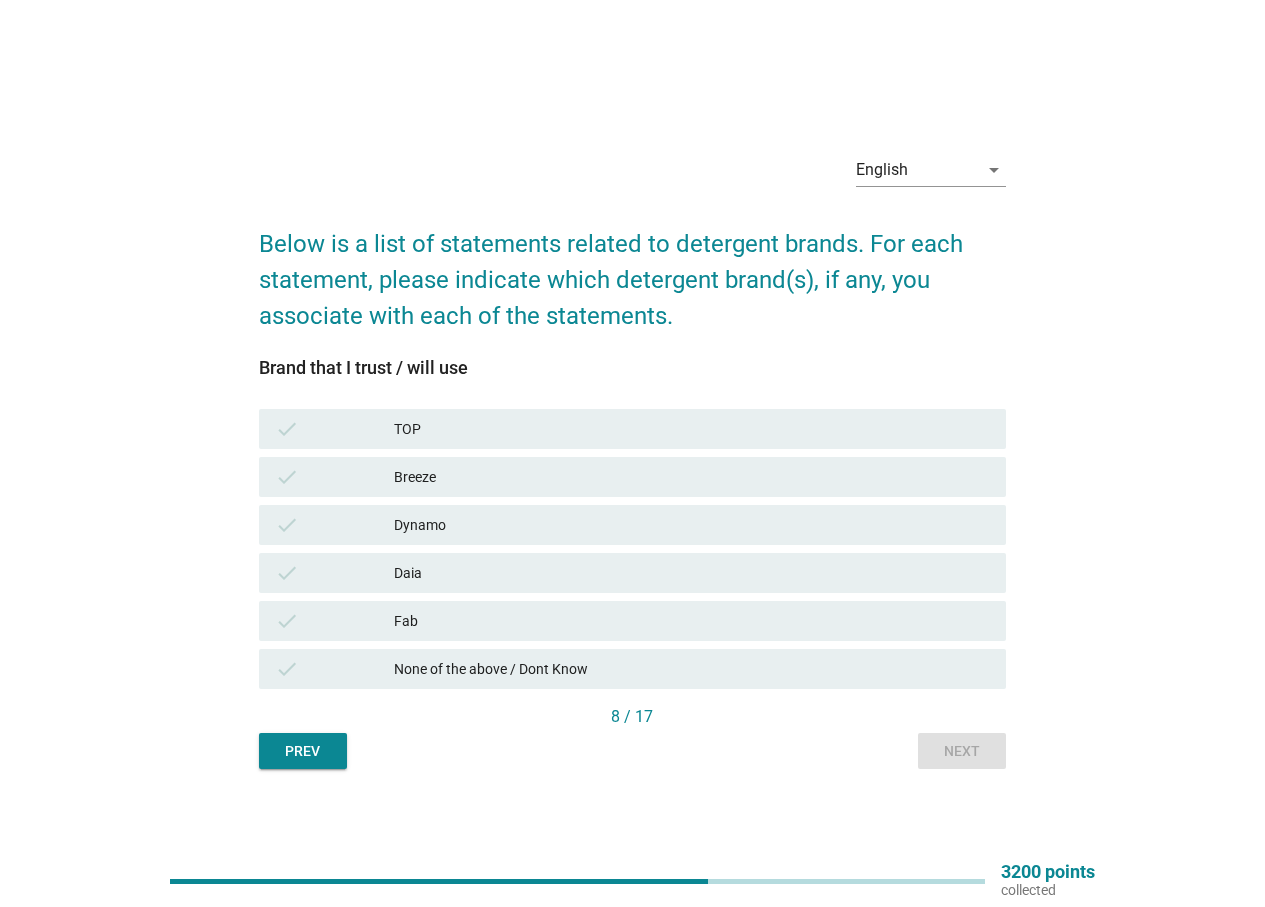 click on "Daia" at bounding box center [692, 573] 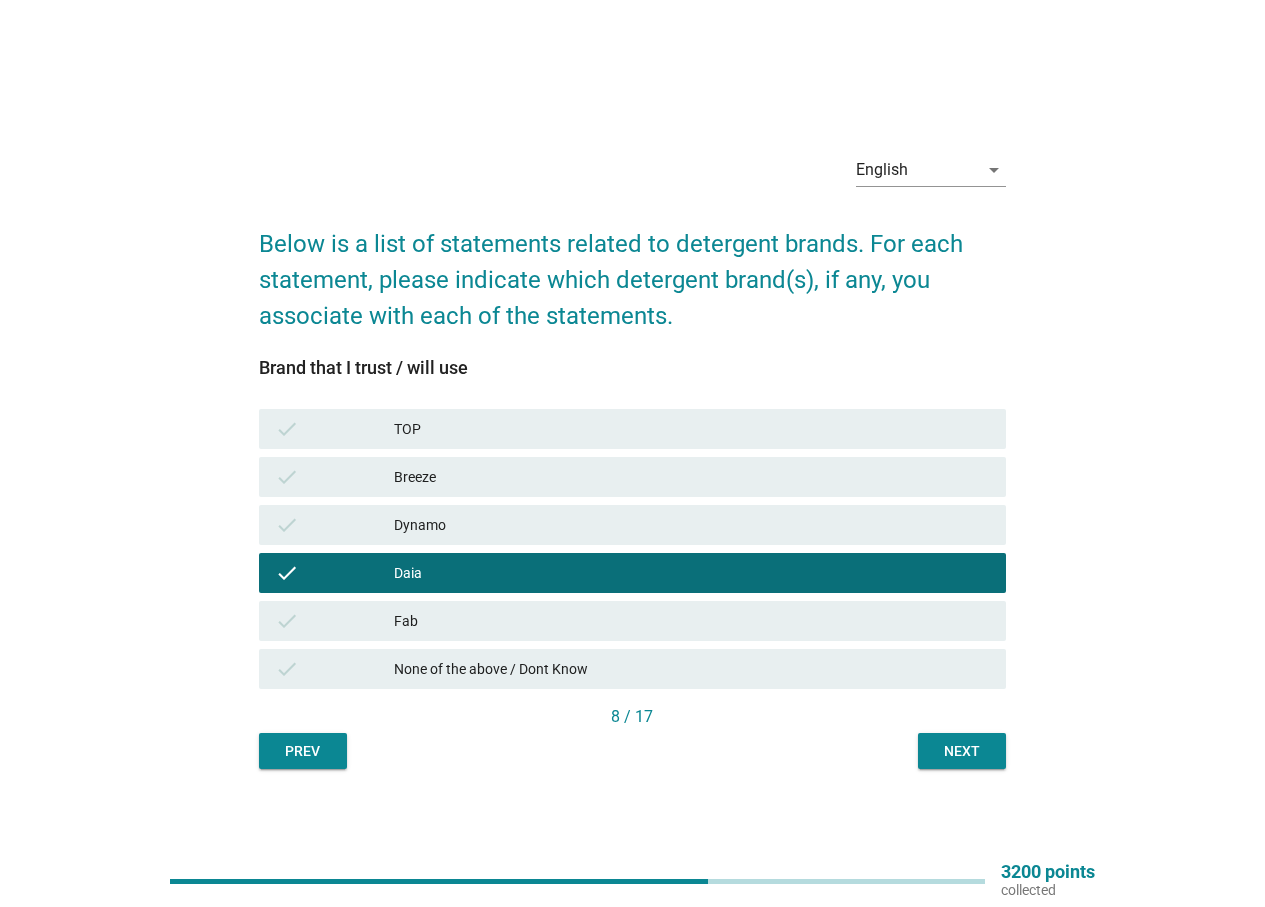 click on "Next" at bounding box center [962, 751] 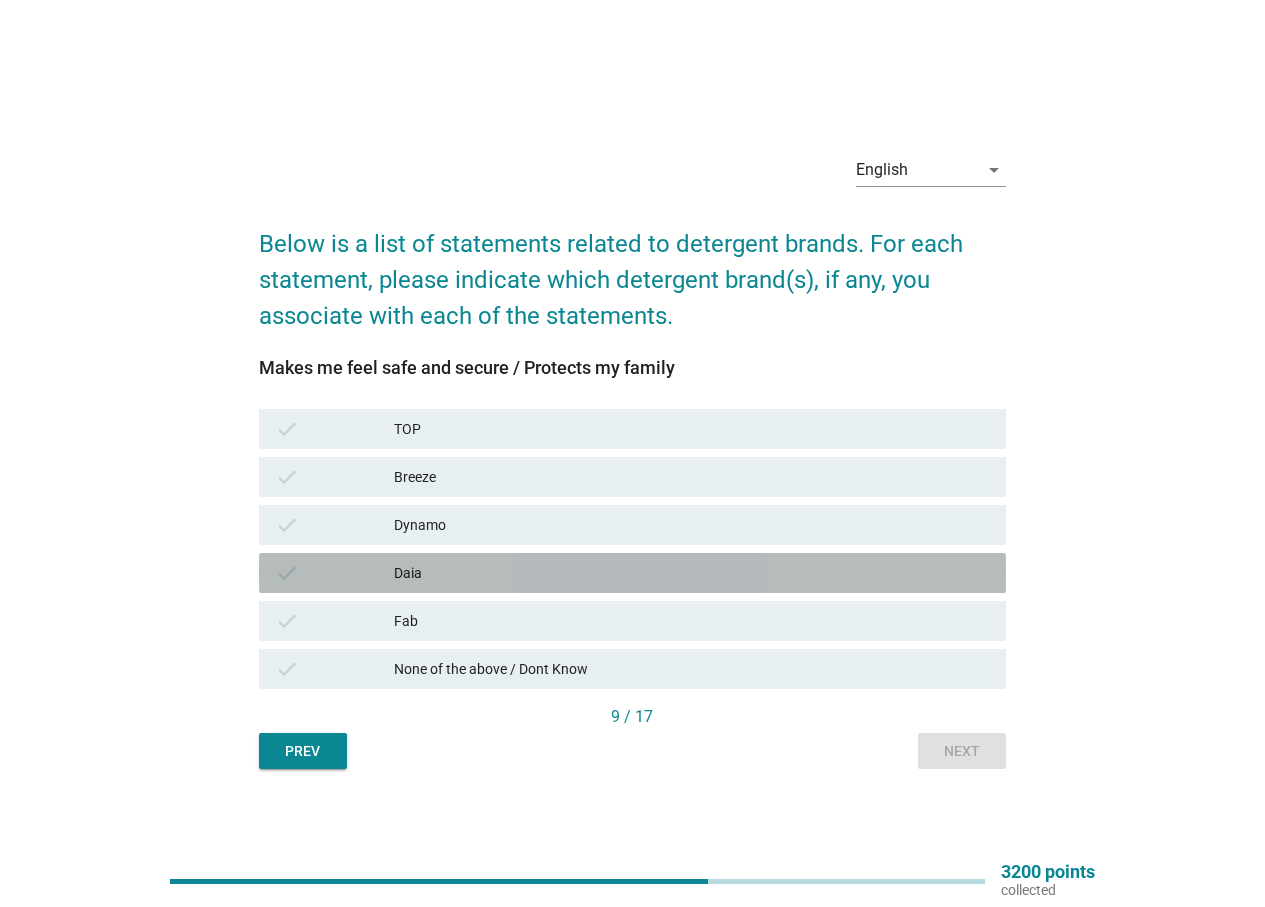 click on "Daia" at bounding box center [692, 573] 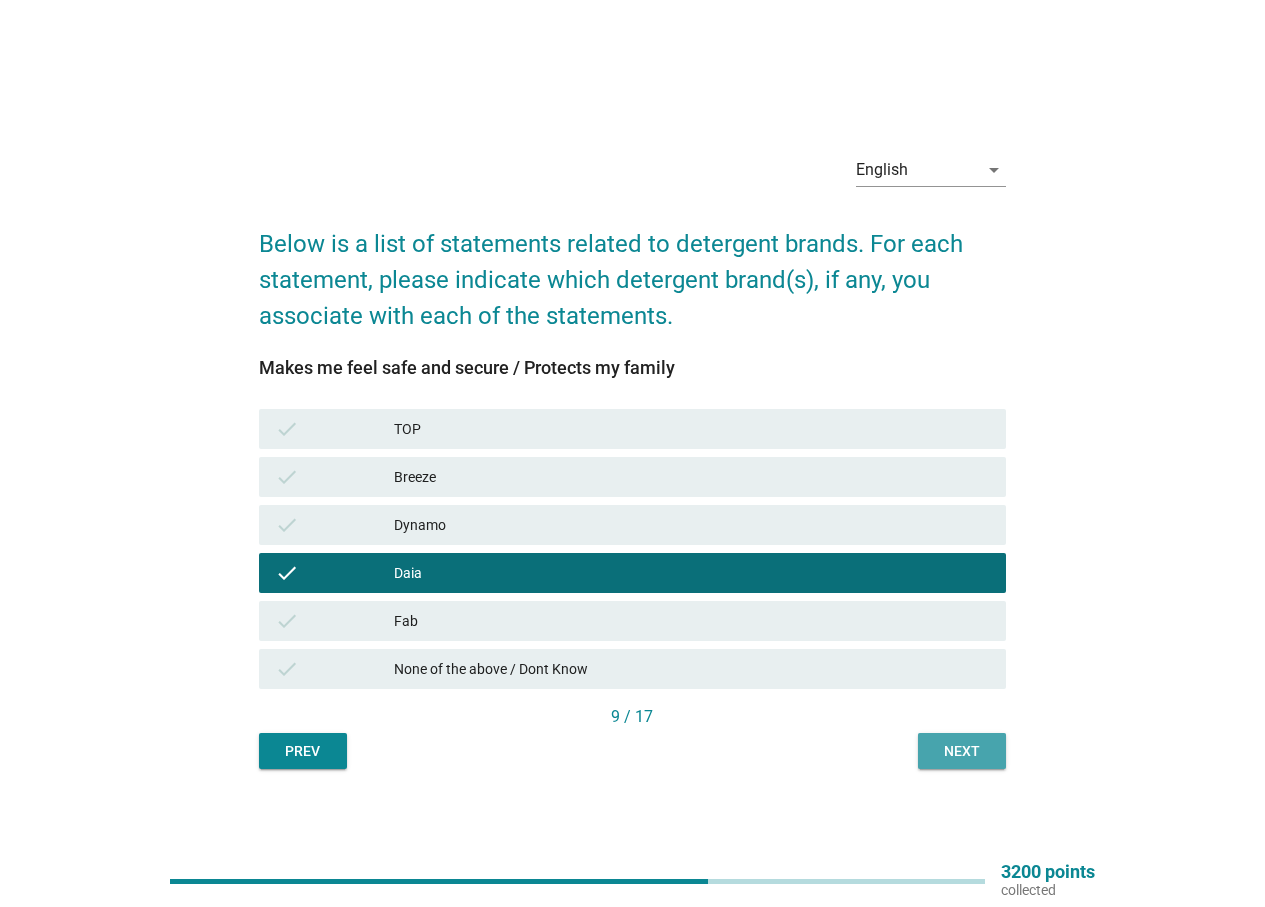 click on "Next" at bounding box center (962, 751) 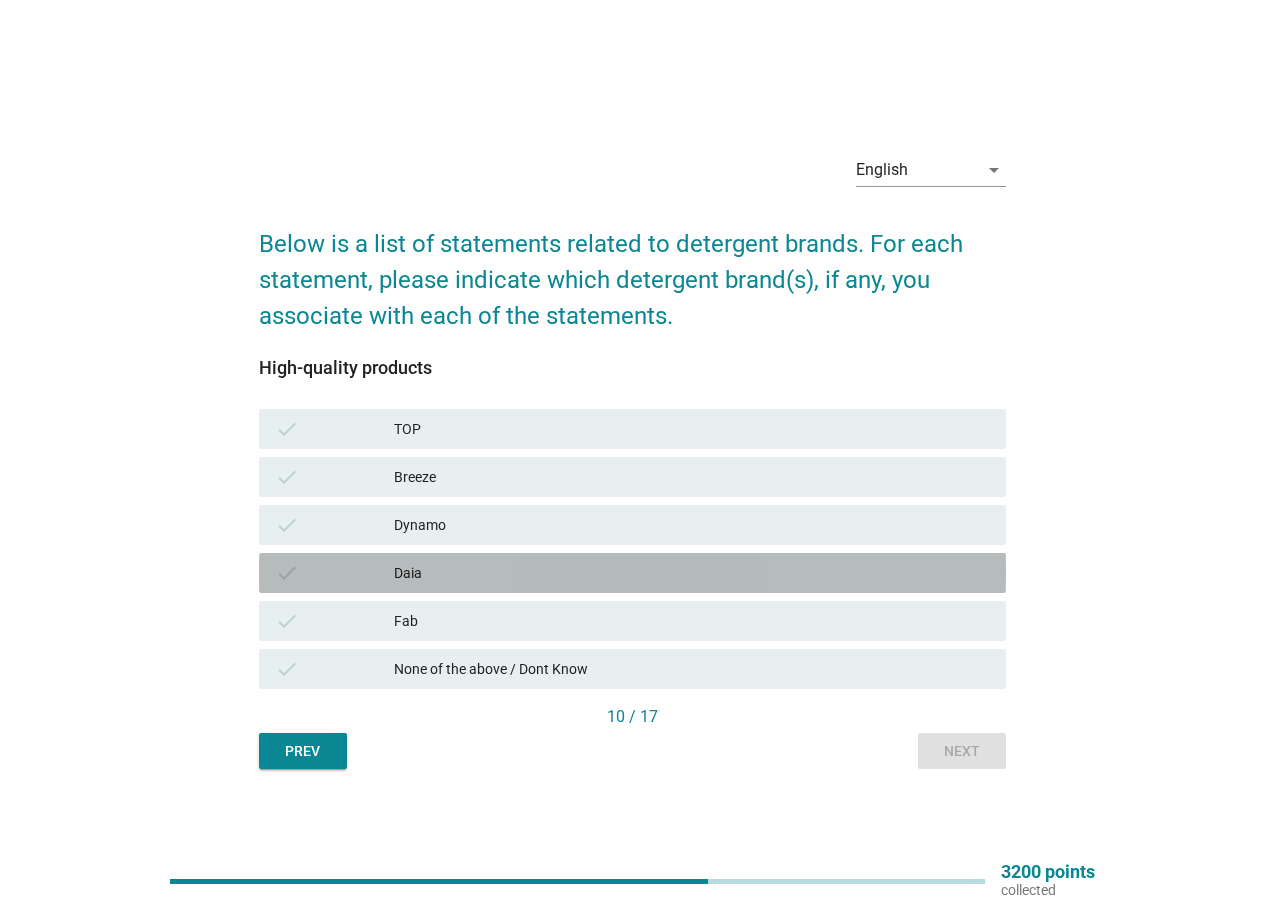 click on "Daia" at bounding box center [692, 573] 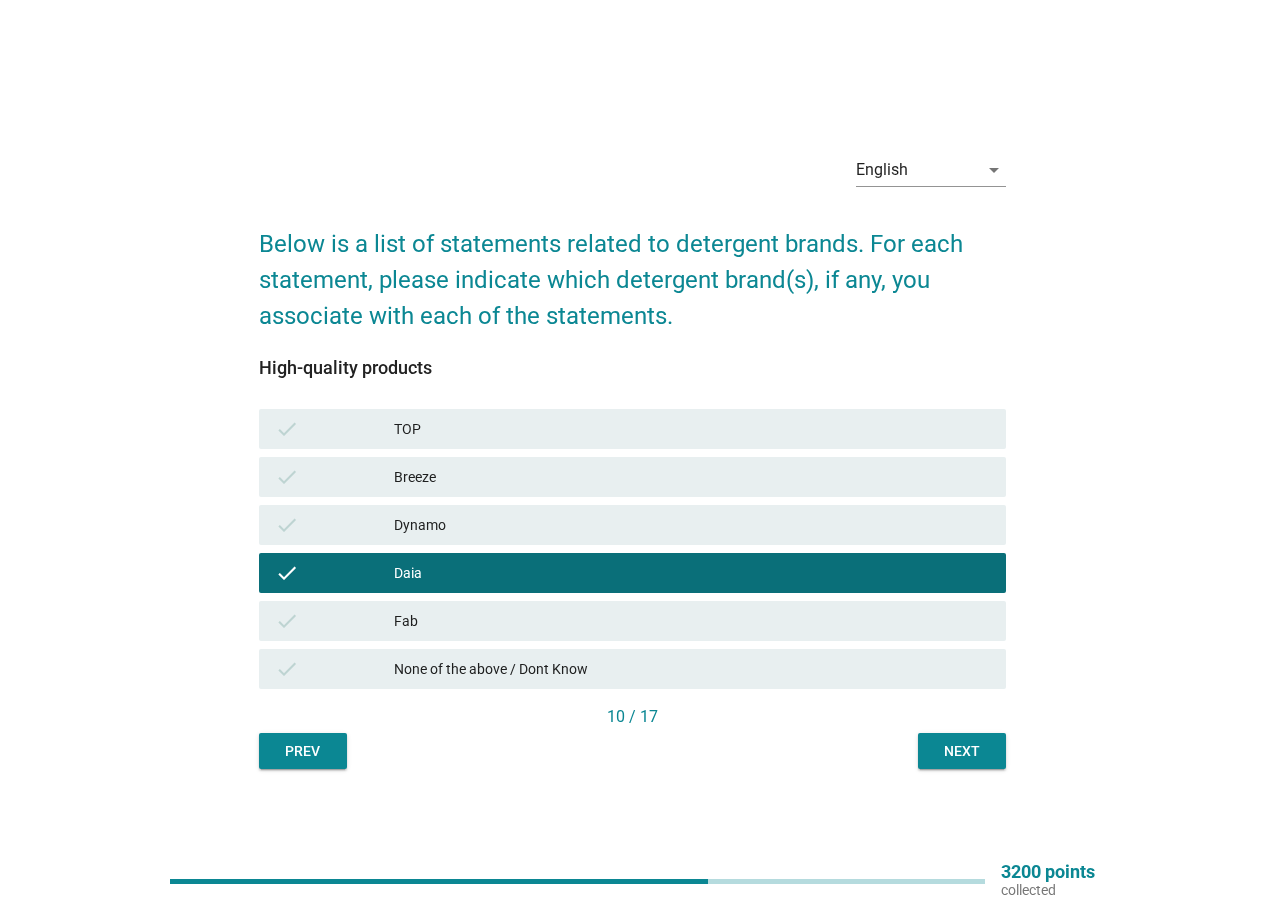 click on "Next" at bounding box center (962, 751) 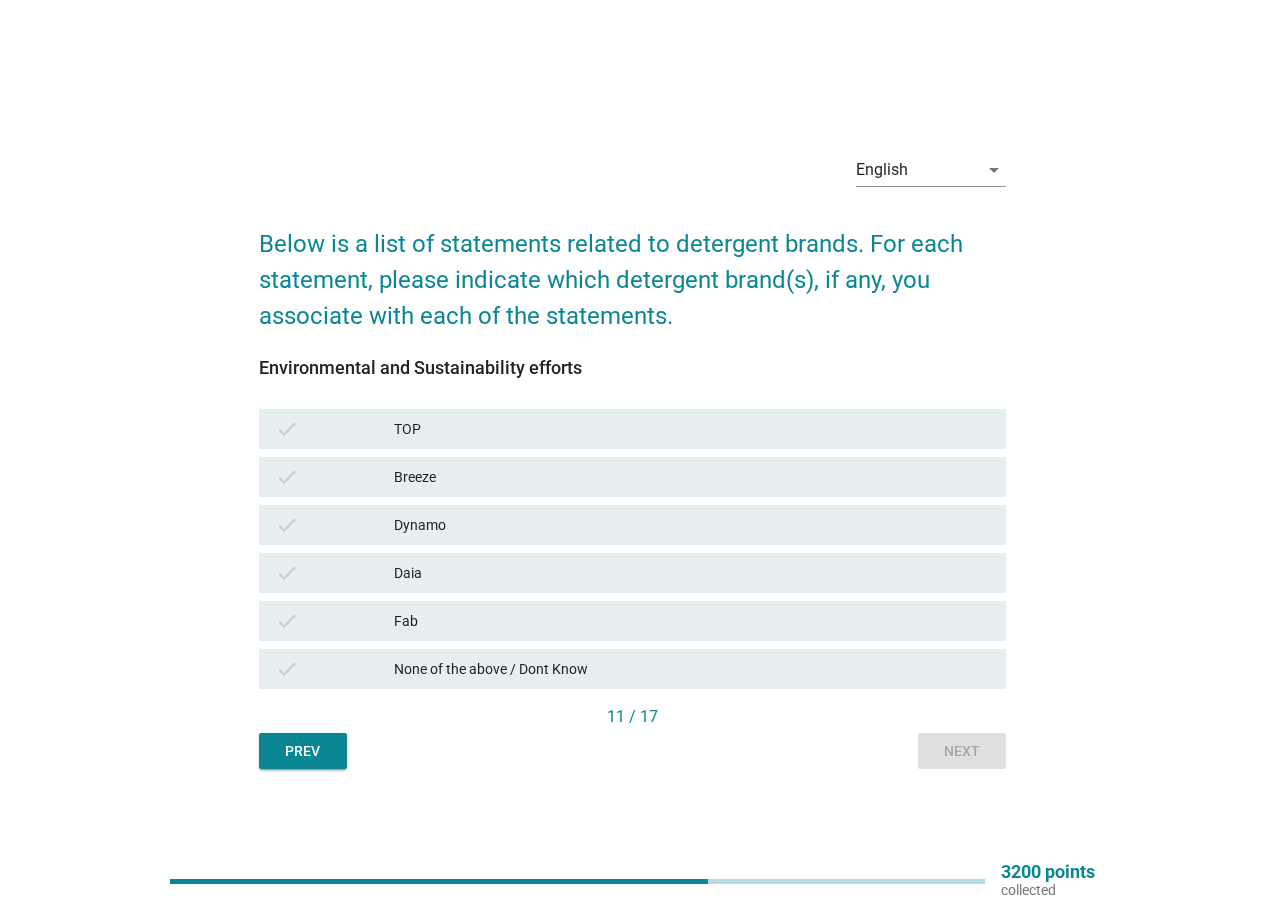 click on "Daia" at bounding box center (692, 573) 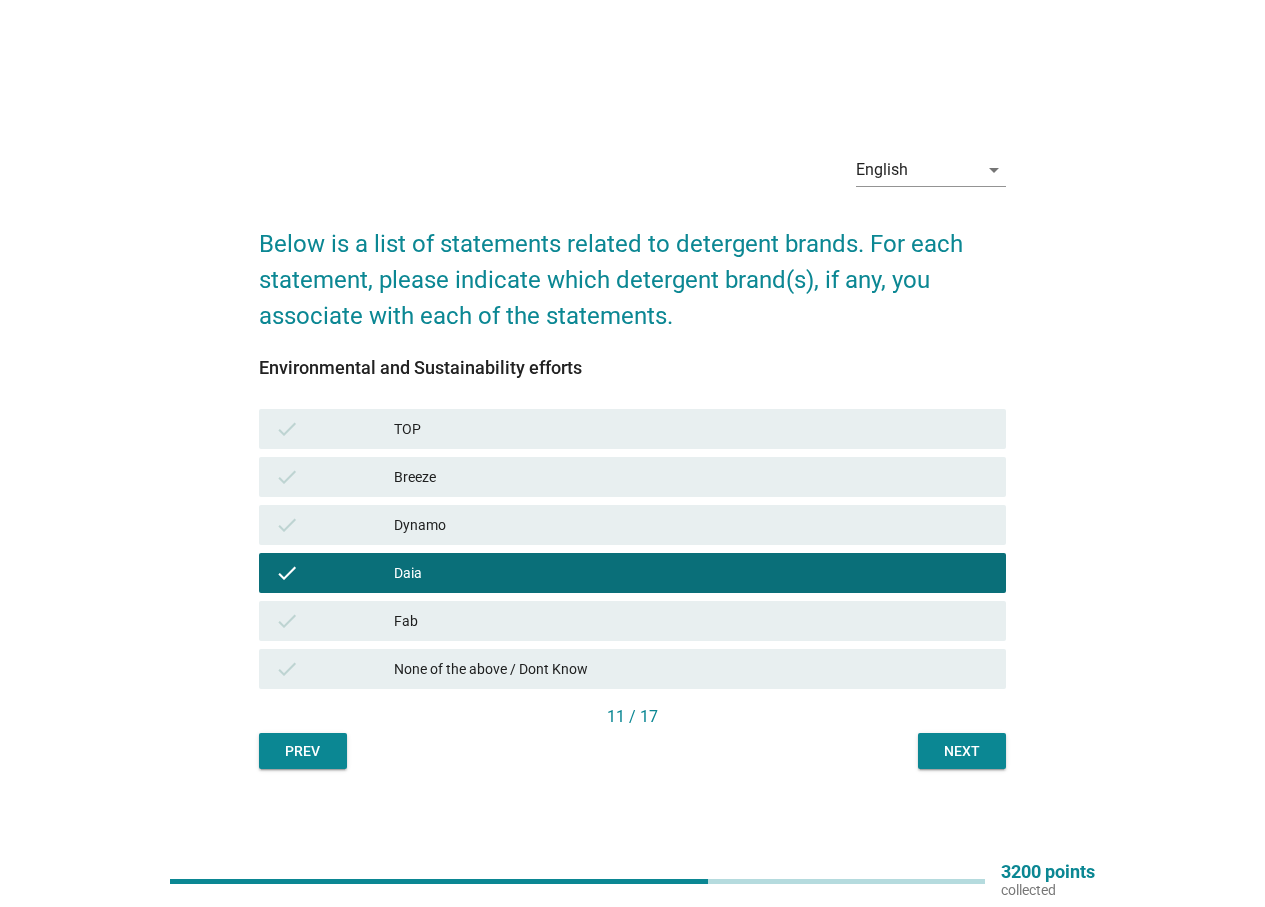 click on "Next" at bounding box center (962, 751) 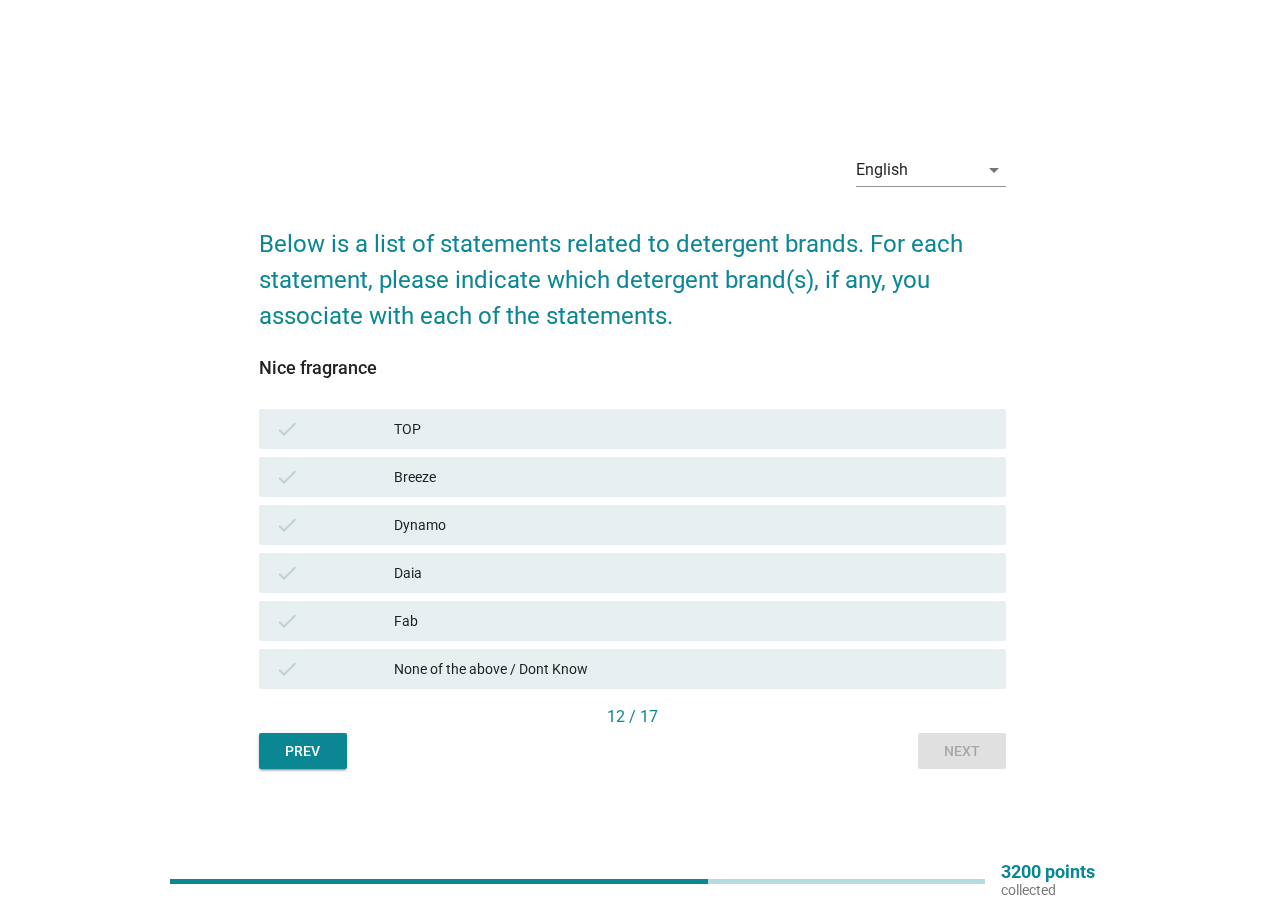 click on "Daia" at bounding box center [692, 573] 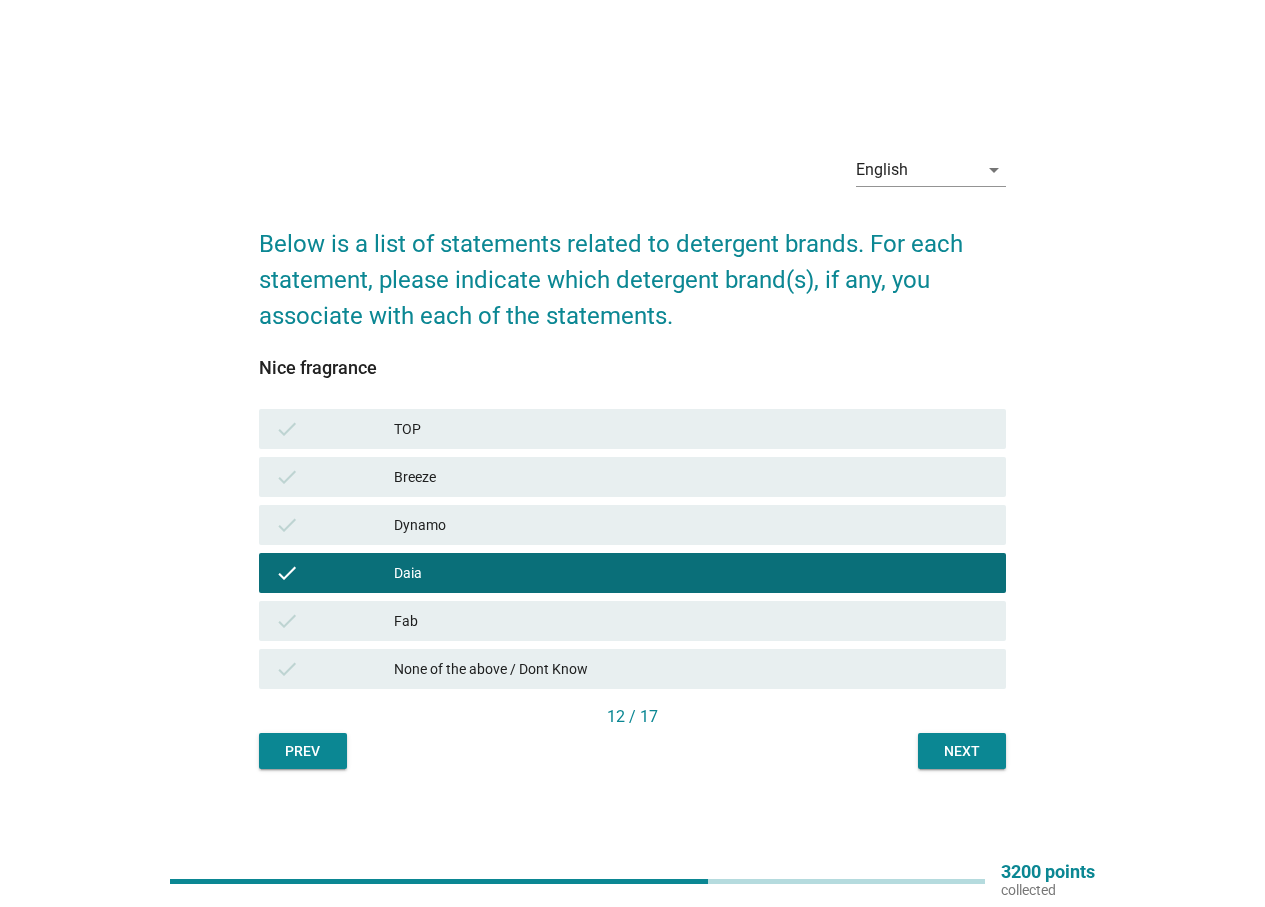 click on "Next" at bounding box center (962, 751) 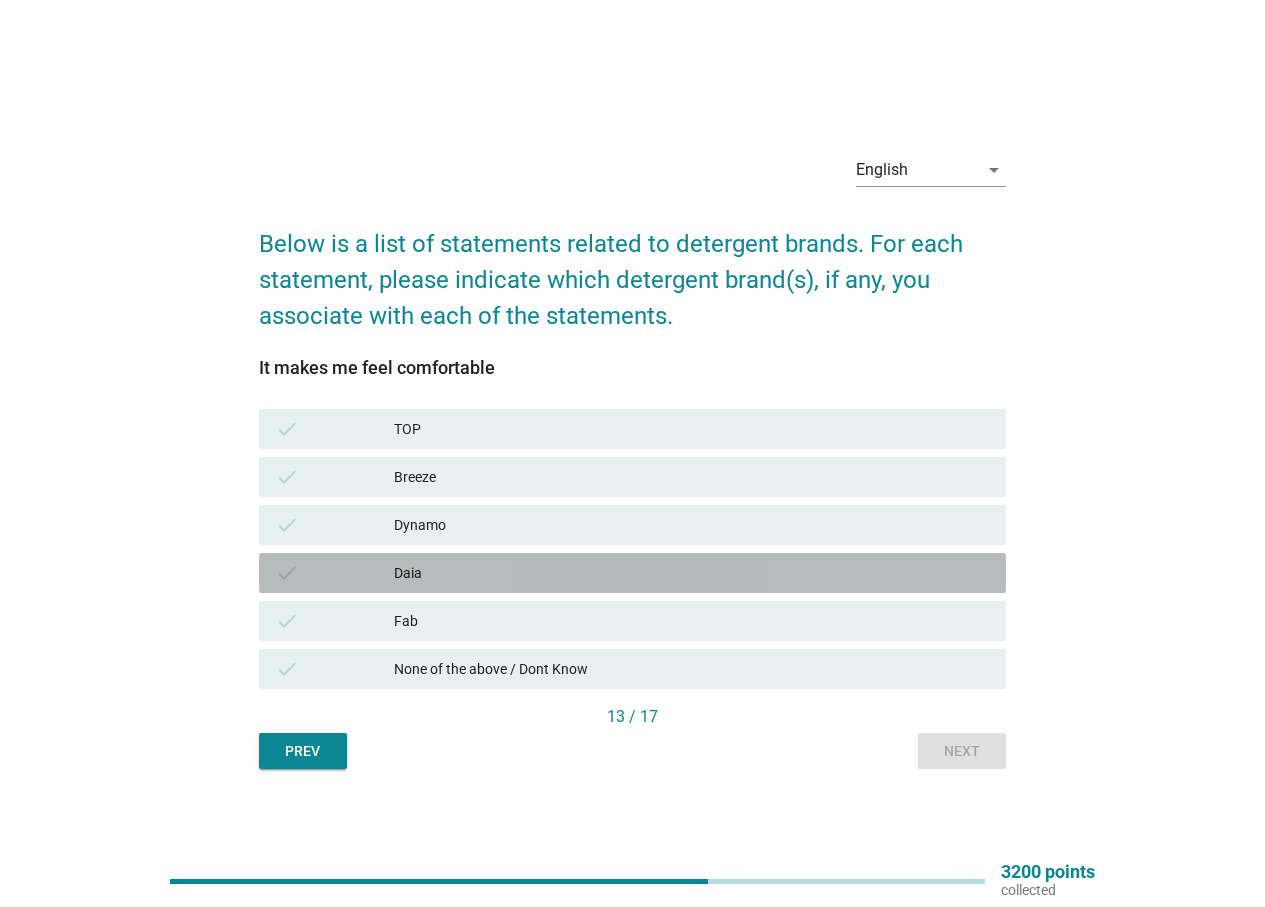 click on "Daia" at bounding box center [692, 573] 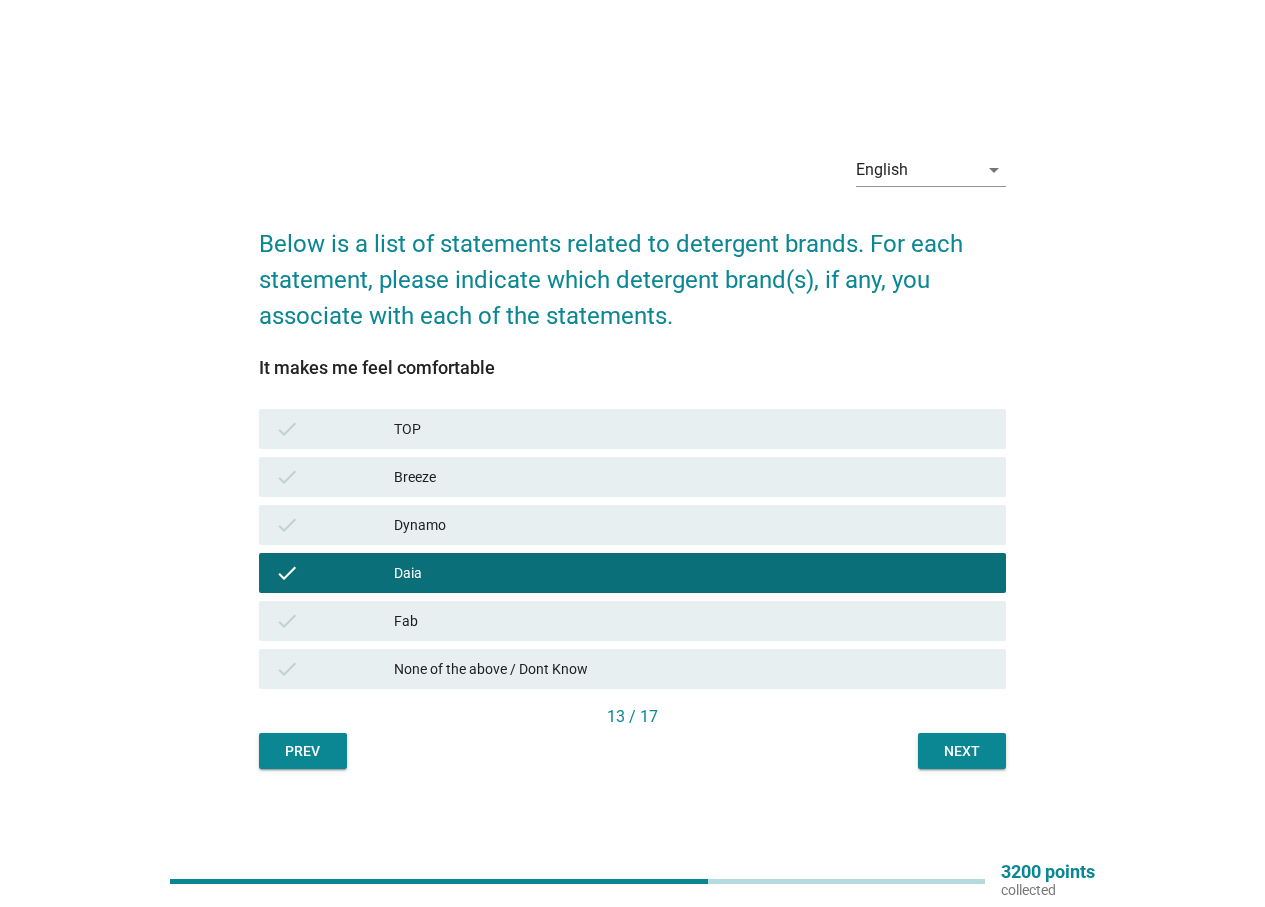 click on "Next" at bounding box center [962, 751] 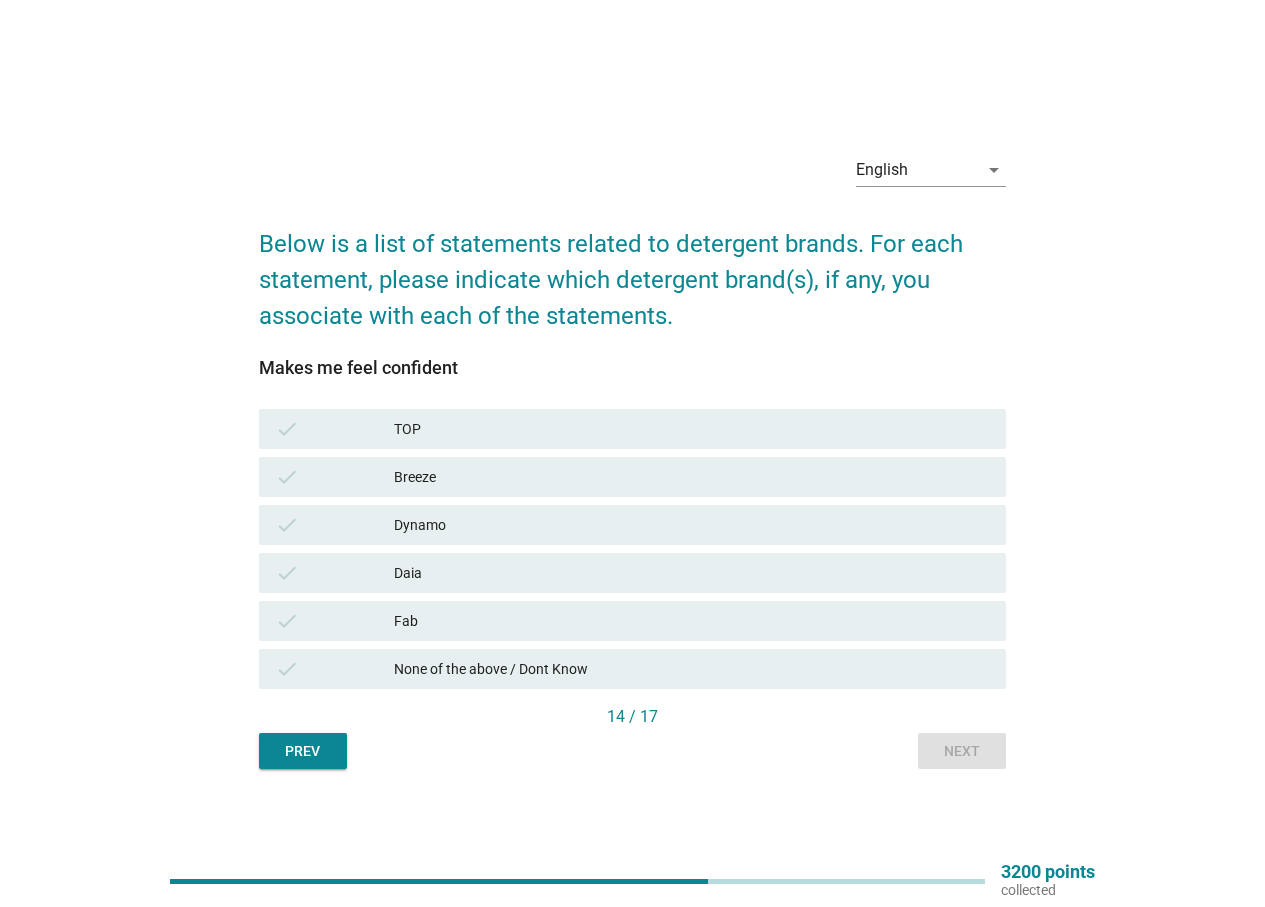 click on "Daia" at bounding box center [692, 573] 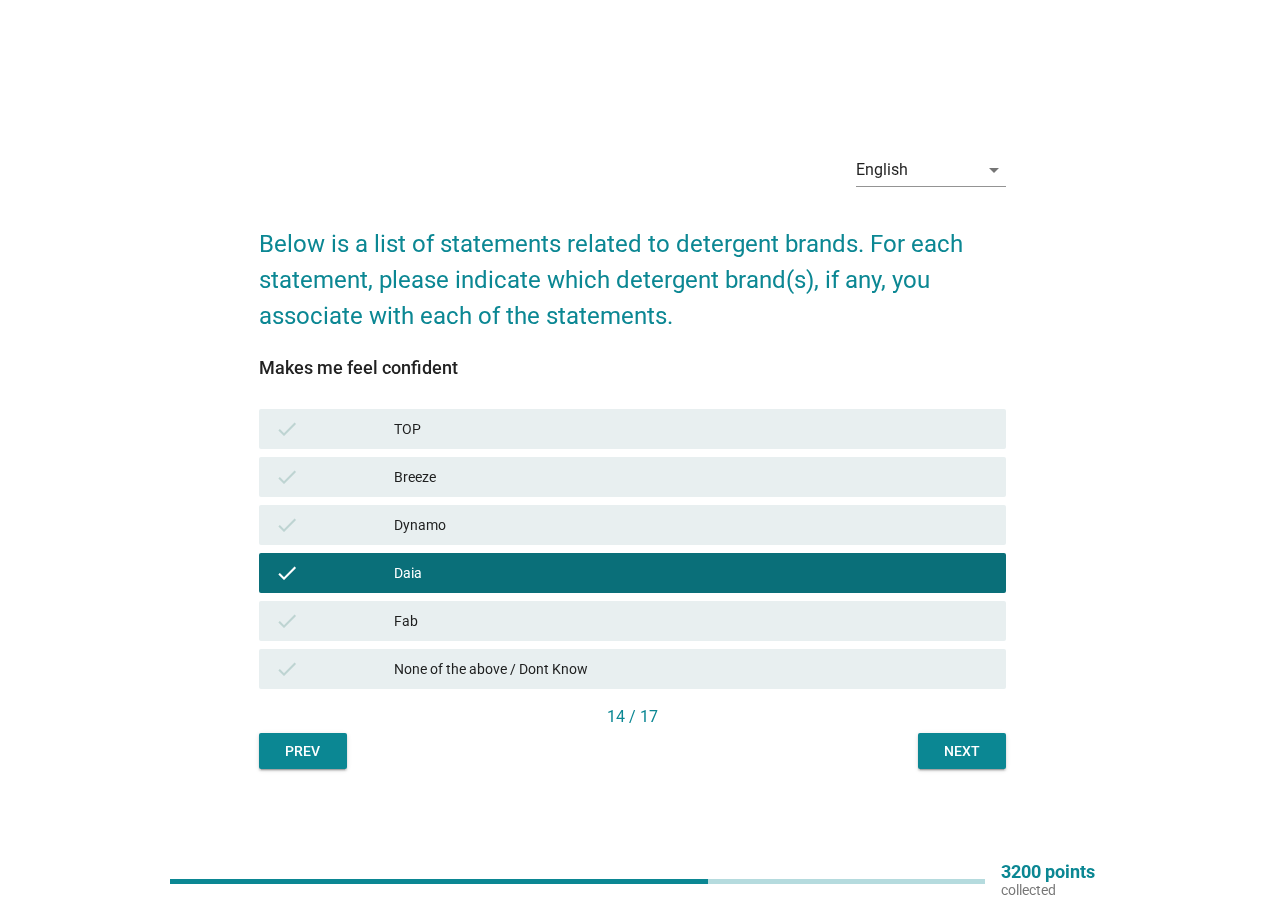 click on "Next" at bounding box center (962, 751) 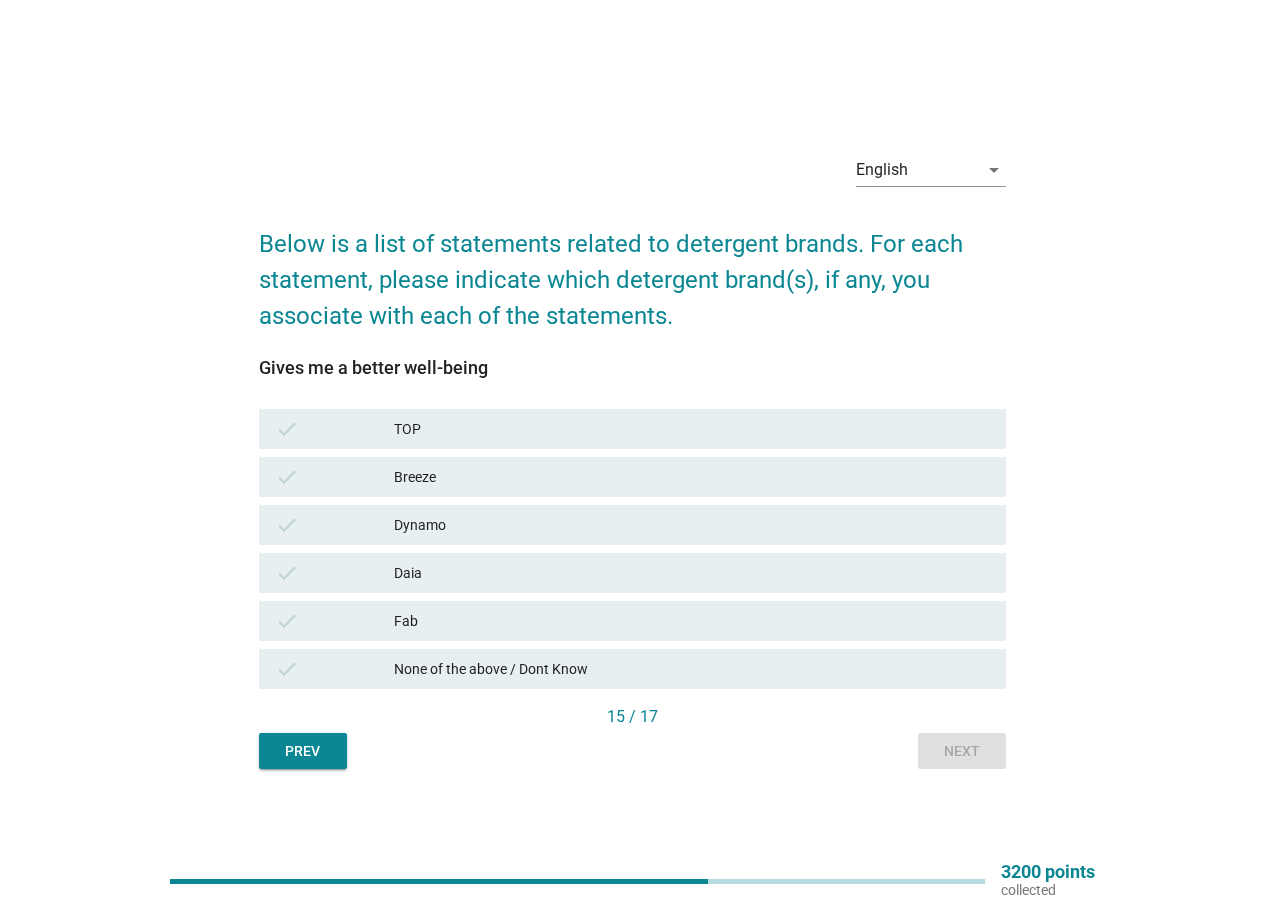 click on "check   Daia" at bounding box center (632, 573) 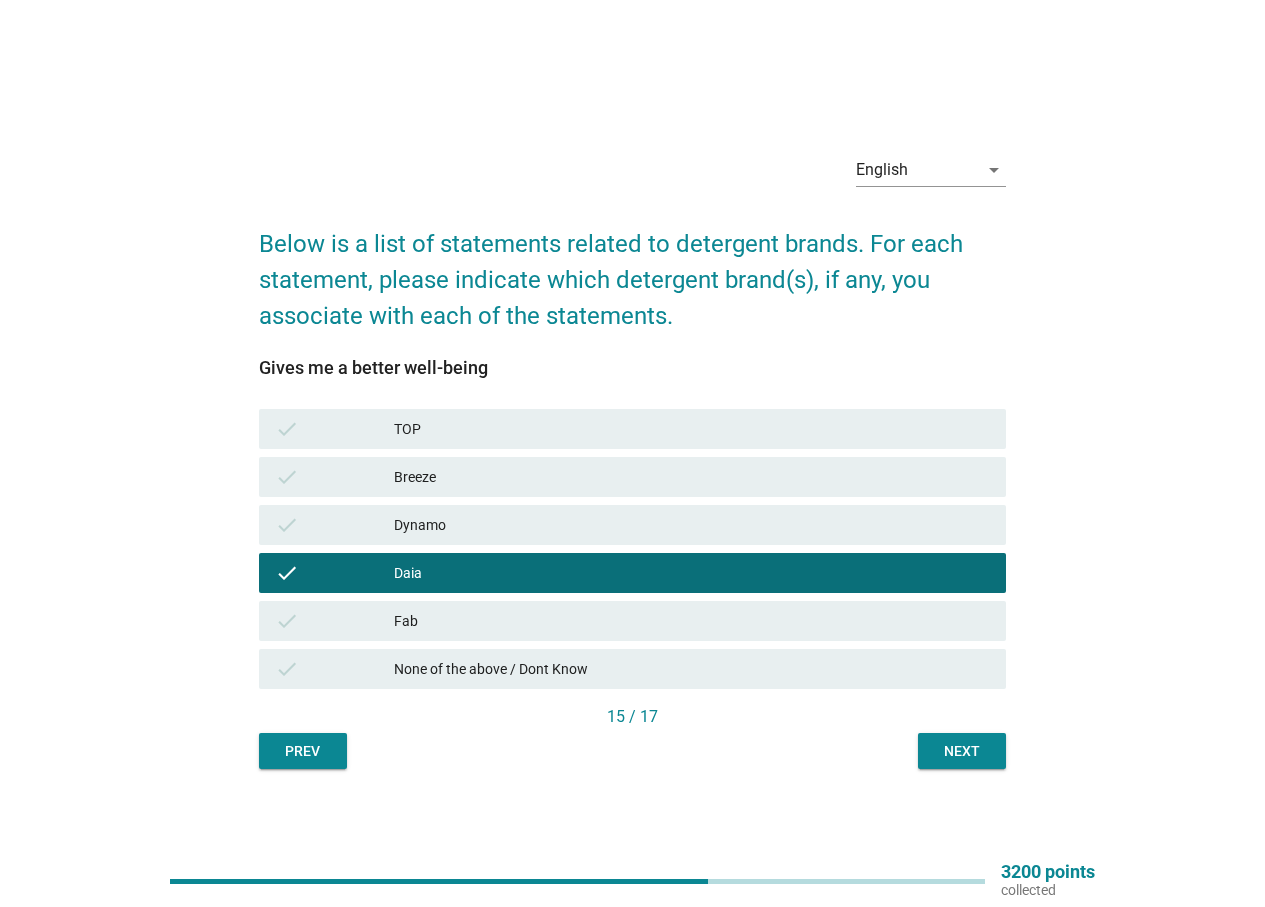 click on "Next" at bounding box center [962, 751] 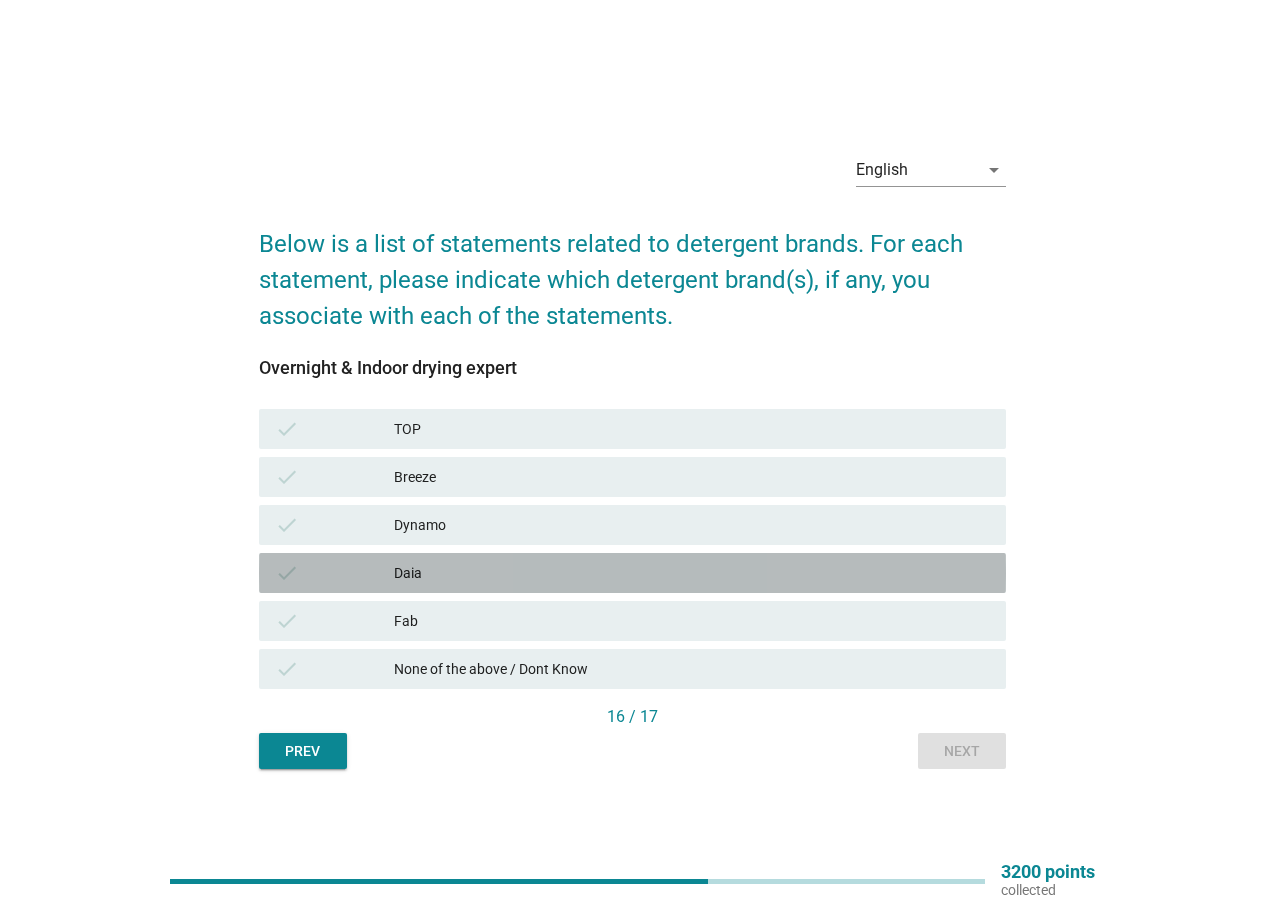 click on "Daia" at bounding box center (692, 573) 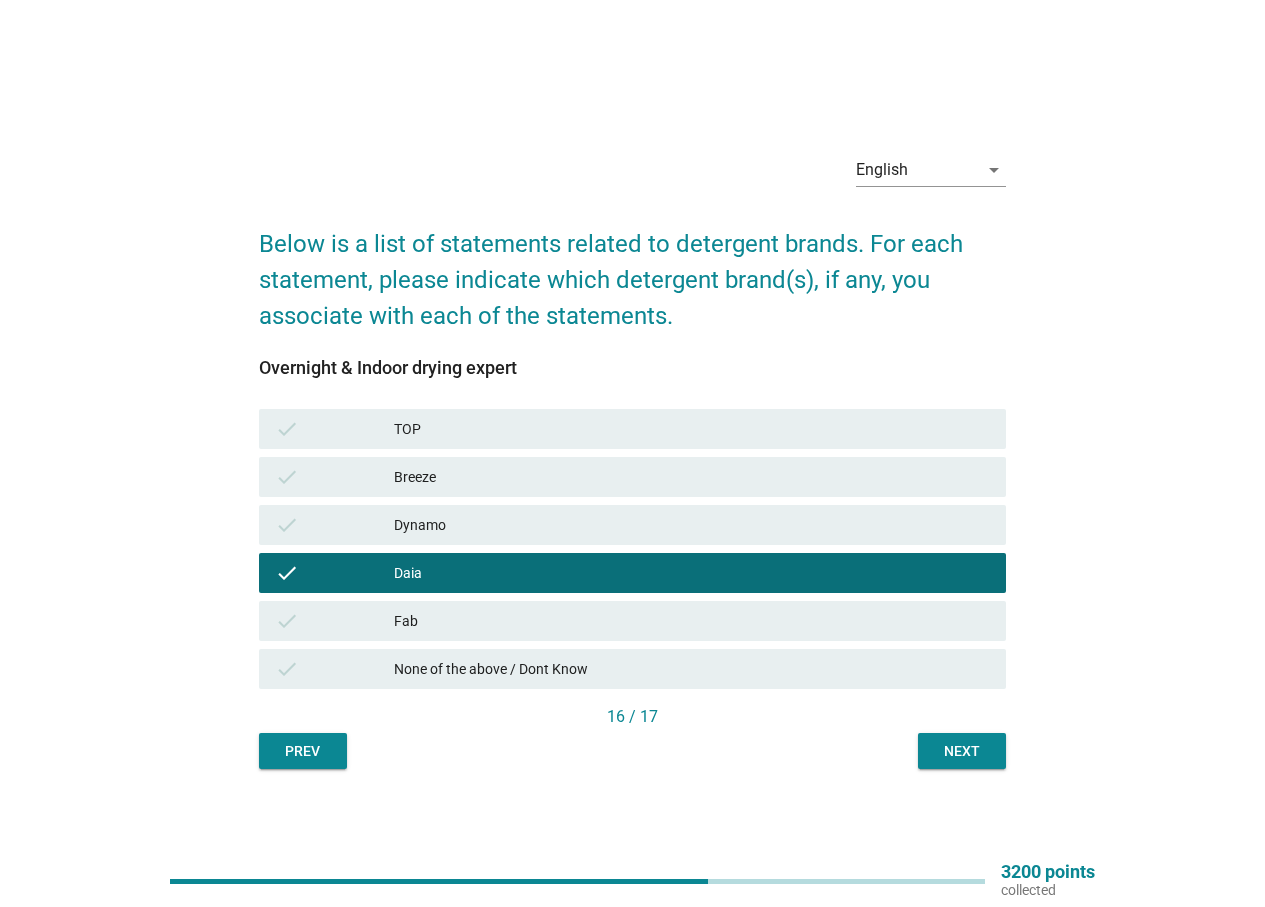 click on "Next" at bounding box center [962, 751] 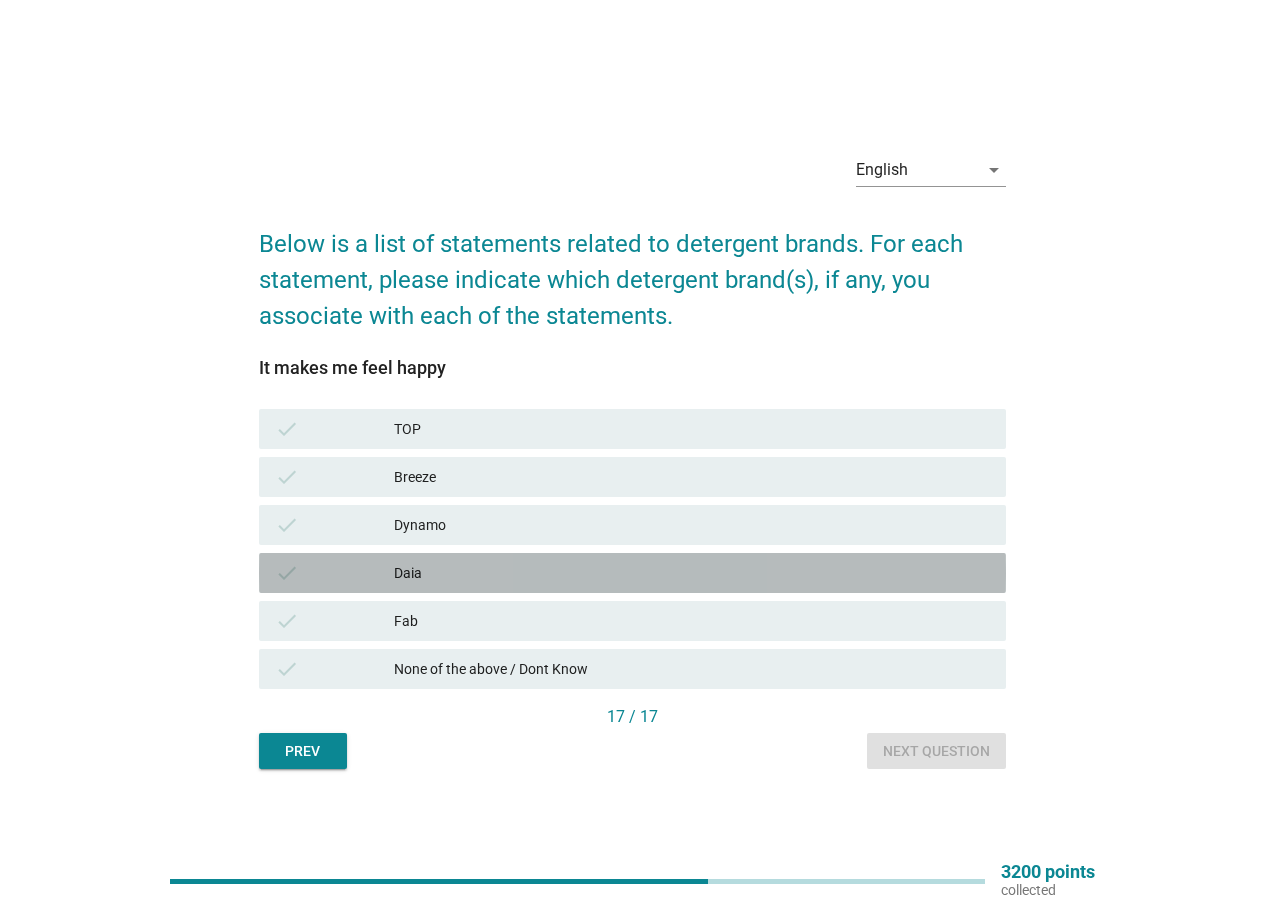 click on "Daia" at bounding box center (692, 573) 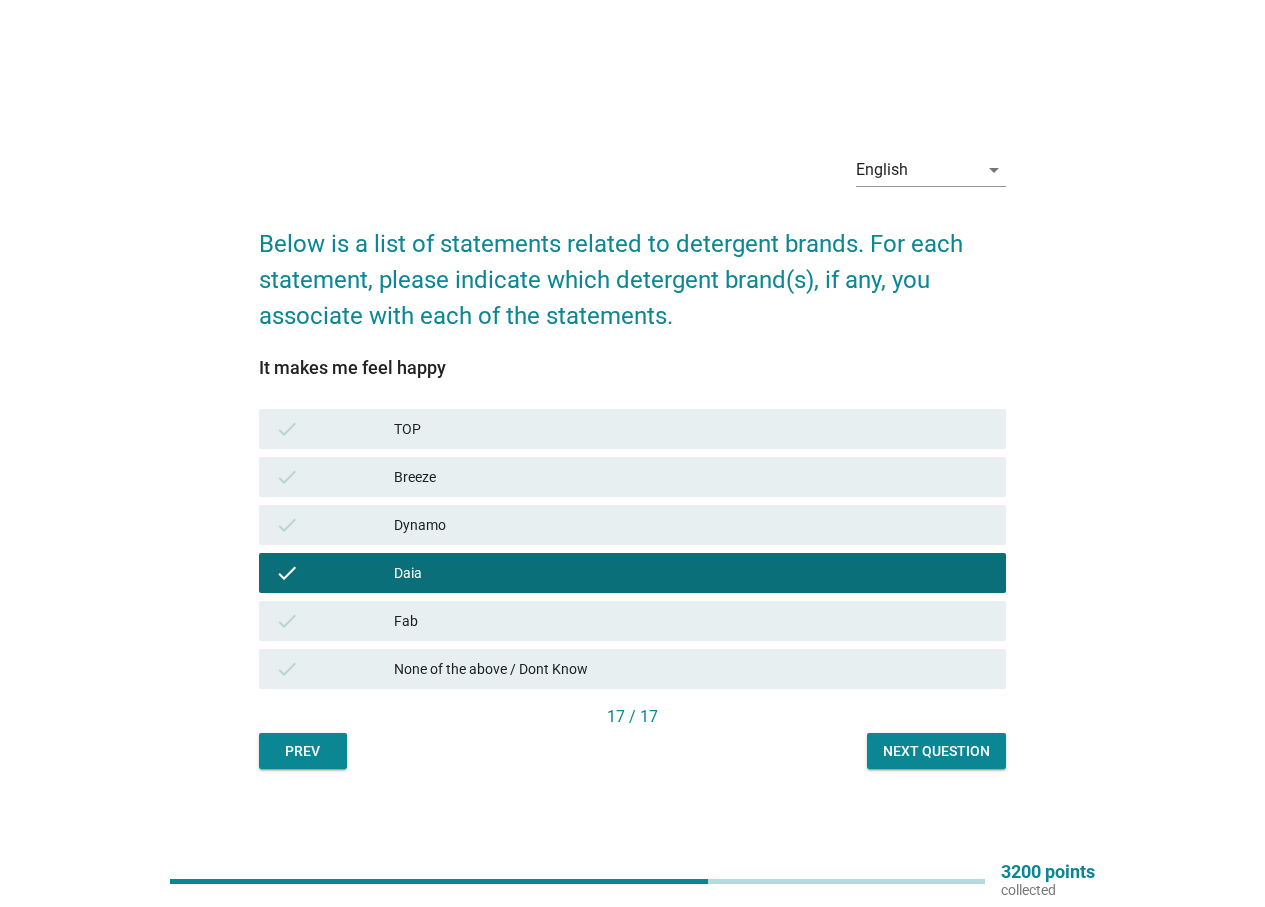click on "Next question" at bounding box center (936, 751) 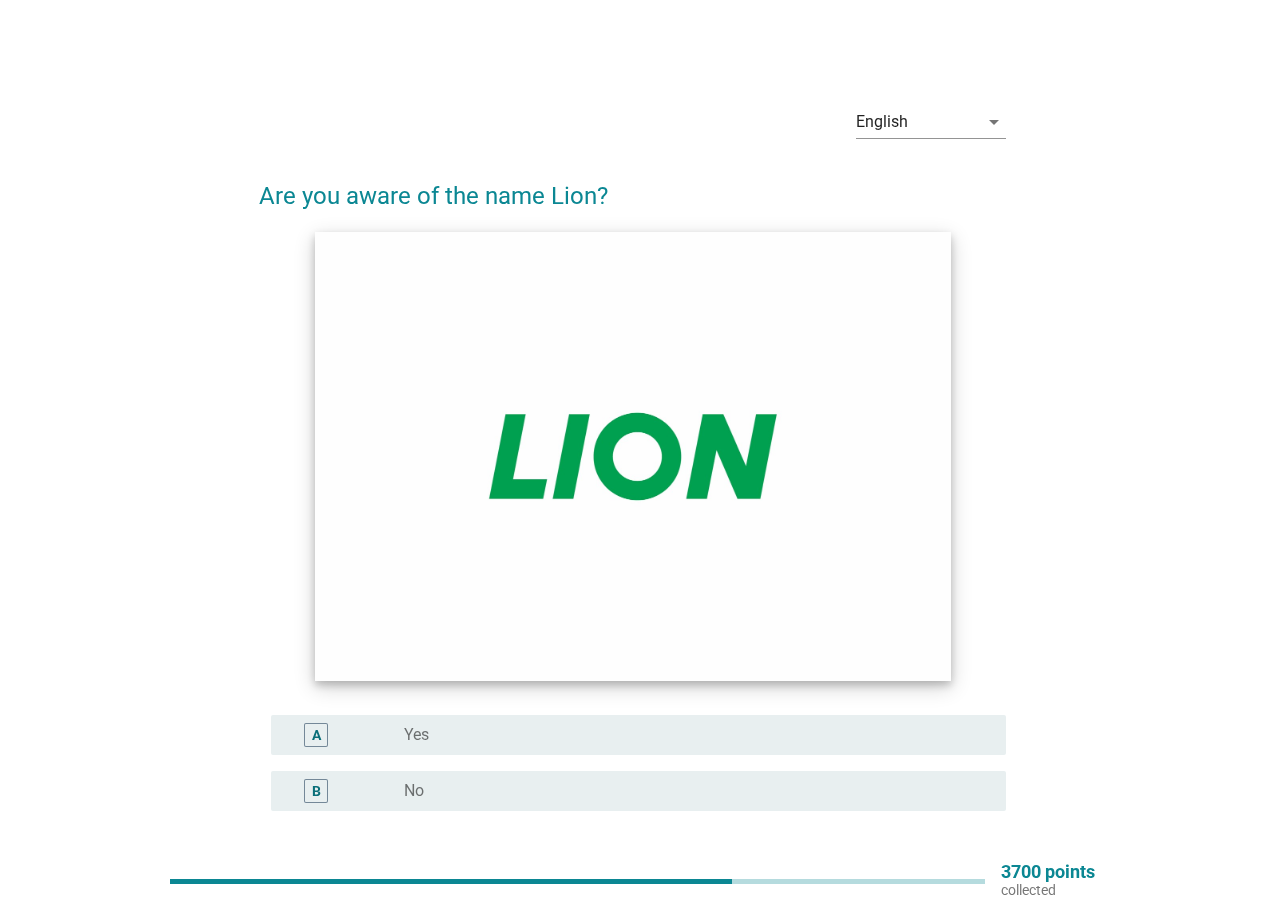 scroll, scrollTop: 100, scrollLeft: 0, axis: vertical 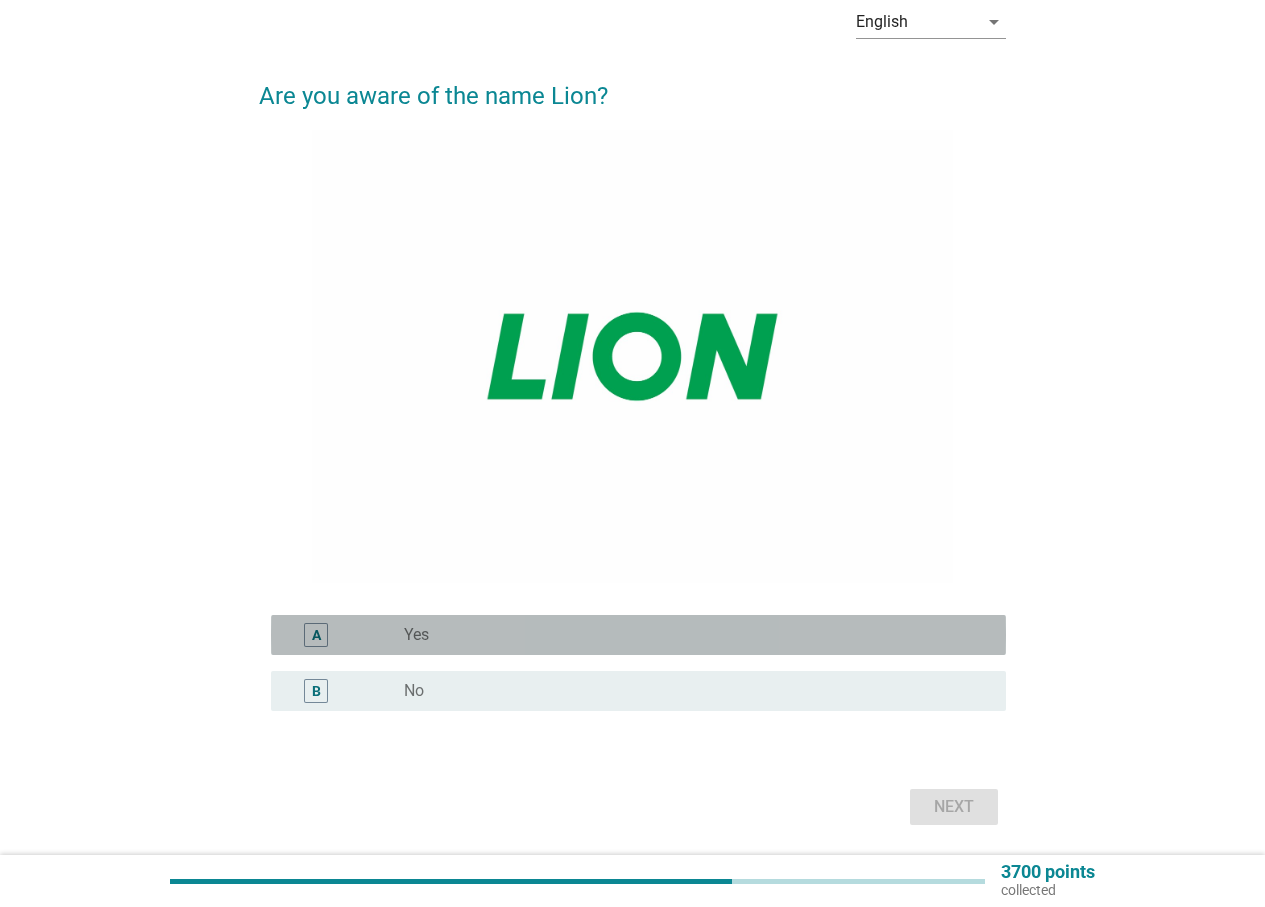 click on "A     radio_button_unchecked Yes" at bounding box center (638, 635) 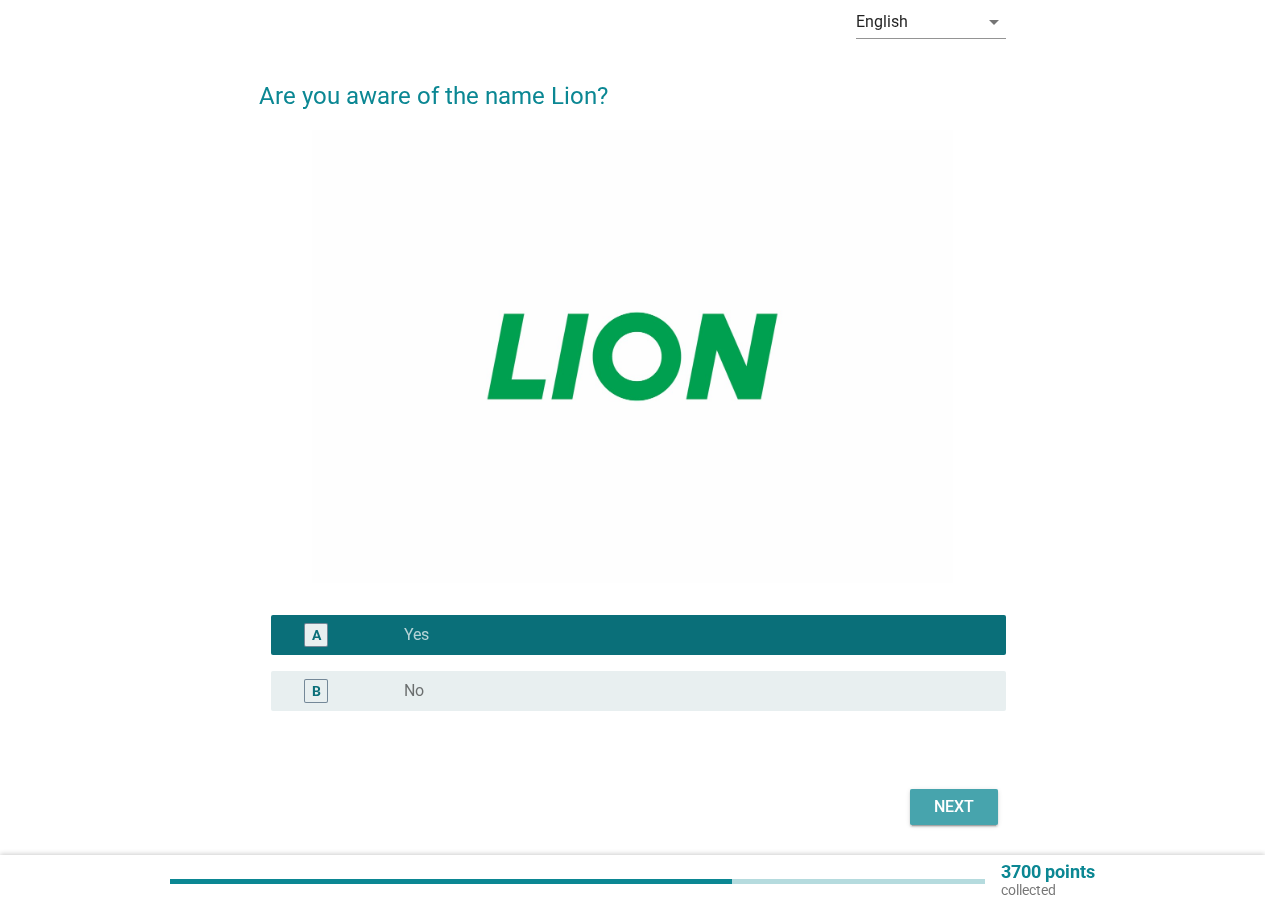 click on "Next" at bounding box center [954, 807] 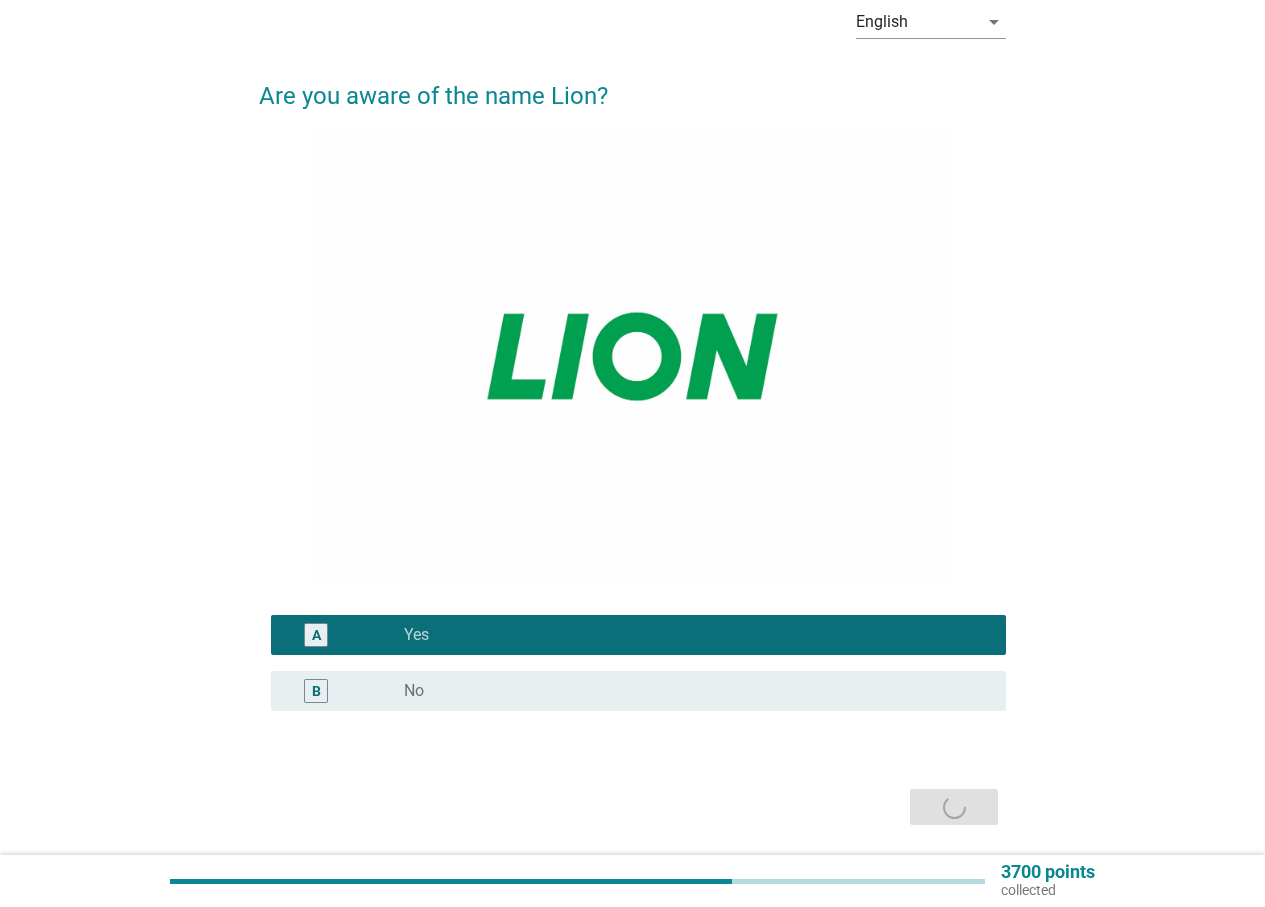 scroll, scrollTop: 0, scrollLeft: 0, axis: both 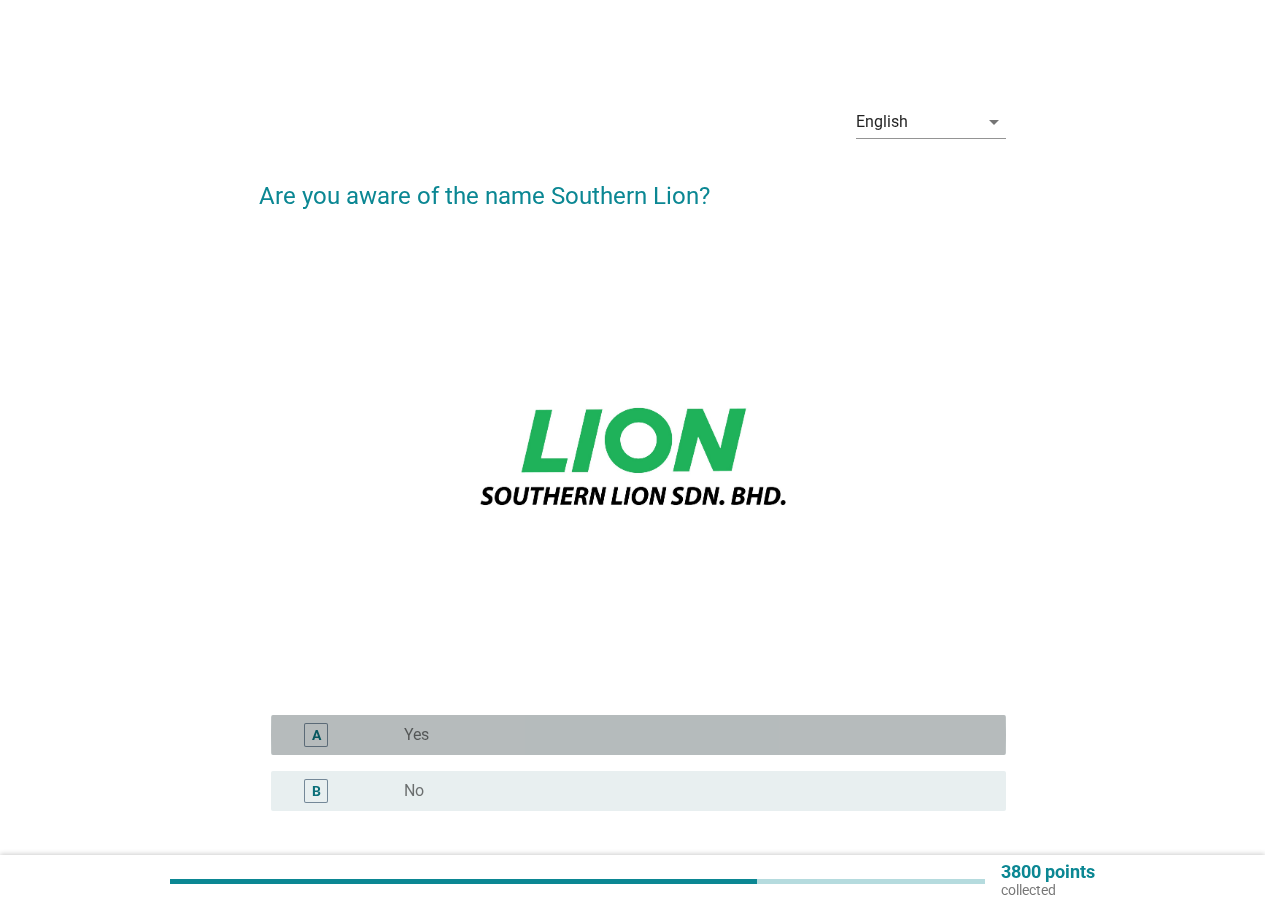 click on "A     radio_button_unchecked Yes" at bounding box center (638, 735) 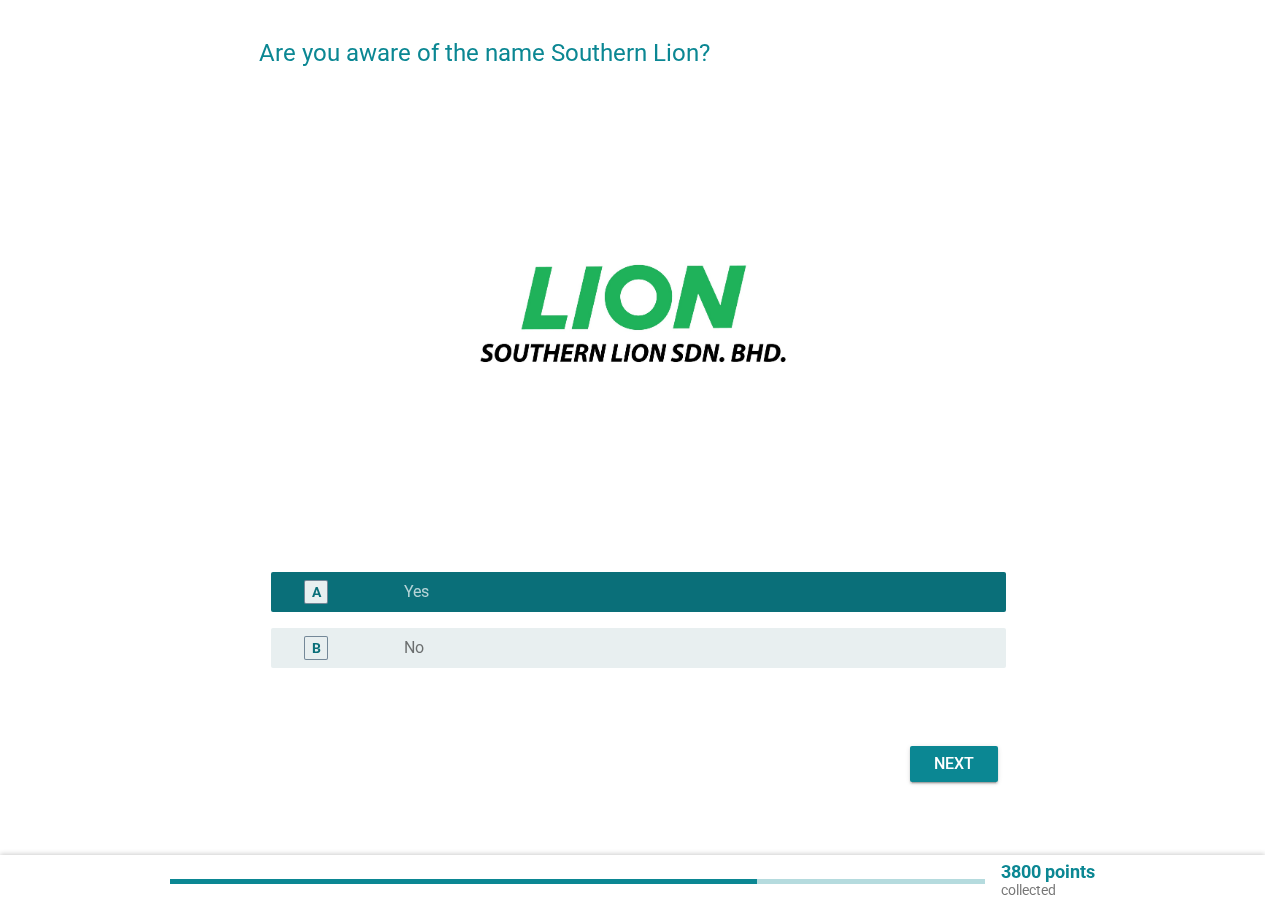 scroll, scrollTop: 166, scrollLeft: 0, axis: vertical 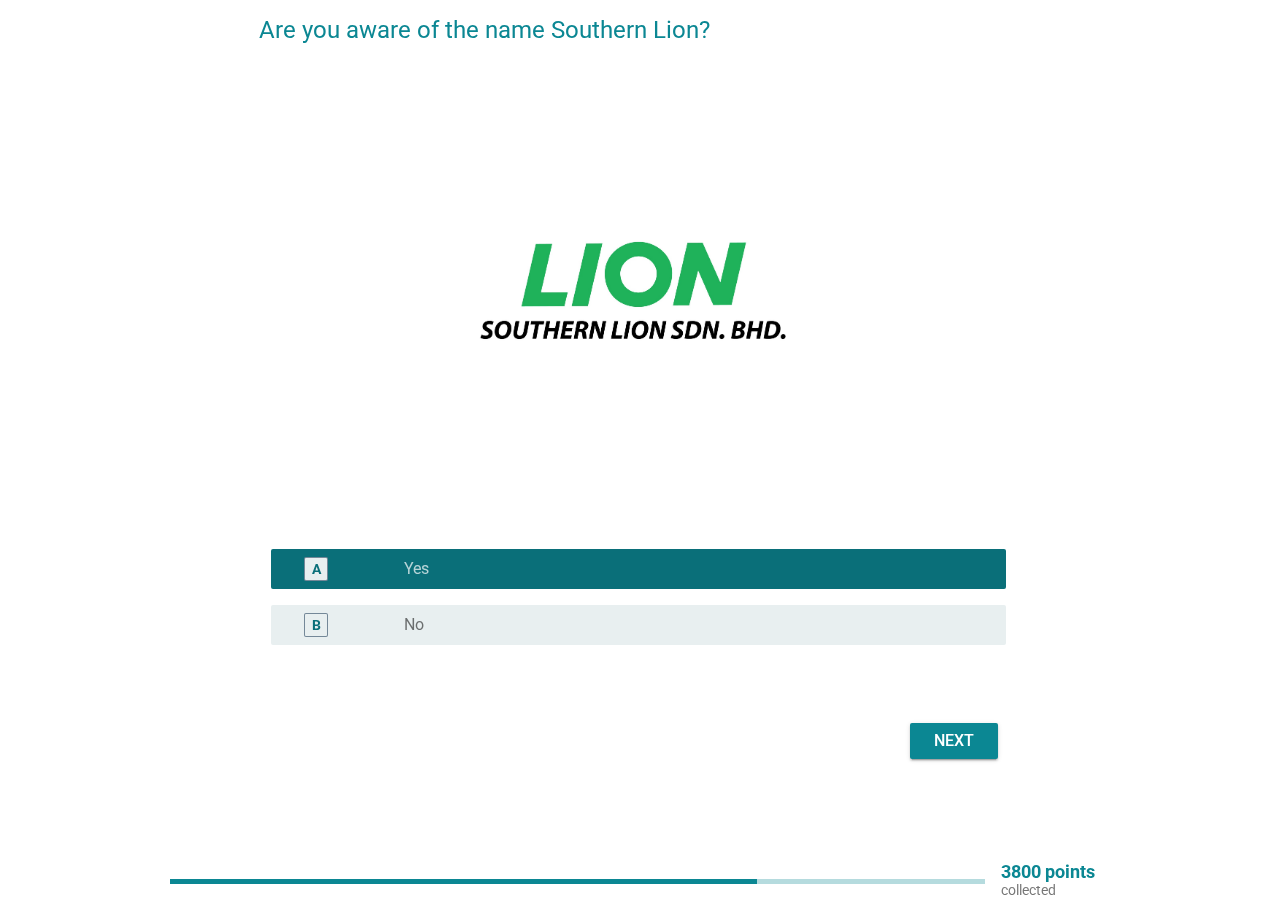 click on "Next" at bounding box center [954, 741] 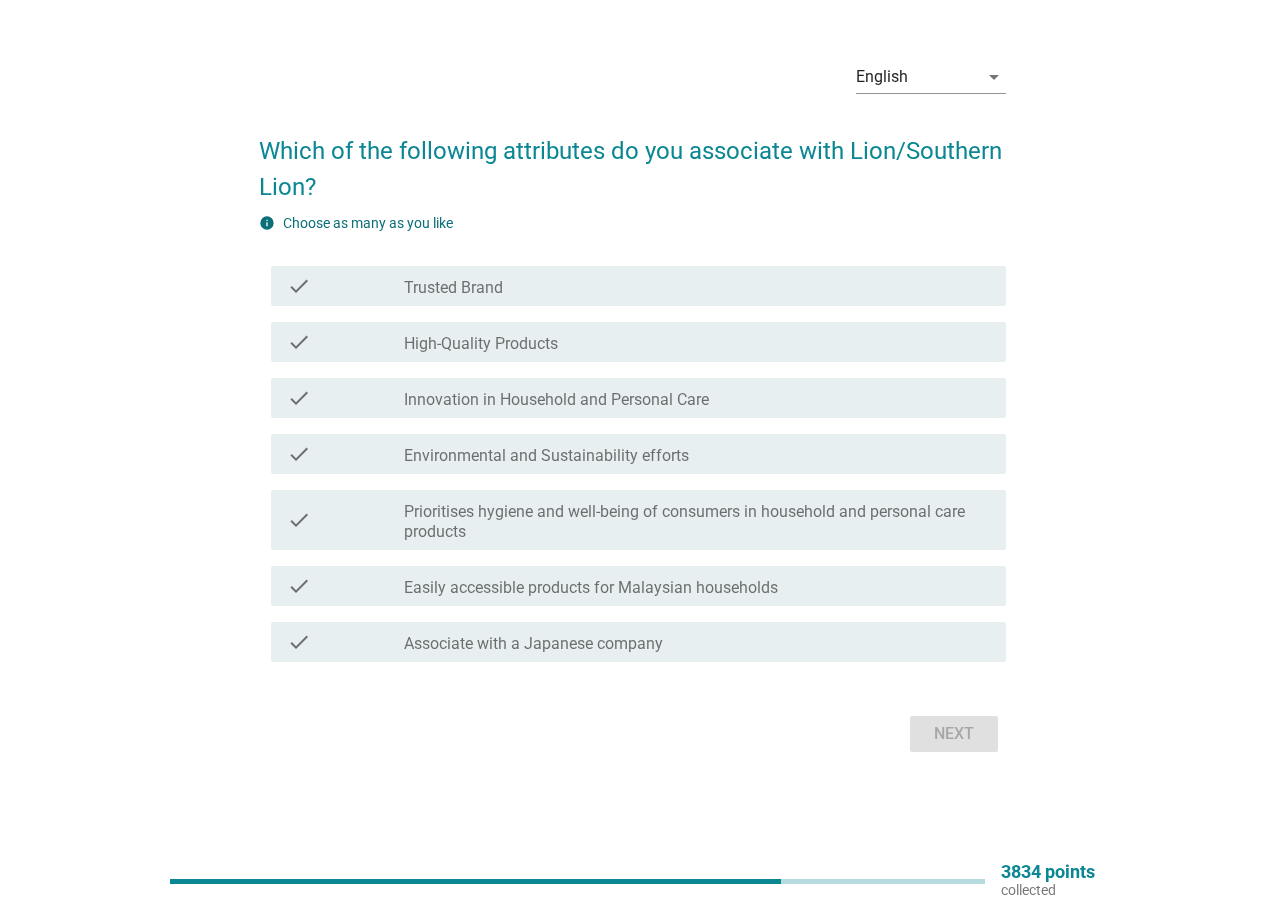 scroll, scrollTop: 0, scrollLeft: 0, axis: both 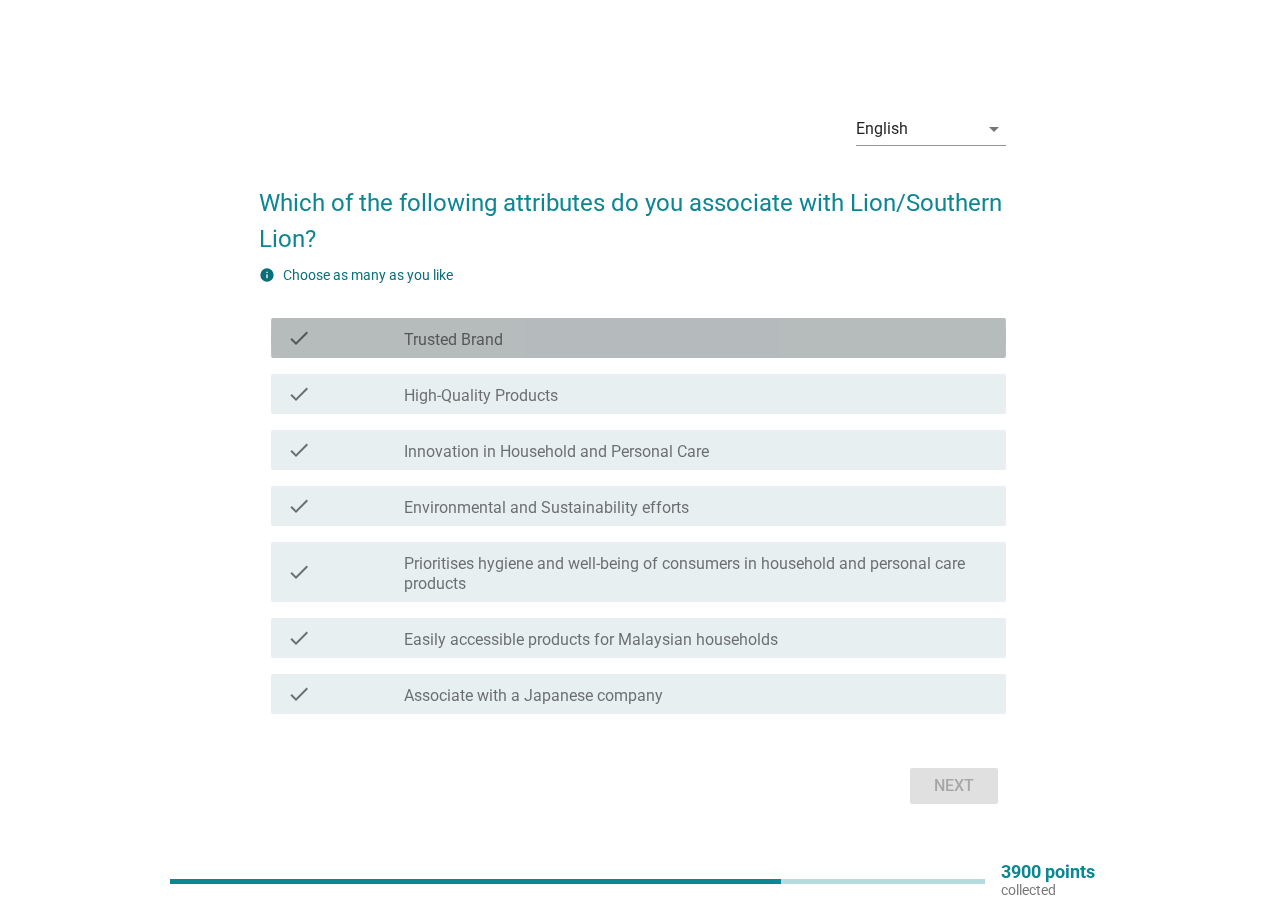click on "Trusted Brand" at bounding box center (453, 340) 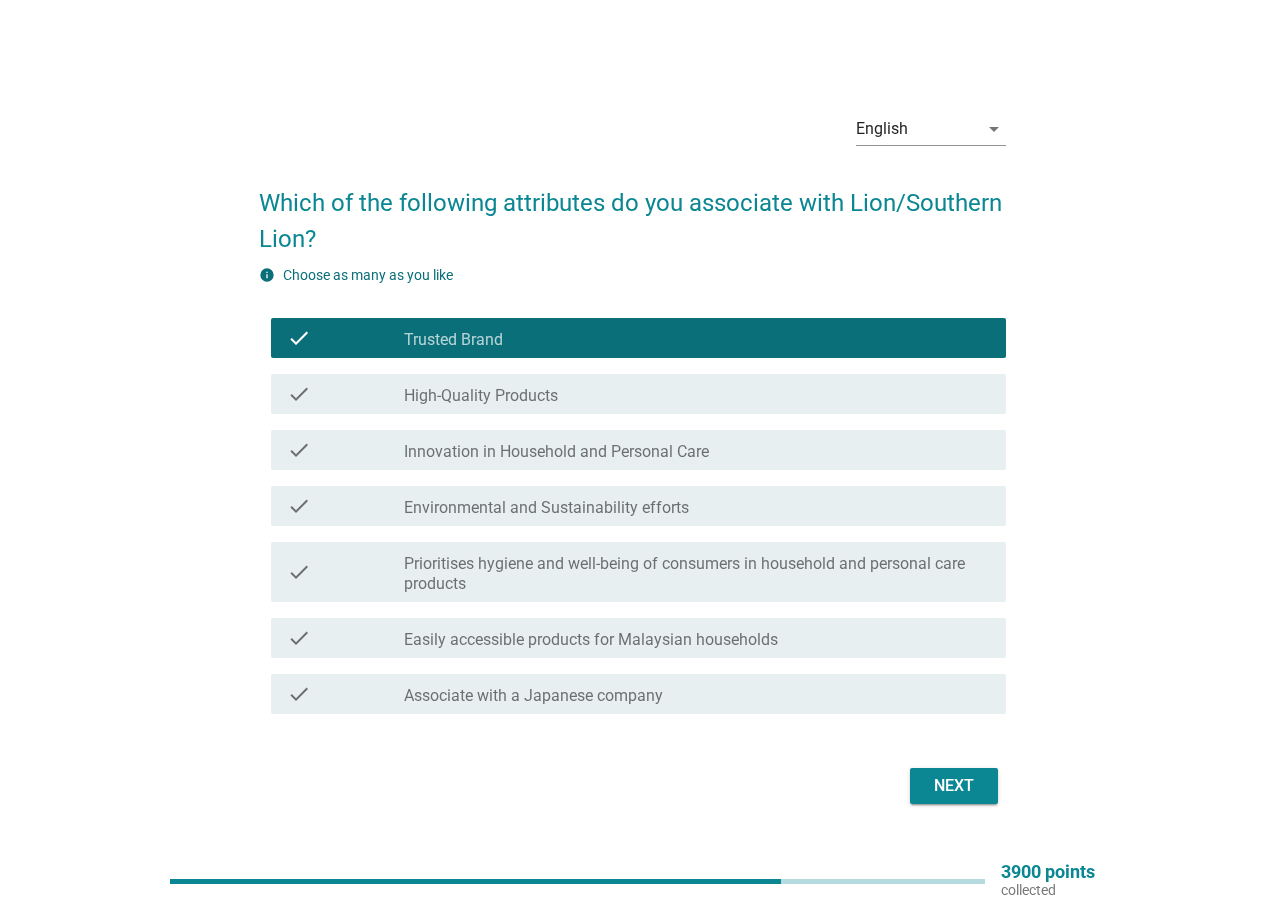 click on "Next" at bounding box center (954, 786) 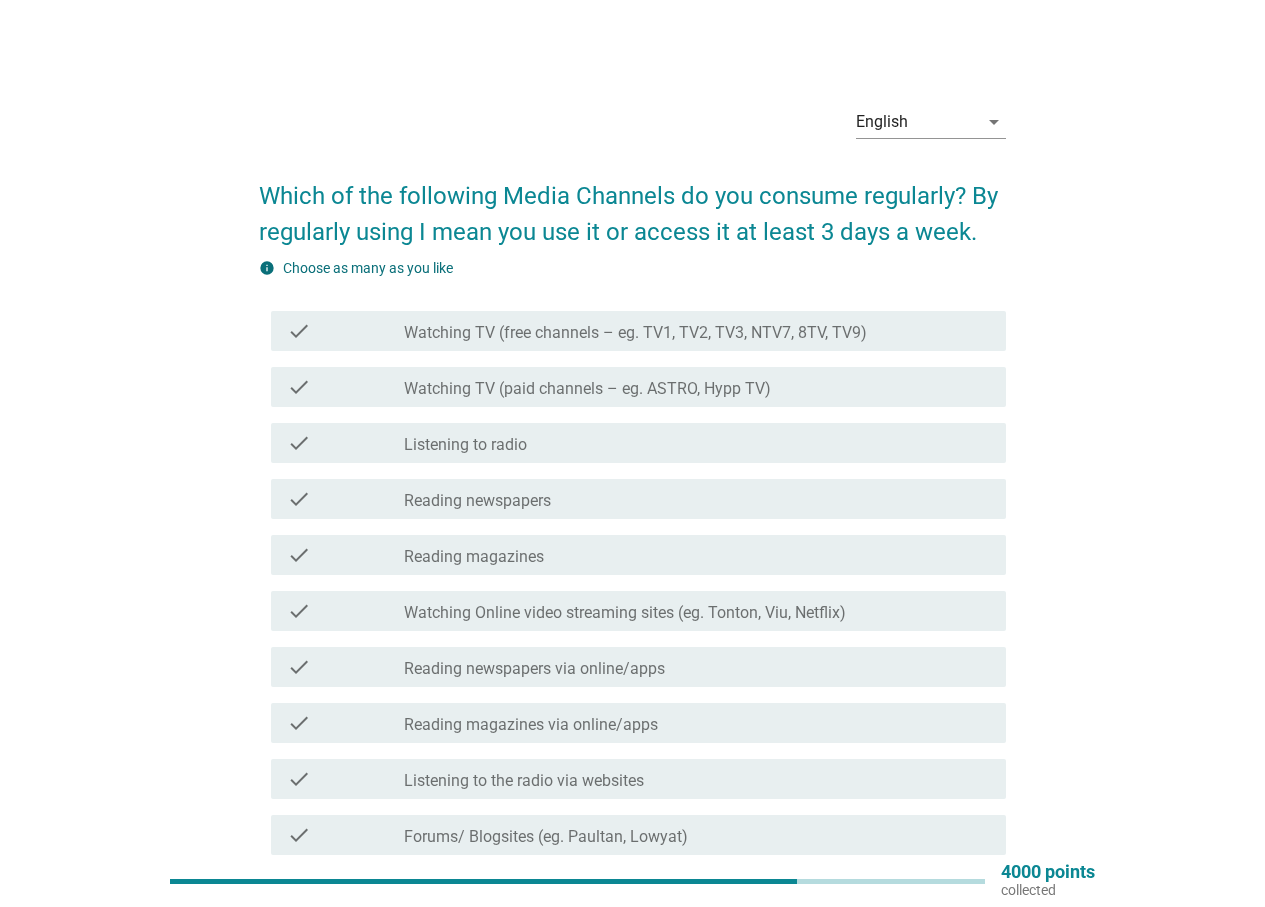 click on "check_box_outline_blank Listening to radio" at bounding box center (697, 443) 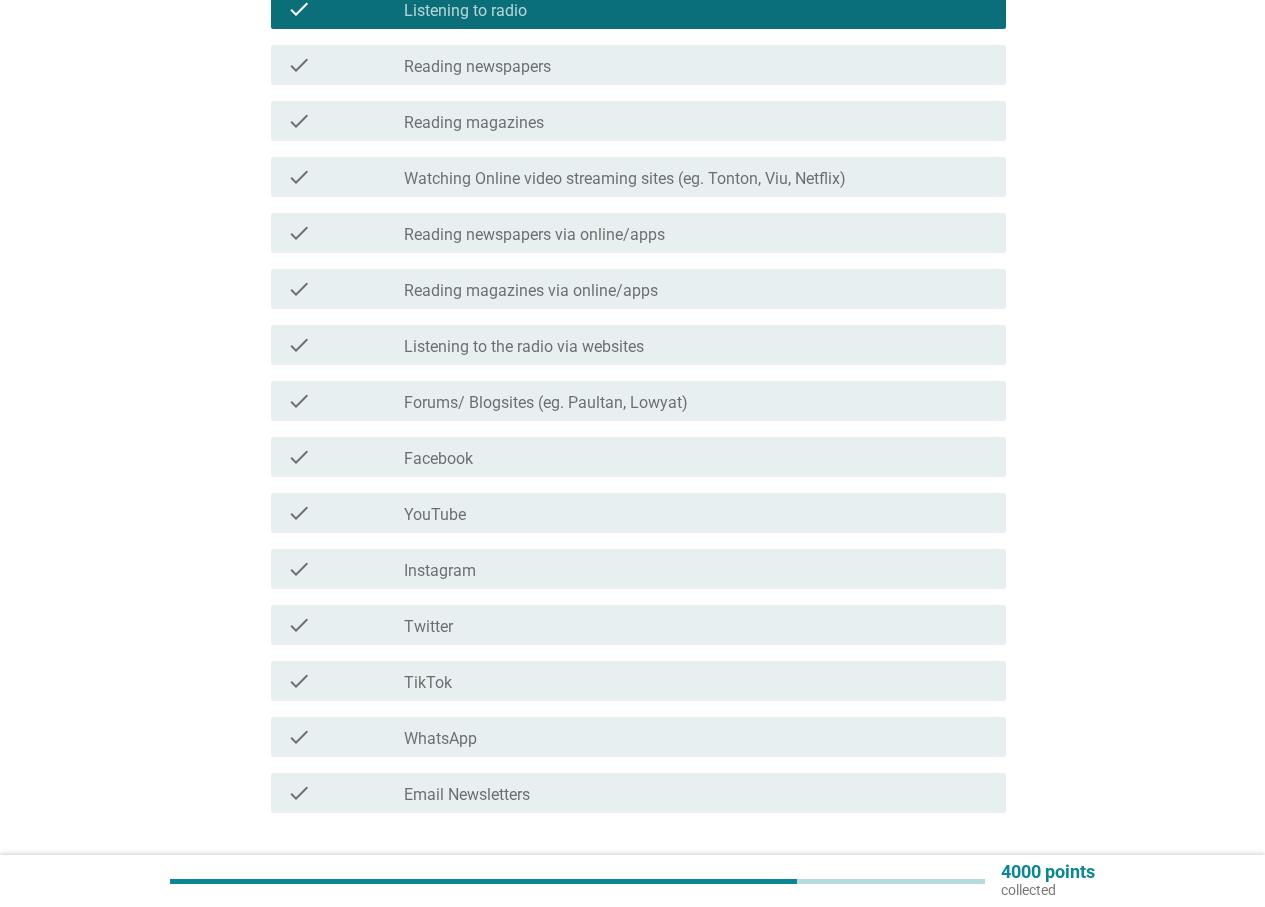 scroll, scrollTop: 578, scrollLeft: 0, axis: vertical 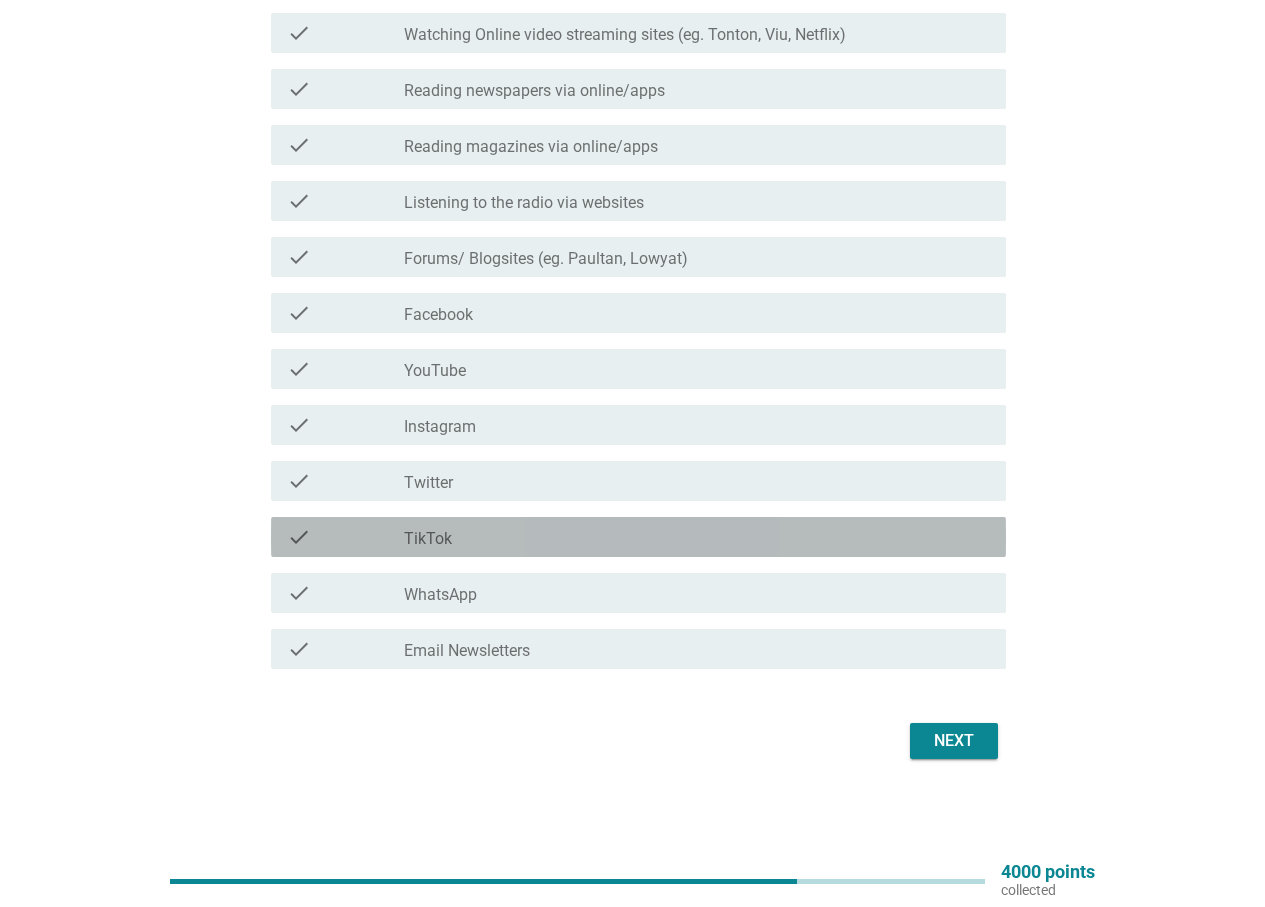 click on "check_box_outline_blank TikTok" at bounding box center [697, 537] 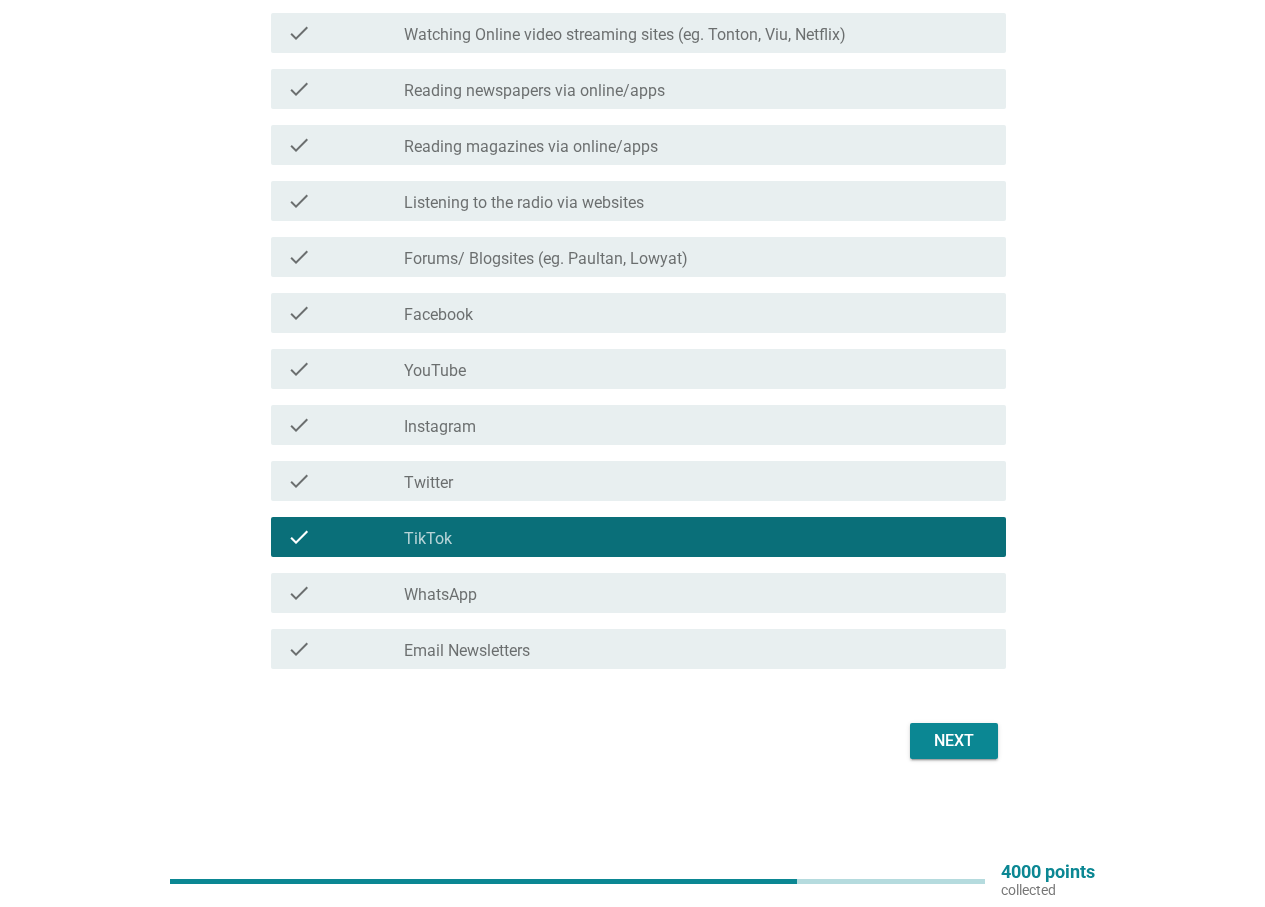 click on "check     check_box_outline_blank WhatsApp" at bounding box center [638, 593] 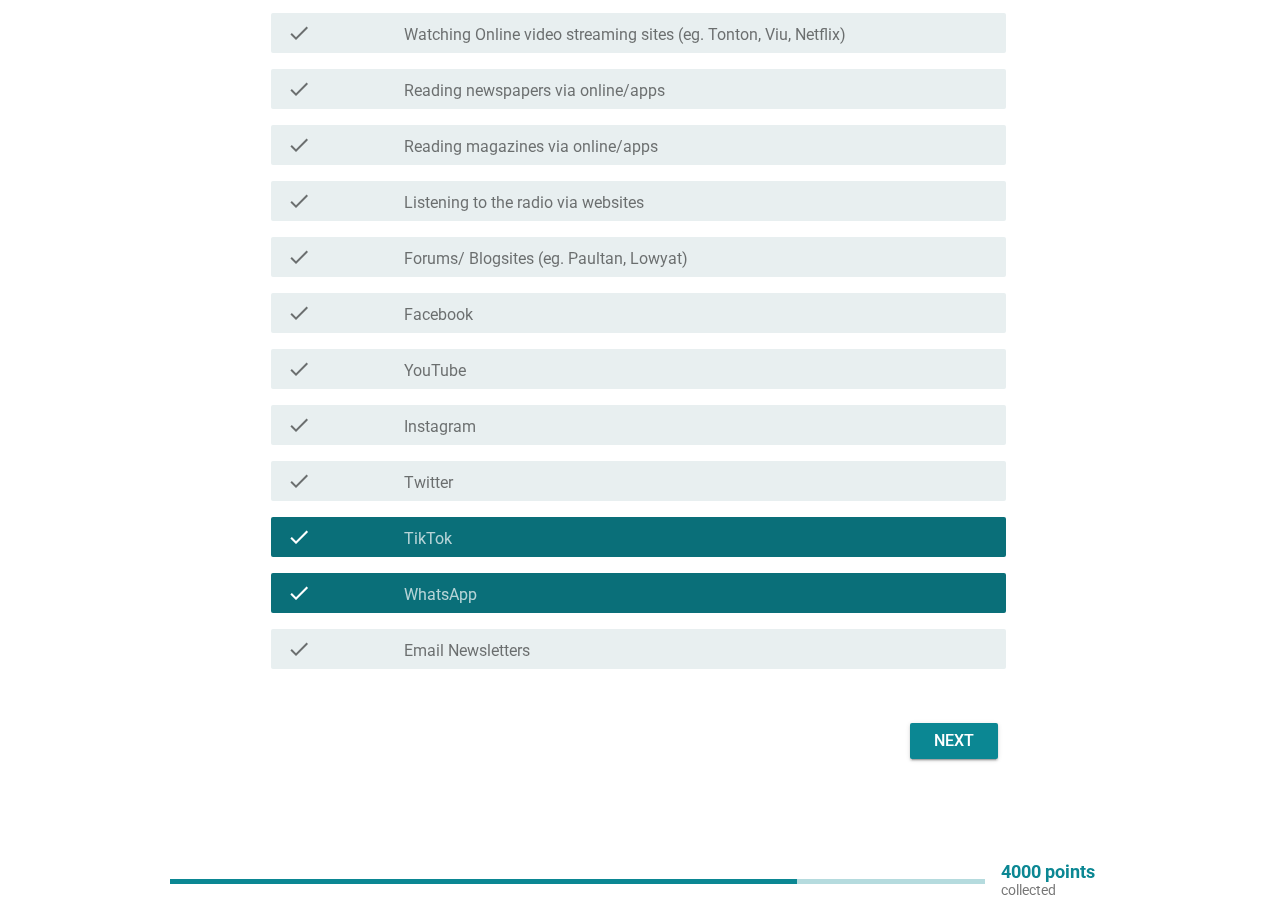 click on "check_box_outline_blank YouTube" at bounding box center [697, 369] 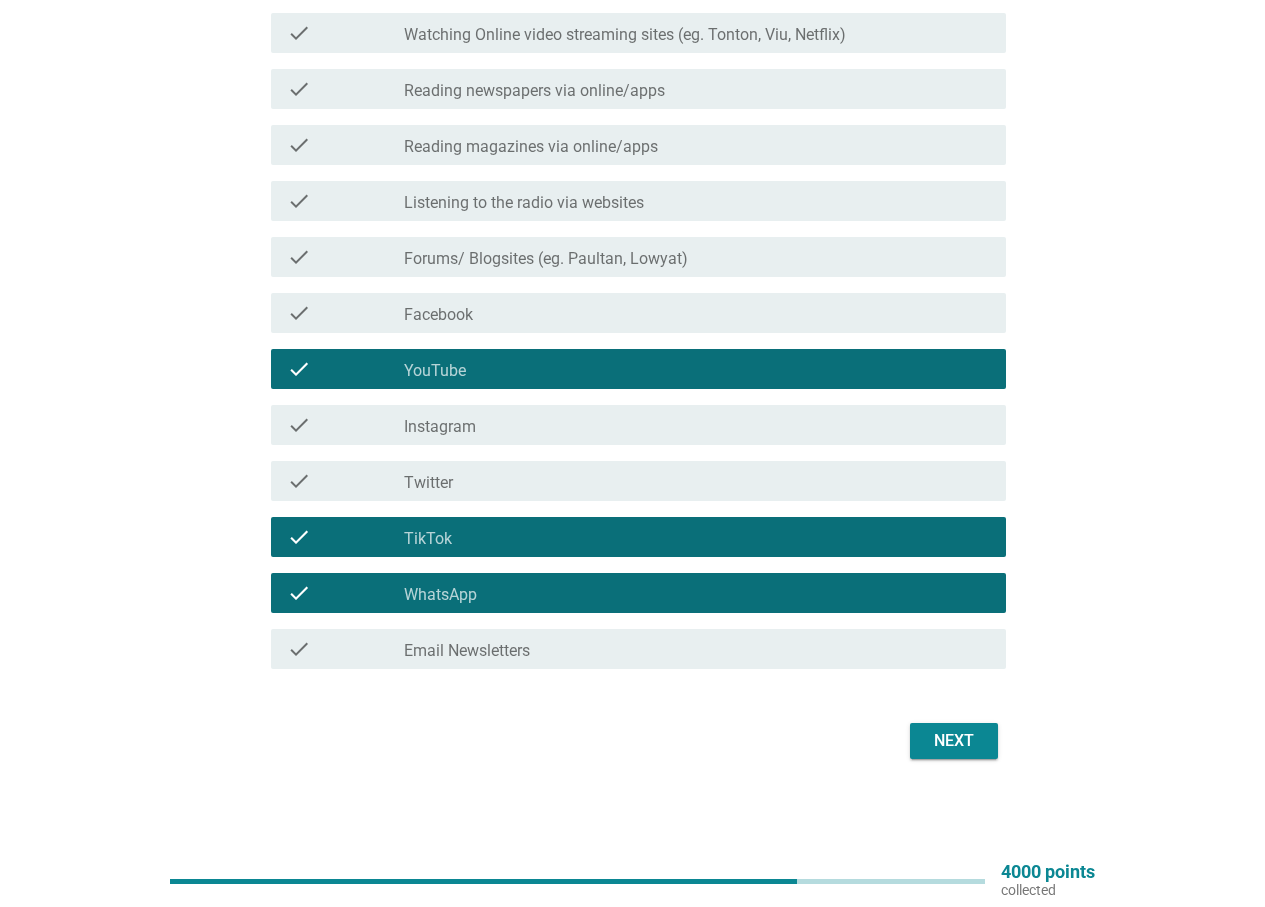 click on "check_box_outline_blank Facebook" at bounding box center (697, 313) 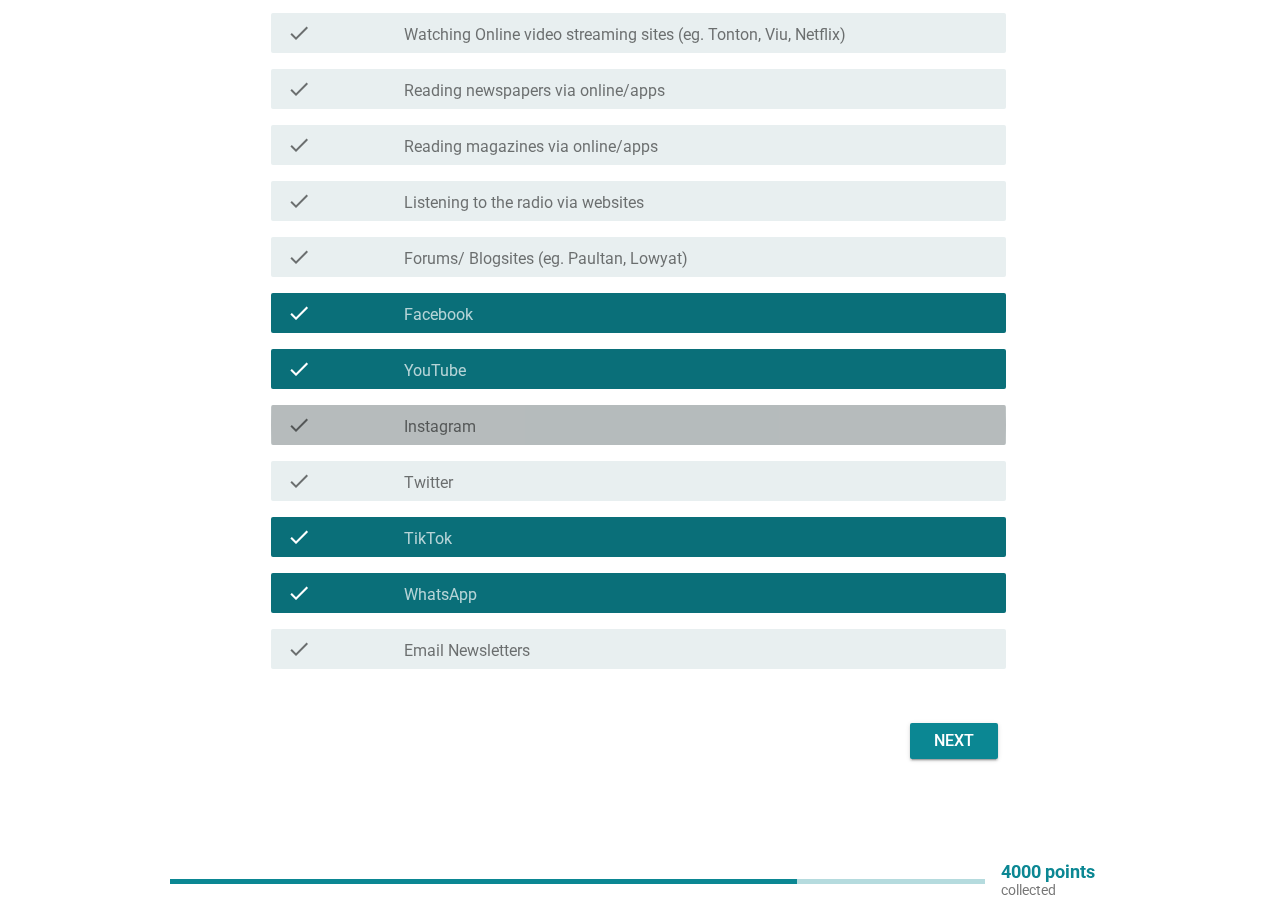click on "check_box_outline_blank Instagram" at bounding box center [697, 425] 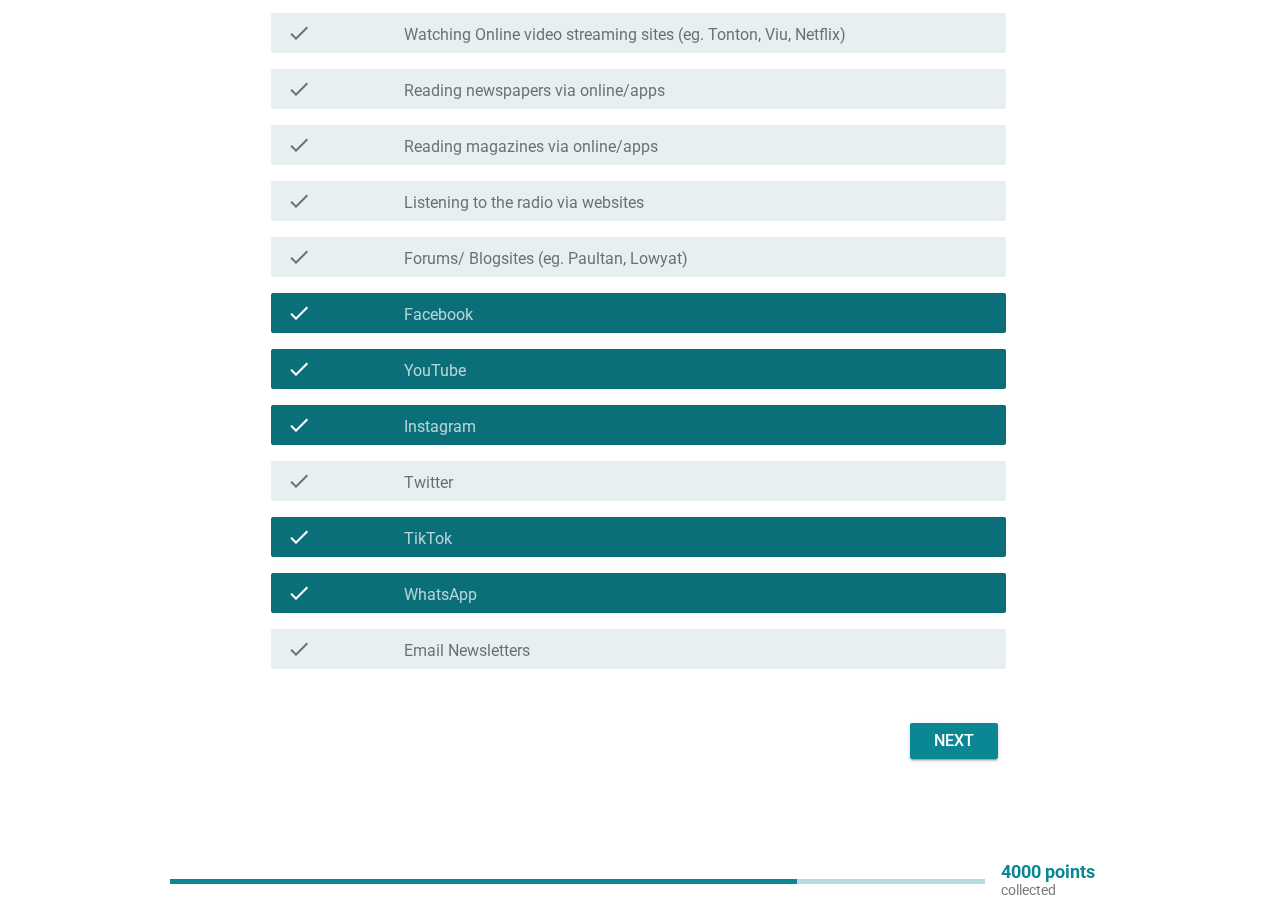 click on "check_box_outline_blank Twitter" at bounding box center [697, 481] 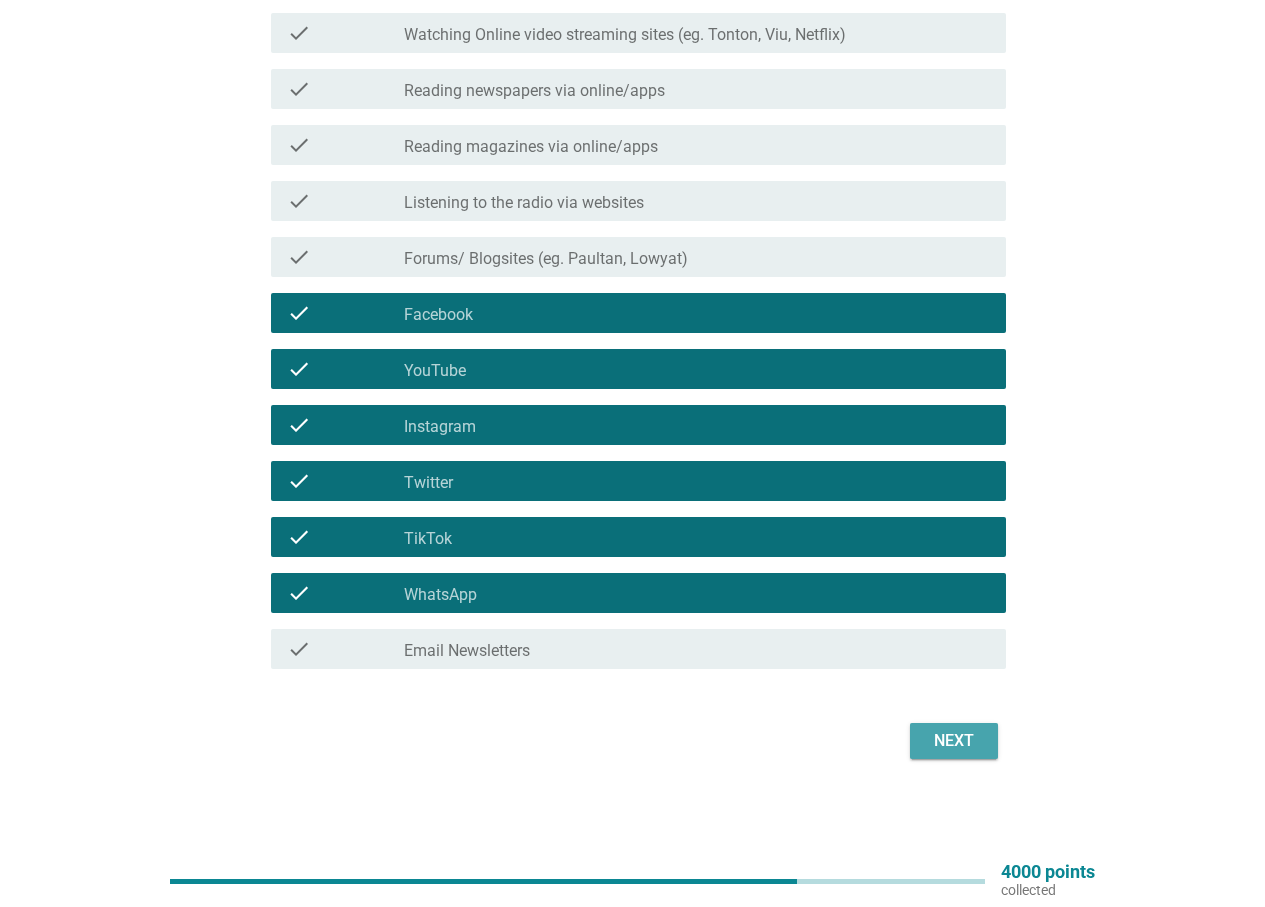 click on "Next" at bounding box center (954, 741) 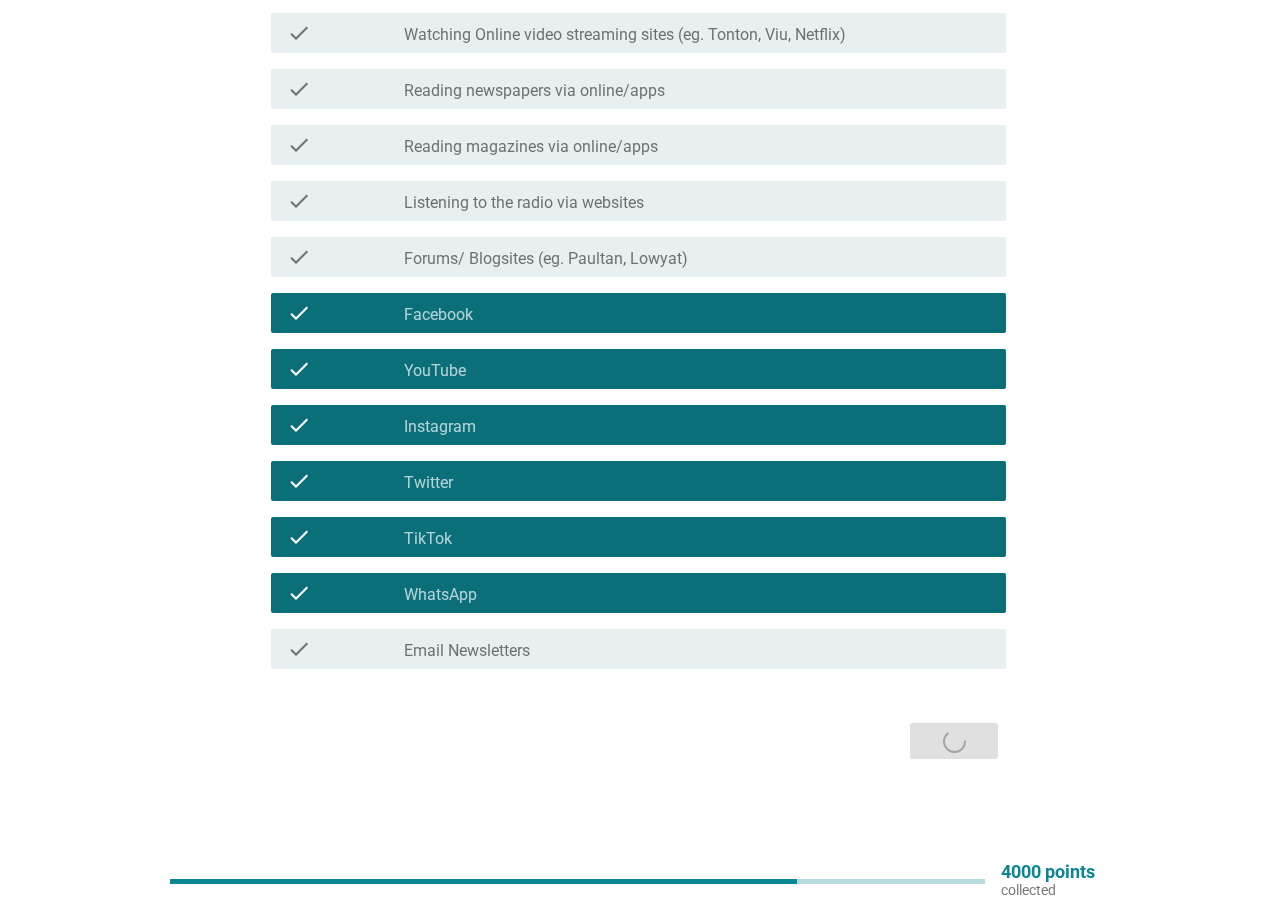 scroll, scrollTop: 0, scrollLeft: 0, axis: both 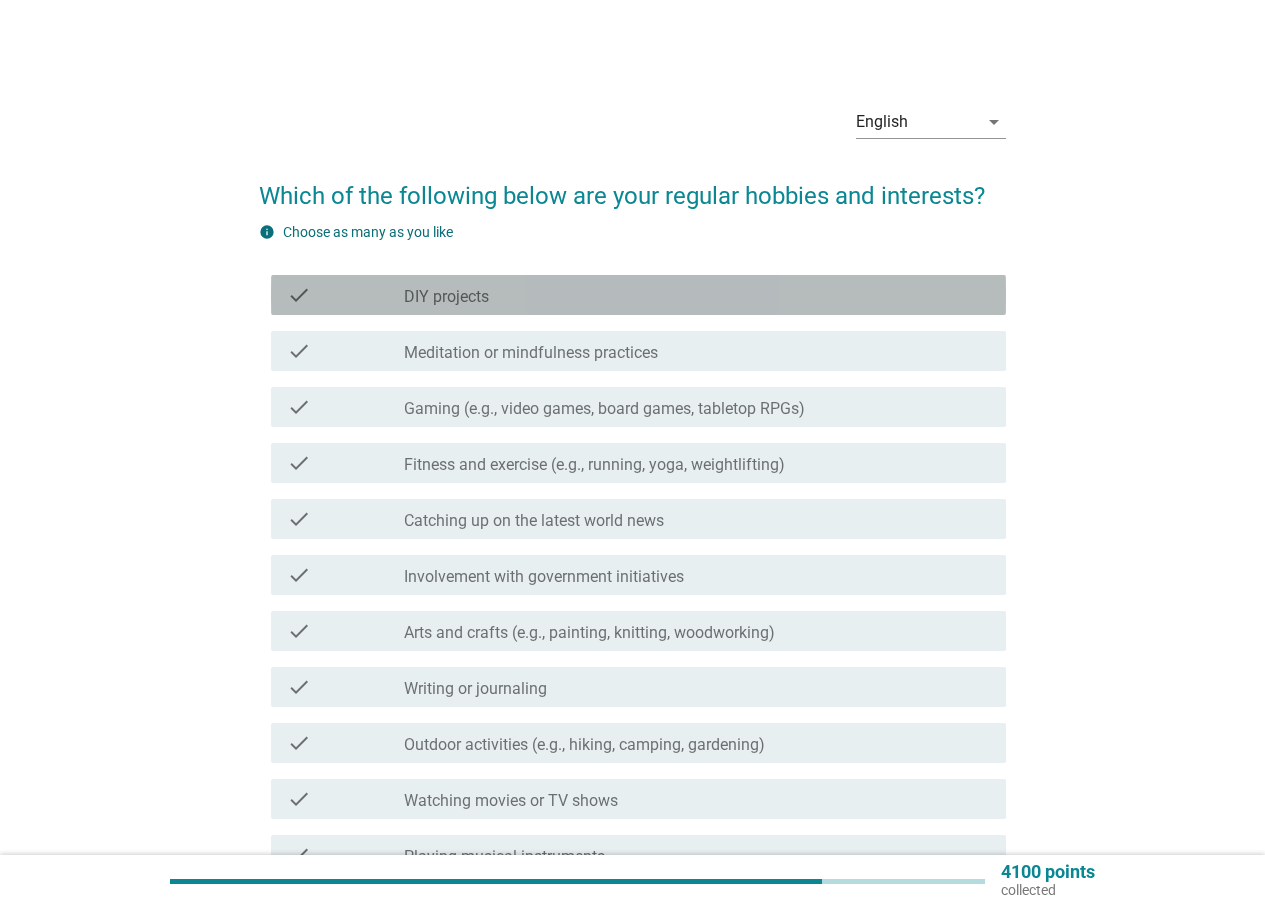 click on "check_box_outline_blank DIY projects" at bounding box center (697, 295) 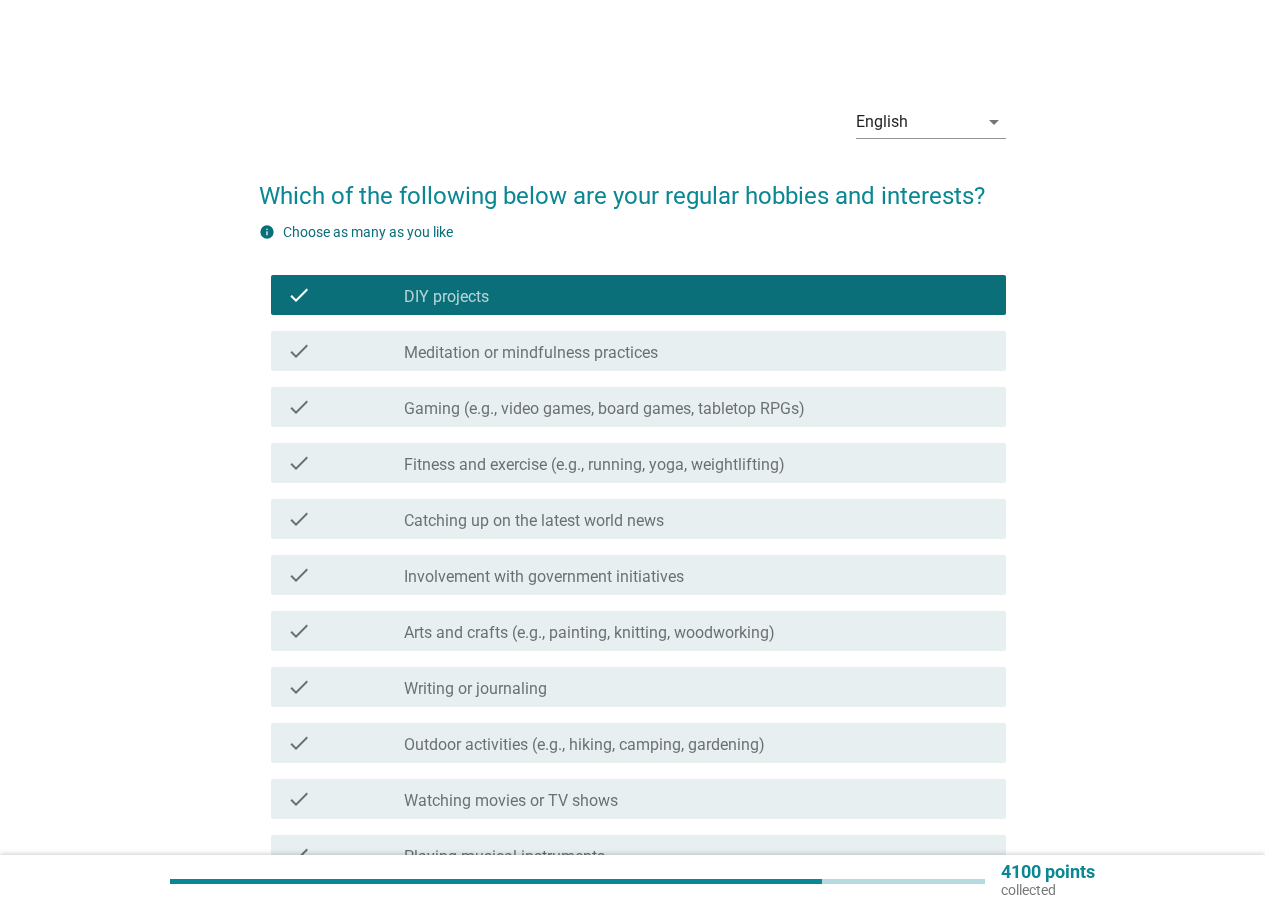 click on "Gaming (e.g., video games, board games, tabletop RPGs)" at bounding box center (604, 409) 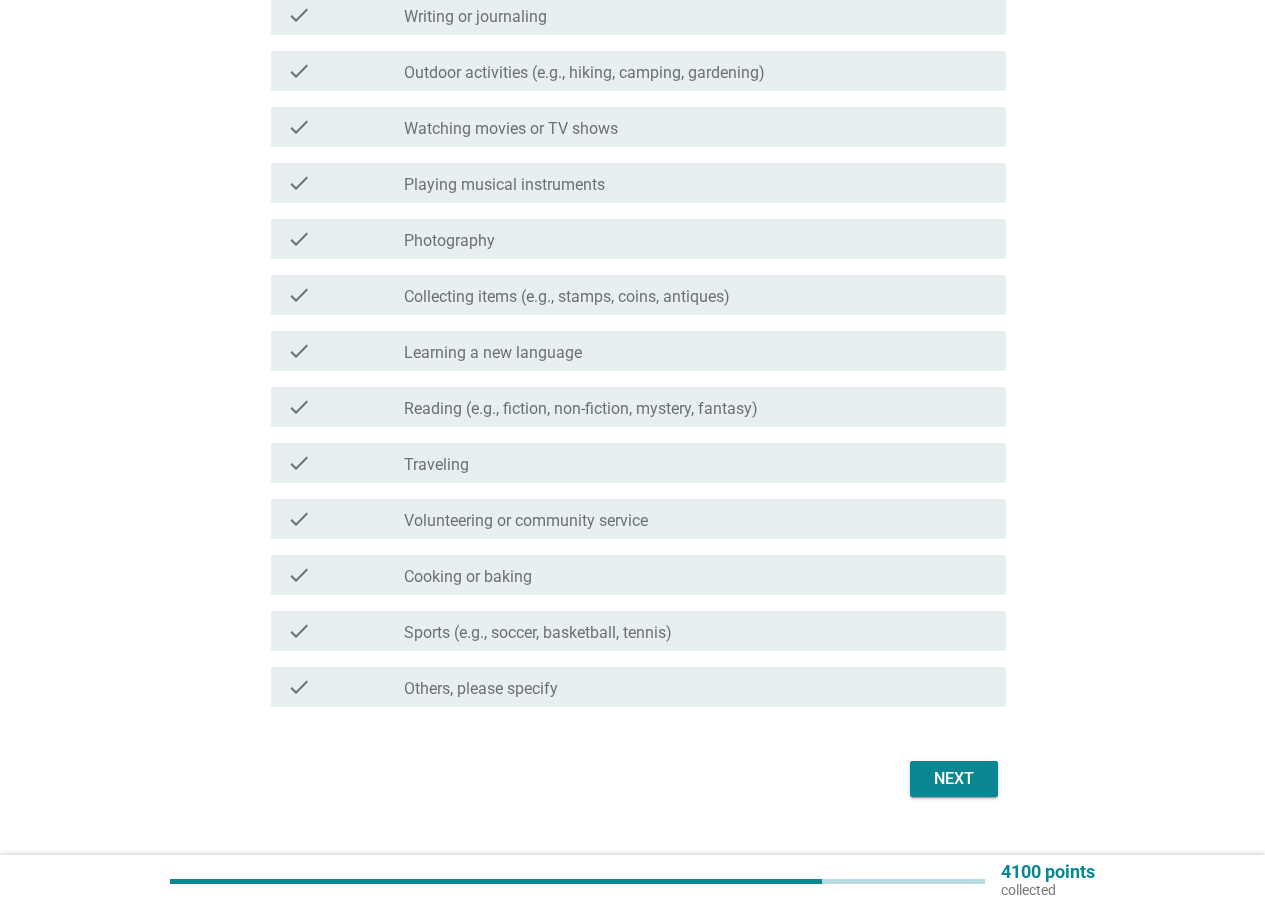 scroll, scrollTop: 700, scrollLeft: 0, axis: vertical 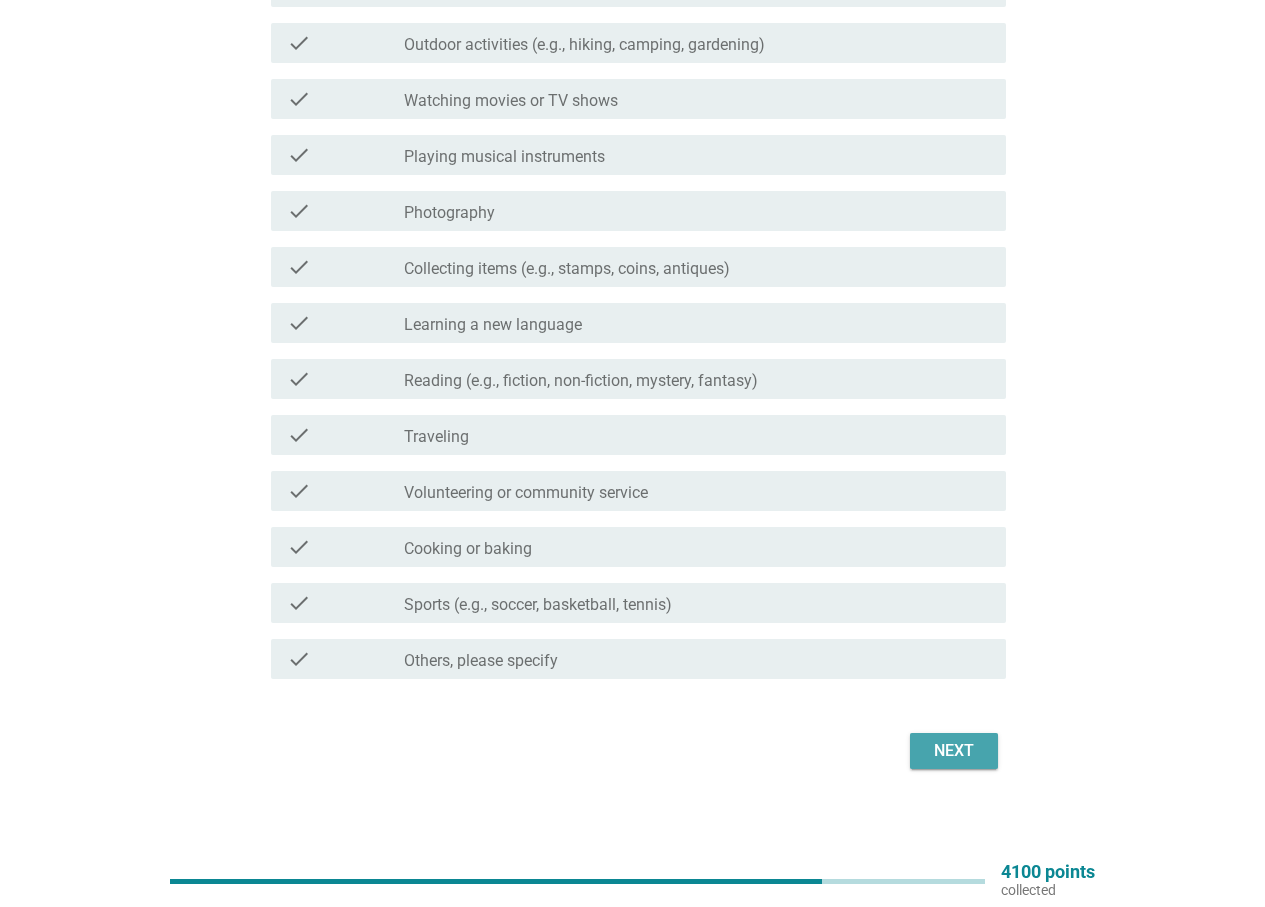 click on "Next" at bounding box center (954, 751) 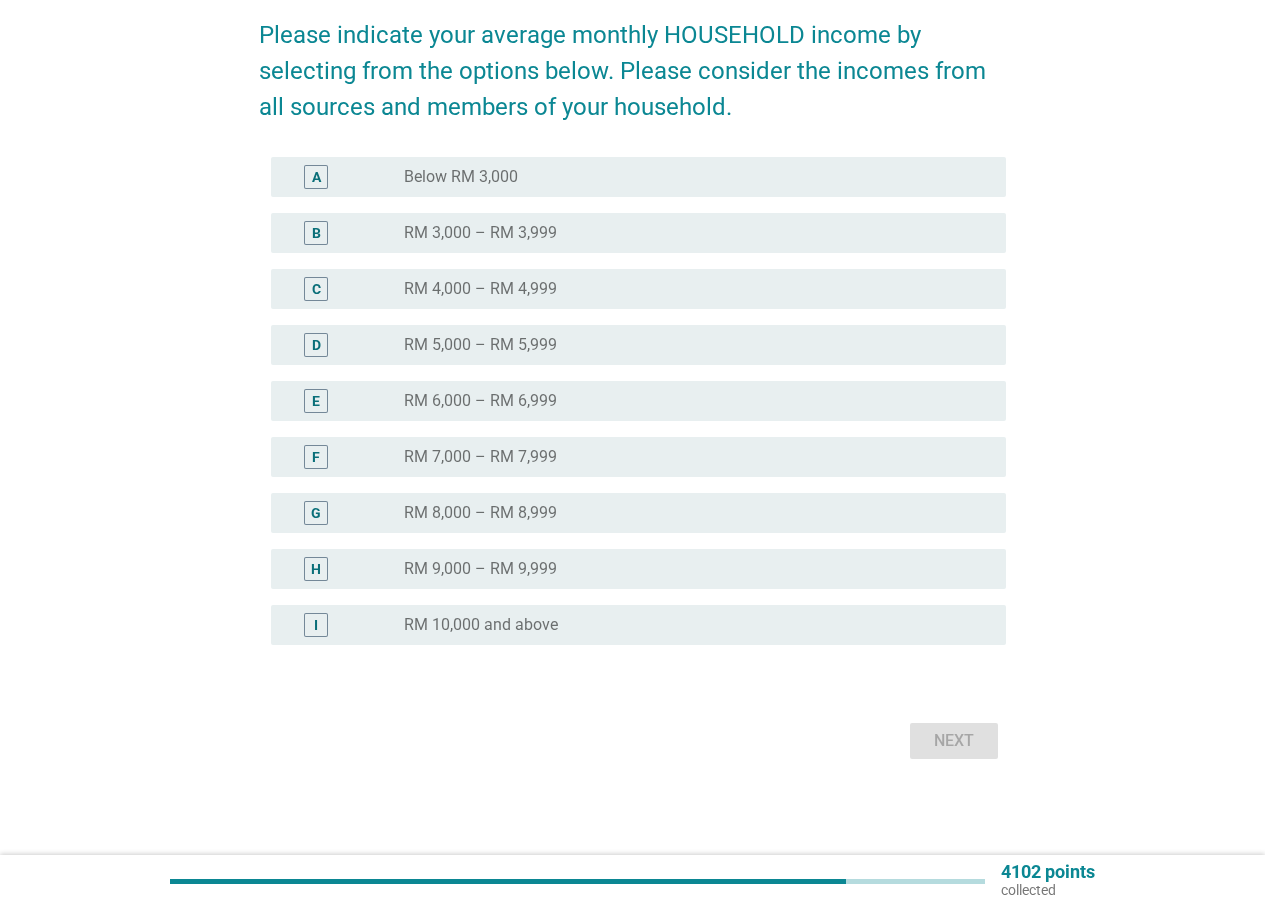 scroll, scrollTop: 0, scrollLeft: 0, axis: both 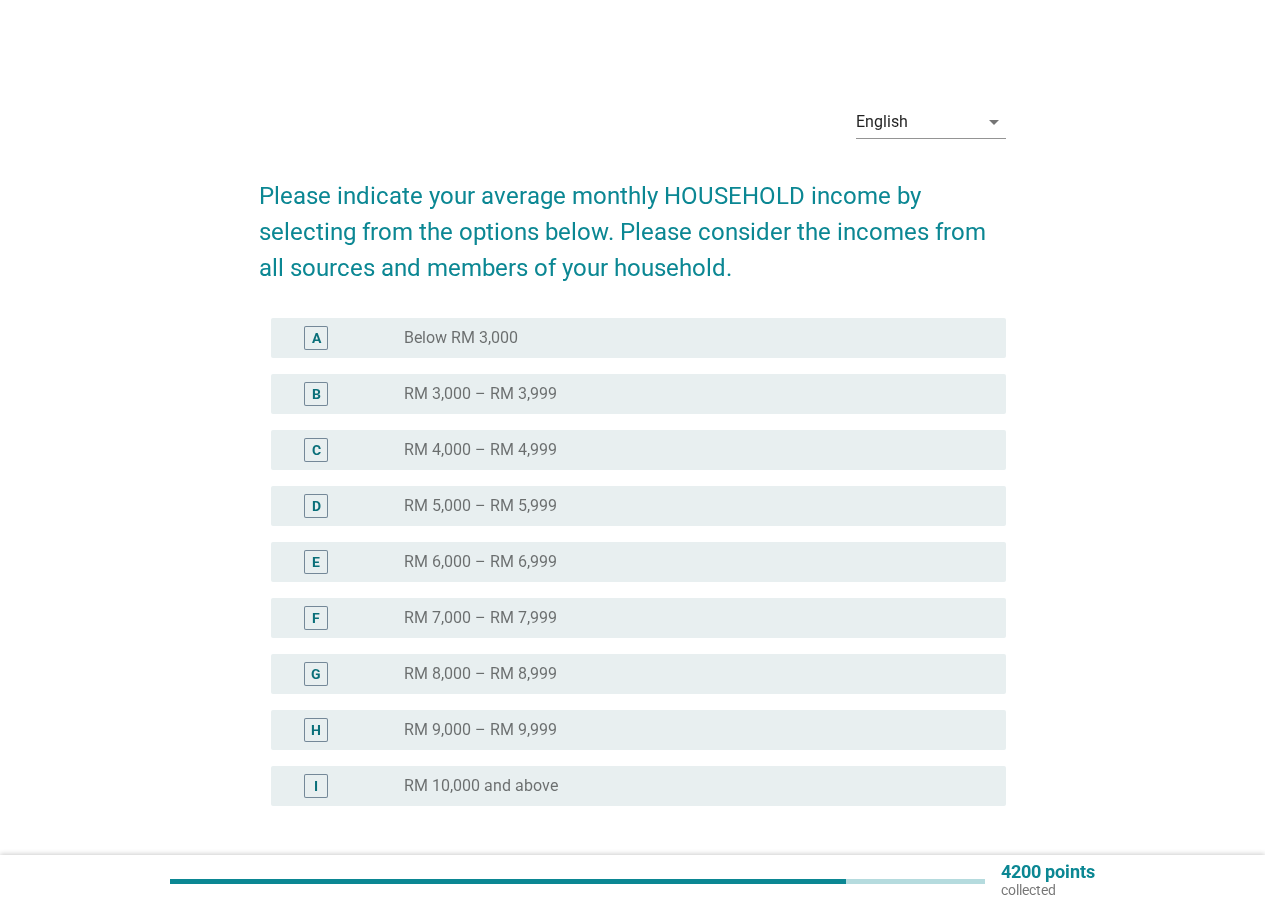 click on "D     radio_button_unchecked RM 5,000 – RM 5,999" at bounding box center (638, 506) 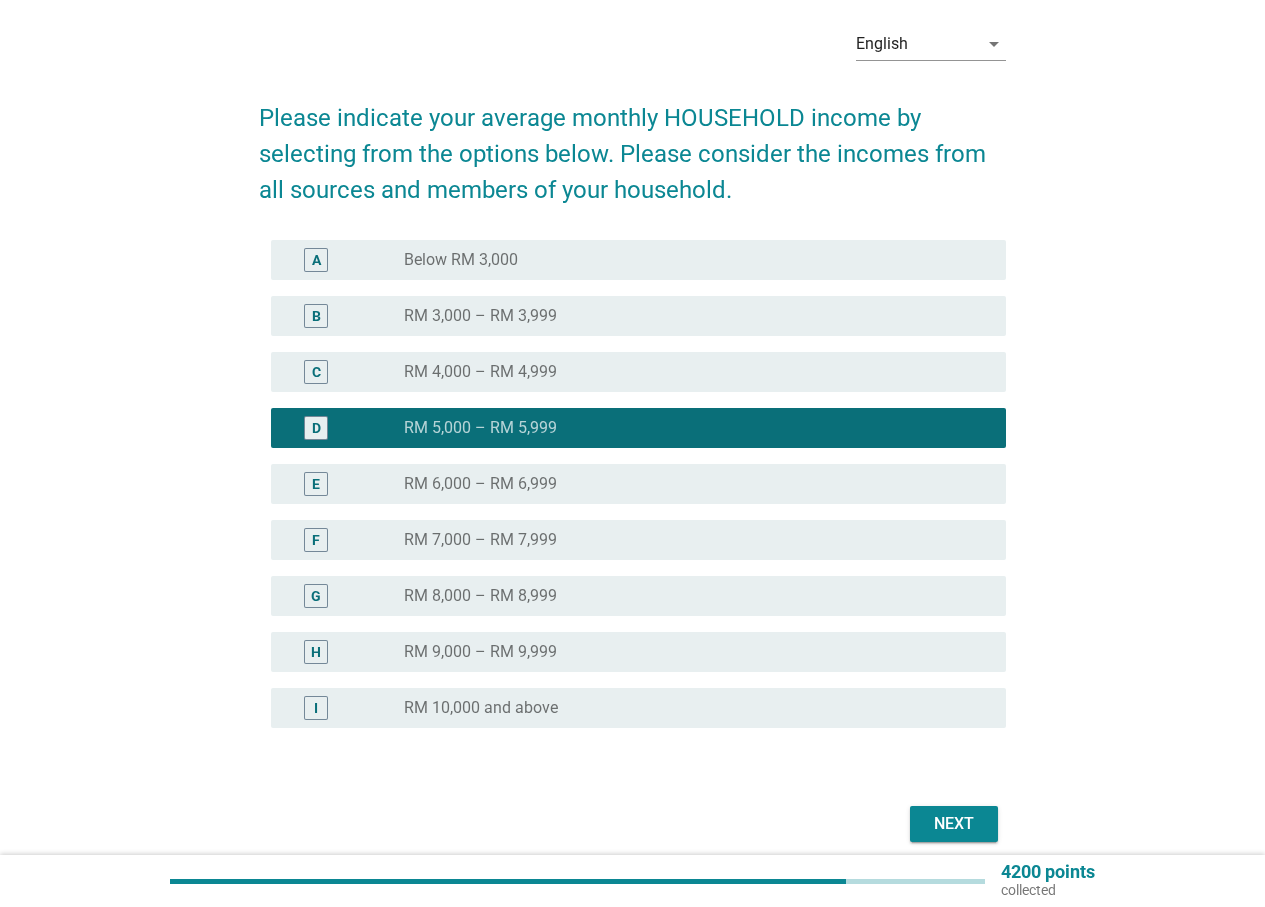 scroll, scrollTop: 161, scrollLeft: 0, axis: vertical 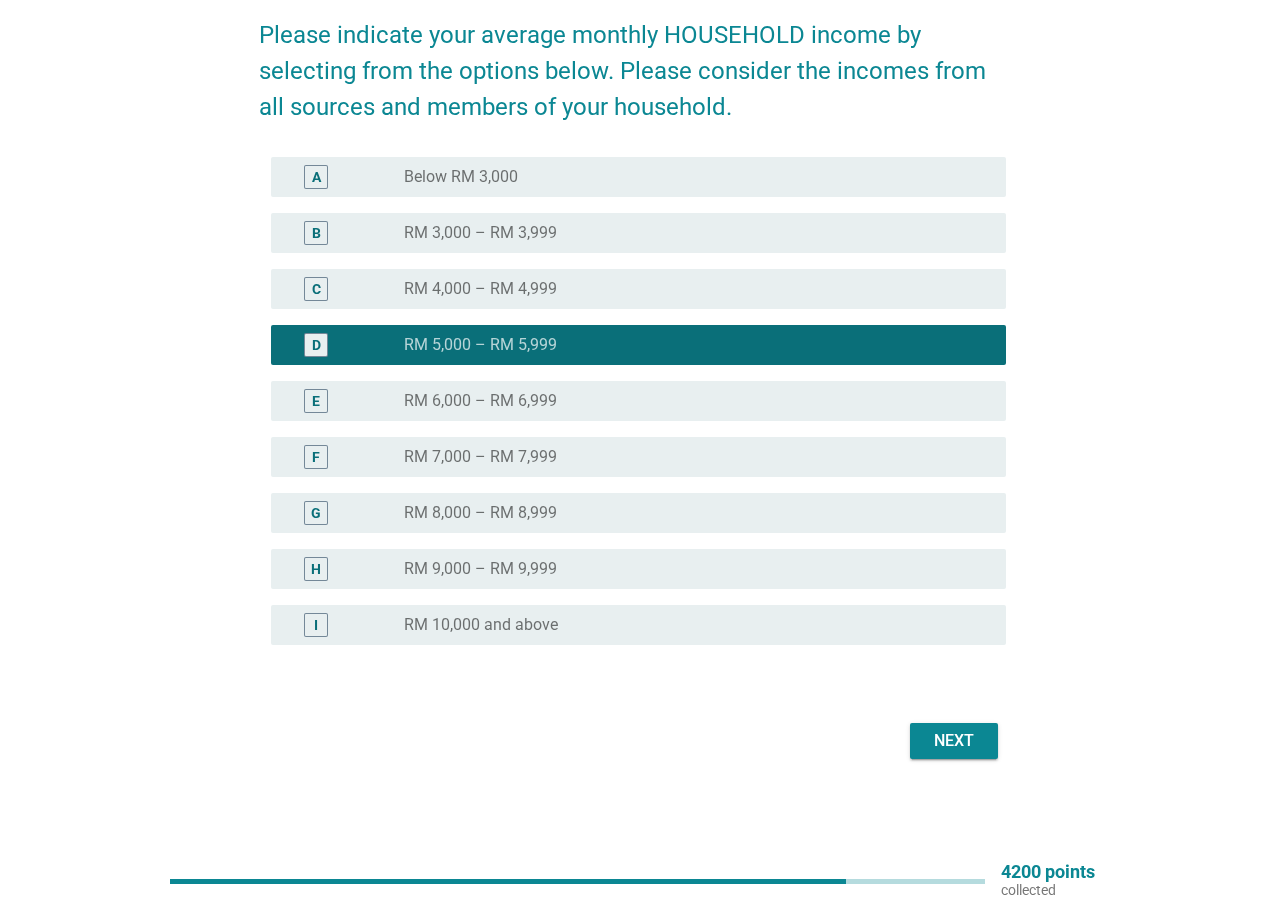 click on "Next" at bounding box center [954, 741] 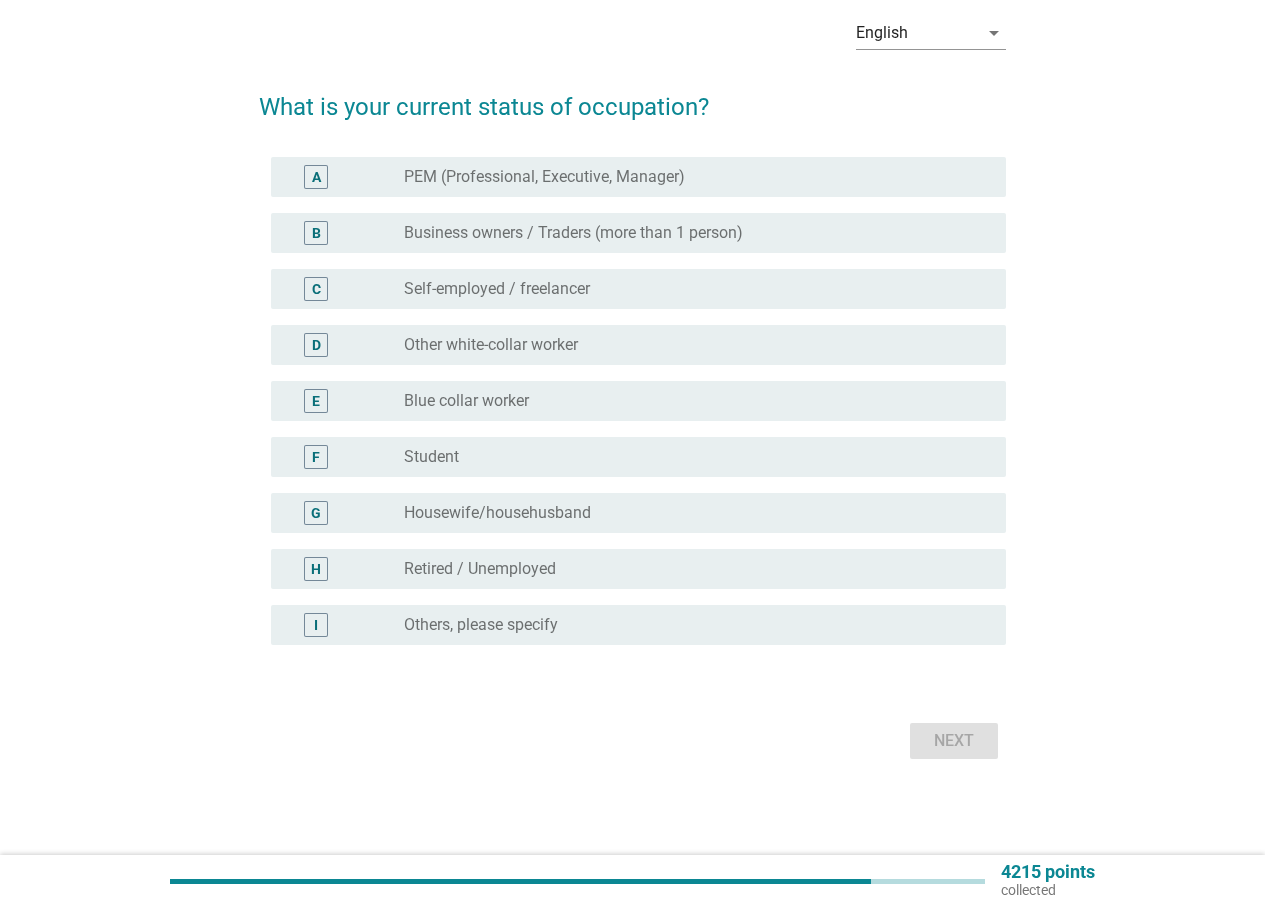 scroll, scrollTop: 0, scrollLeft: 0, axis: both 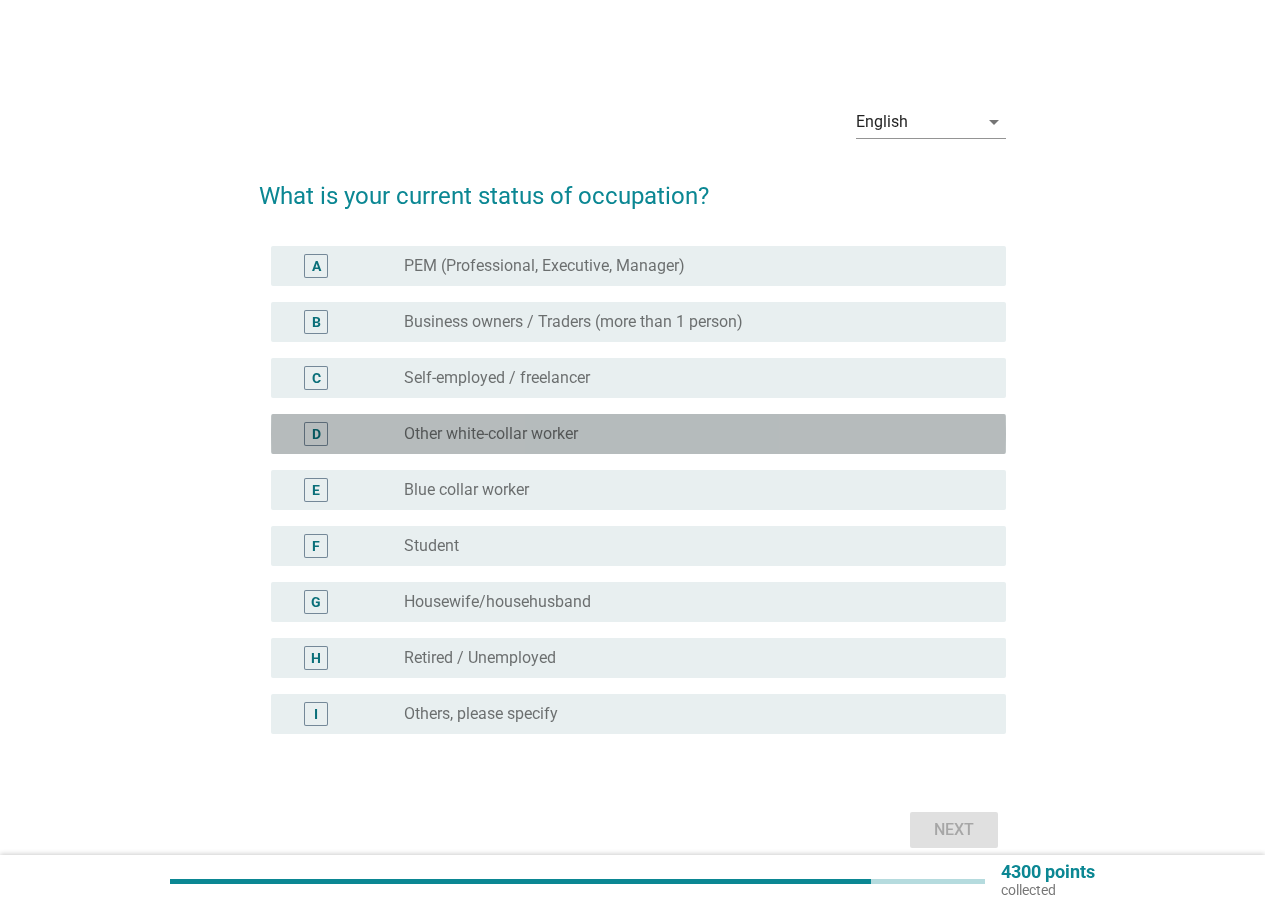 click on "Other white-collar worker" at bounding box center (491, 434) 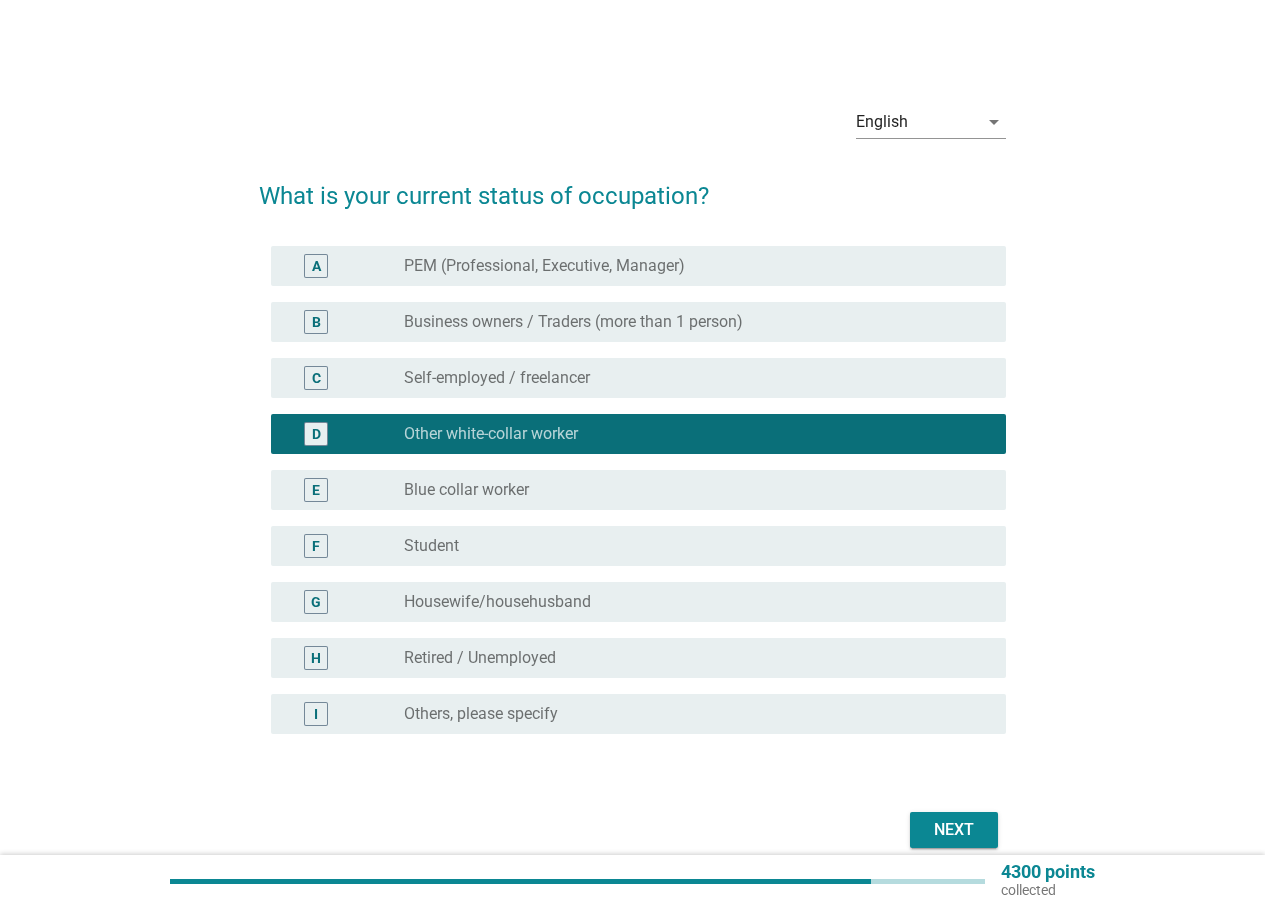 click on "Other white-collar worker" at bounding box center [491, 434] 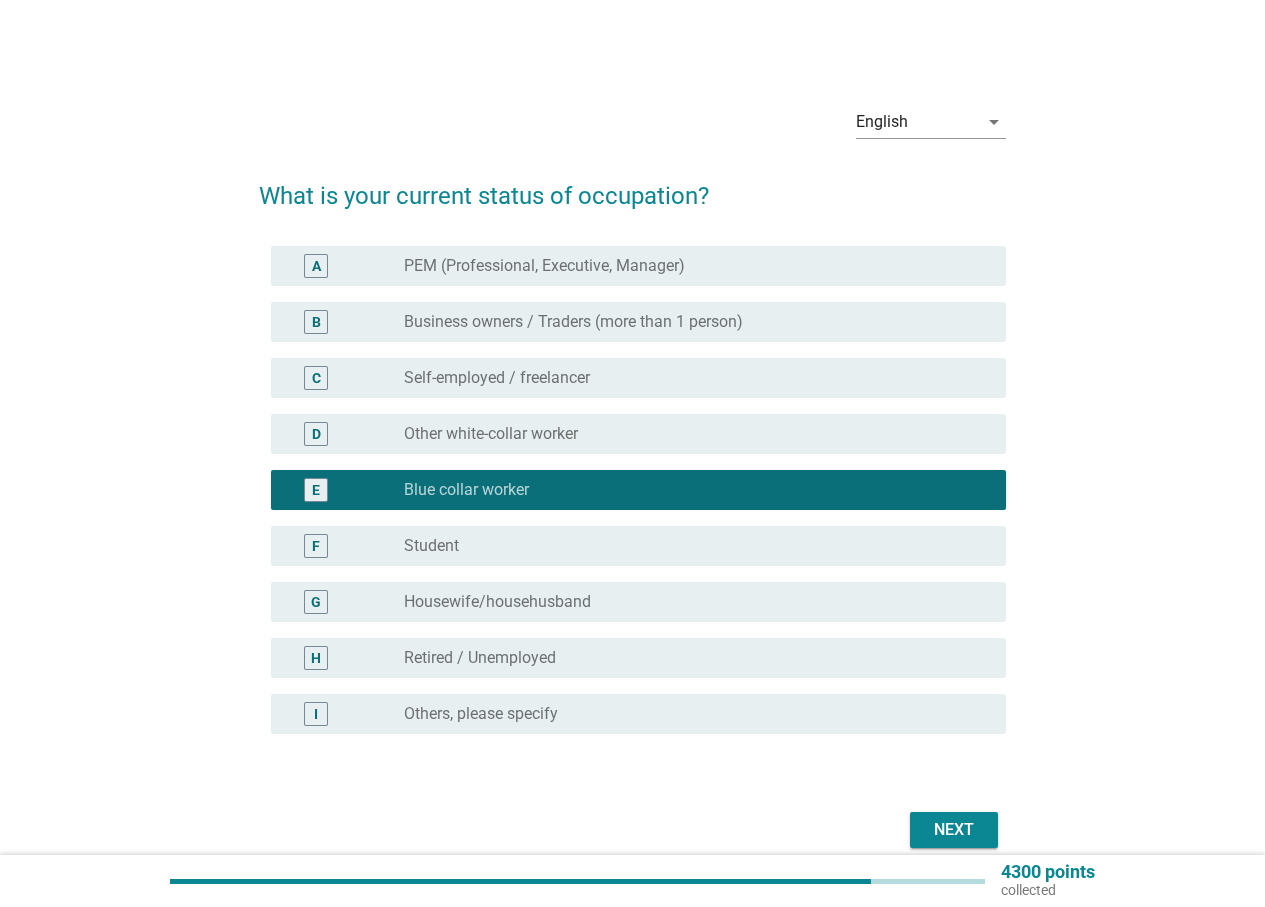 click on "Next" at bounding box center [954, 830] 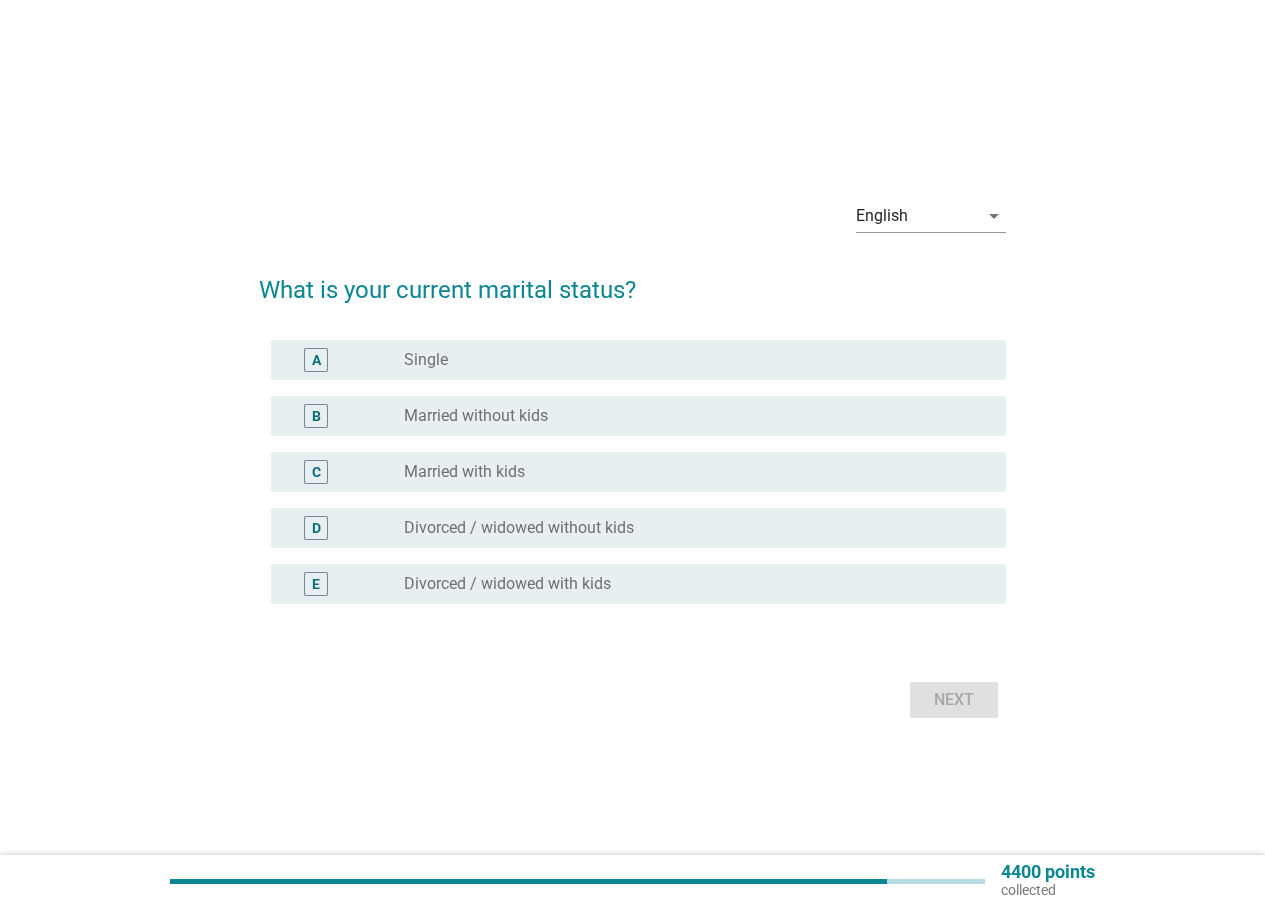 click on "C     radio_button_unchecked Married with kids" at bounding box center (638, 472) 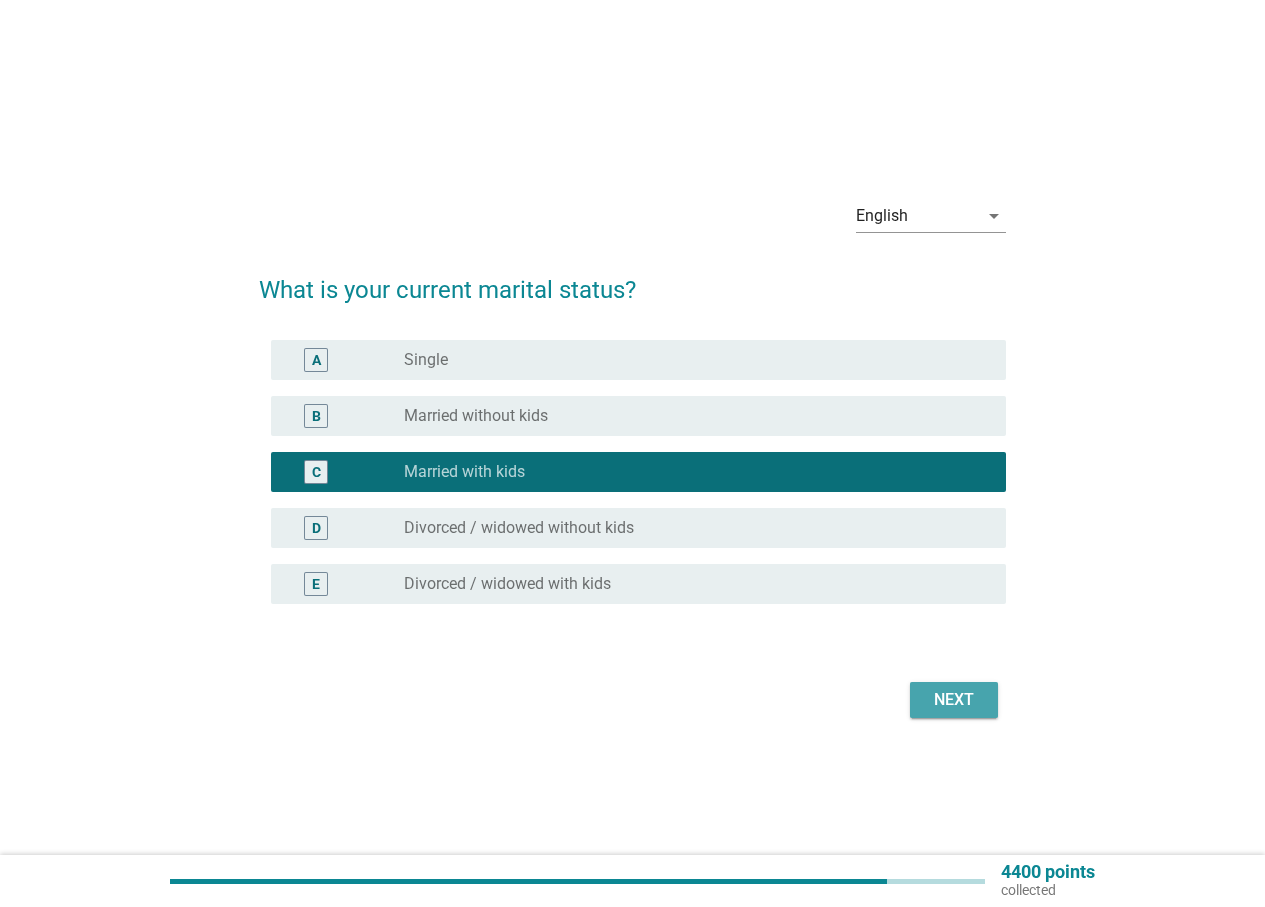 click on "Next" at bounding box center (954, 700) 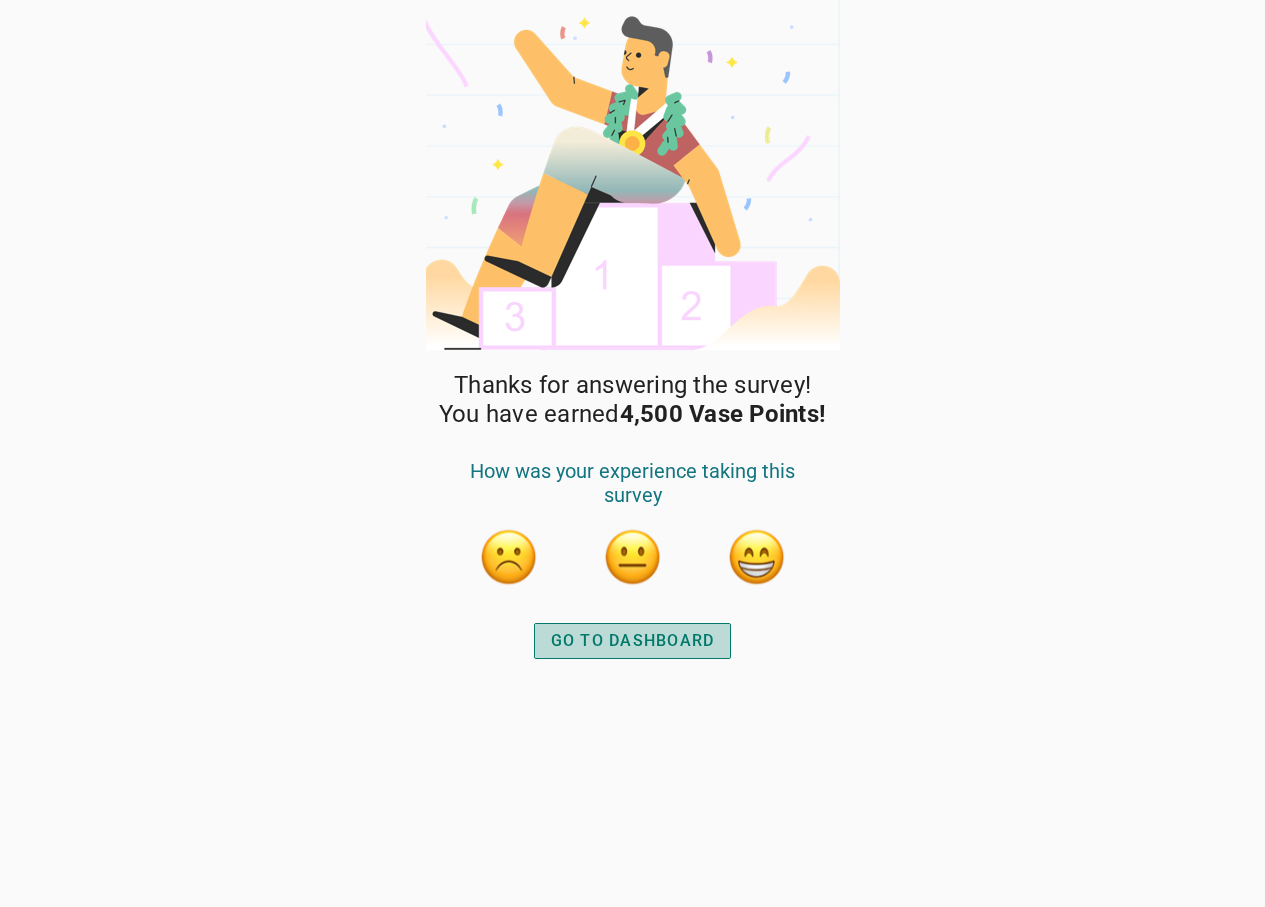click on "GO TO DASHBOARD" at bounding box center (633, 641) 